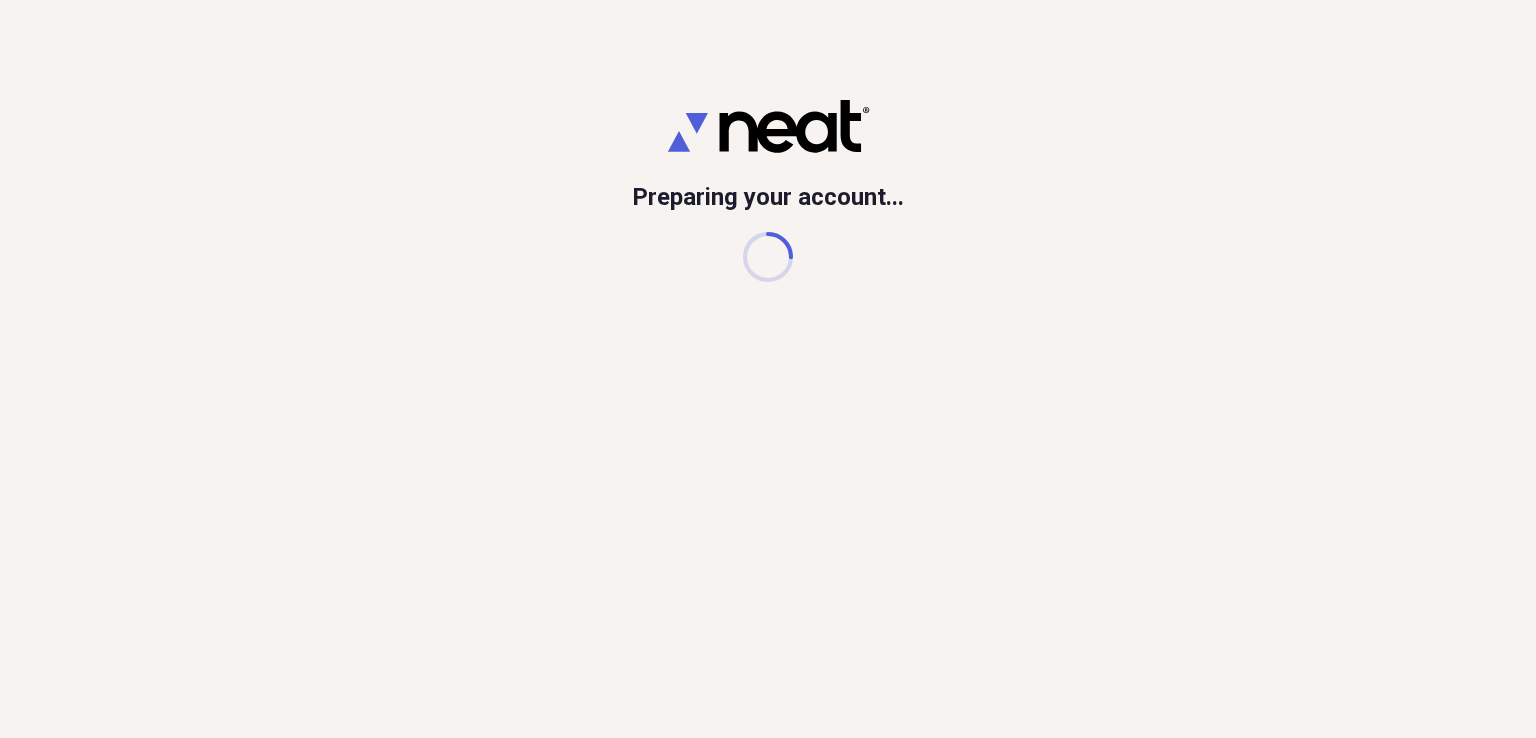 scroll, scrollTop: 0, scrollLeft: 0, axis: both 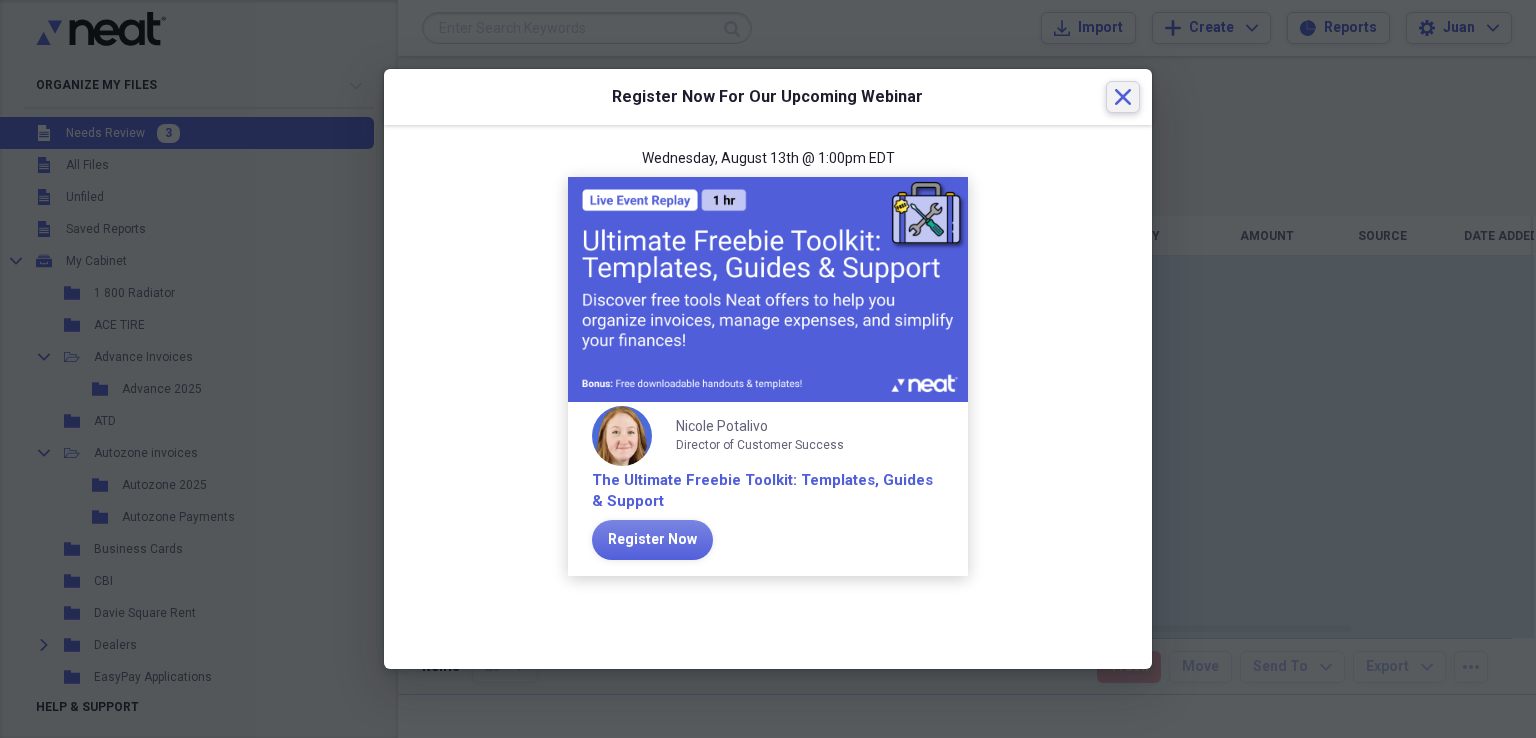 click 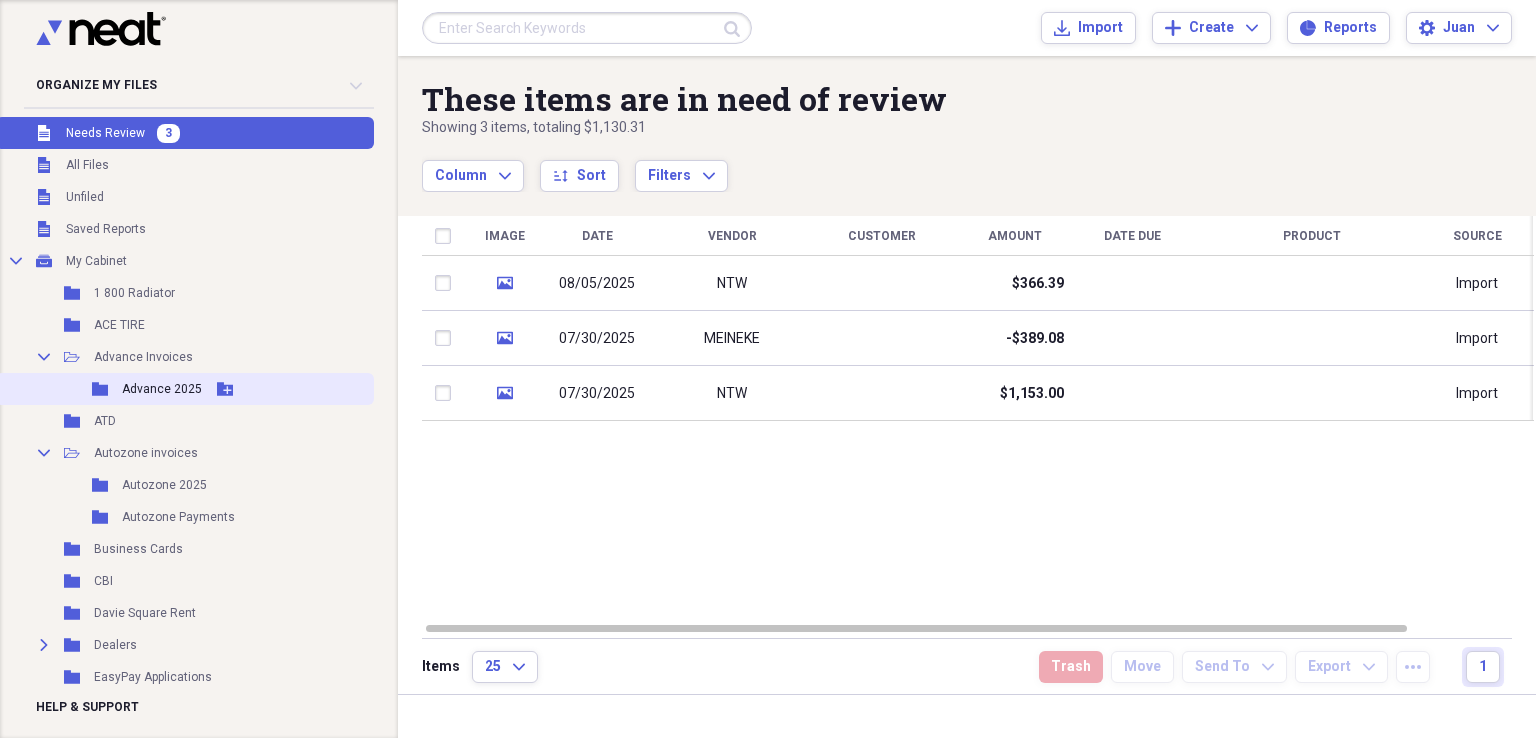 scroll, scrollTop: 200, scrollLeft: 0, axis: vertical 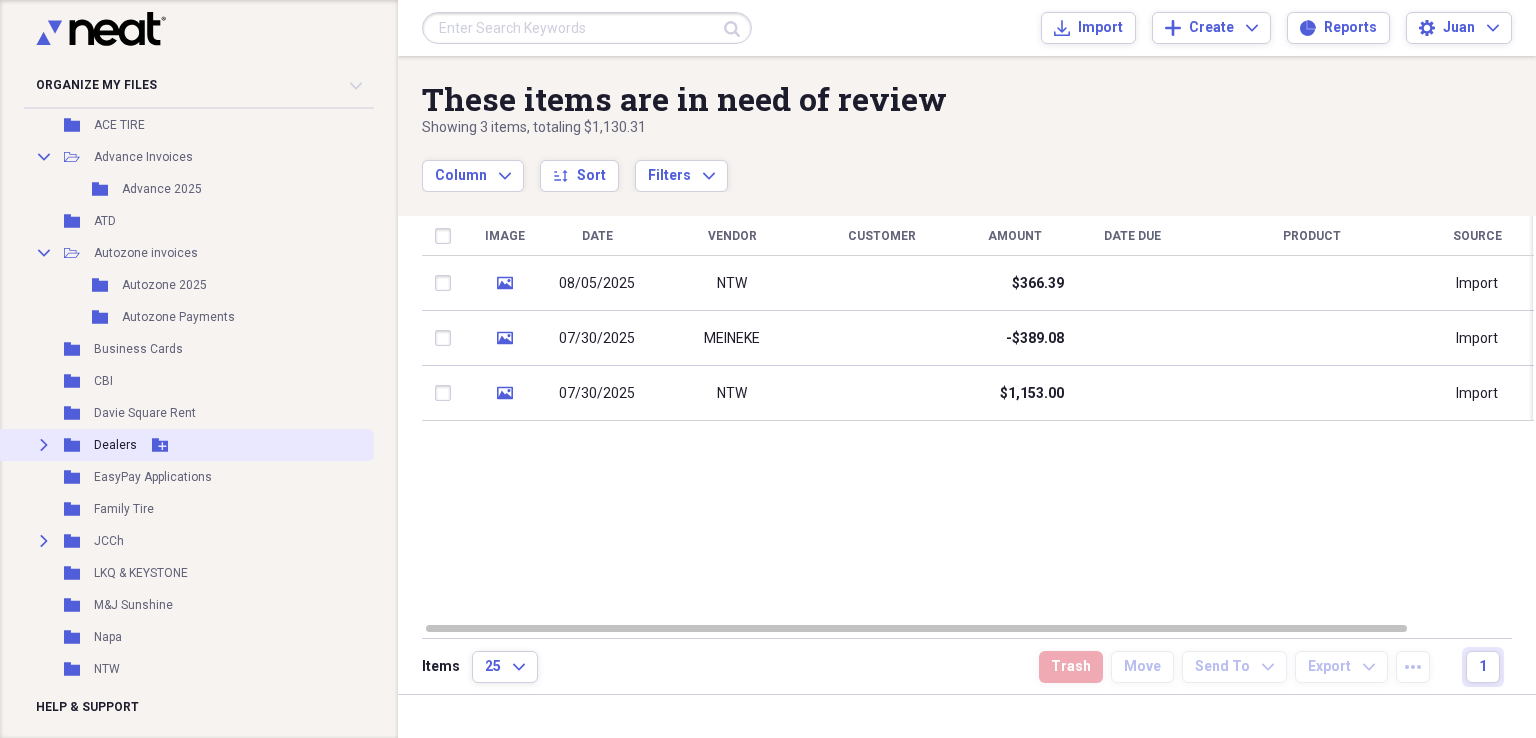 click on "Expand Folder Dealers Add Folder" at bounding box center [185, 445] 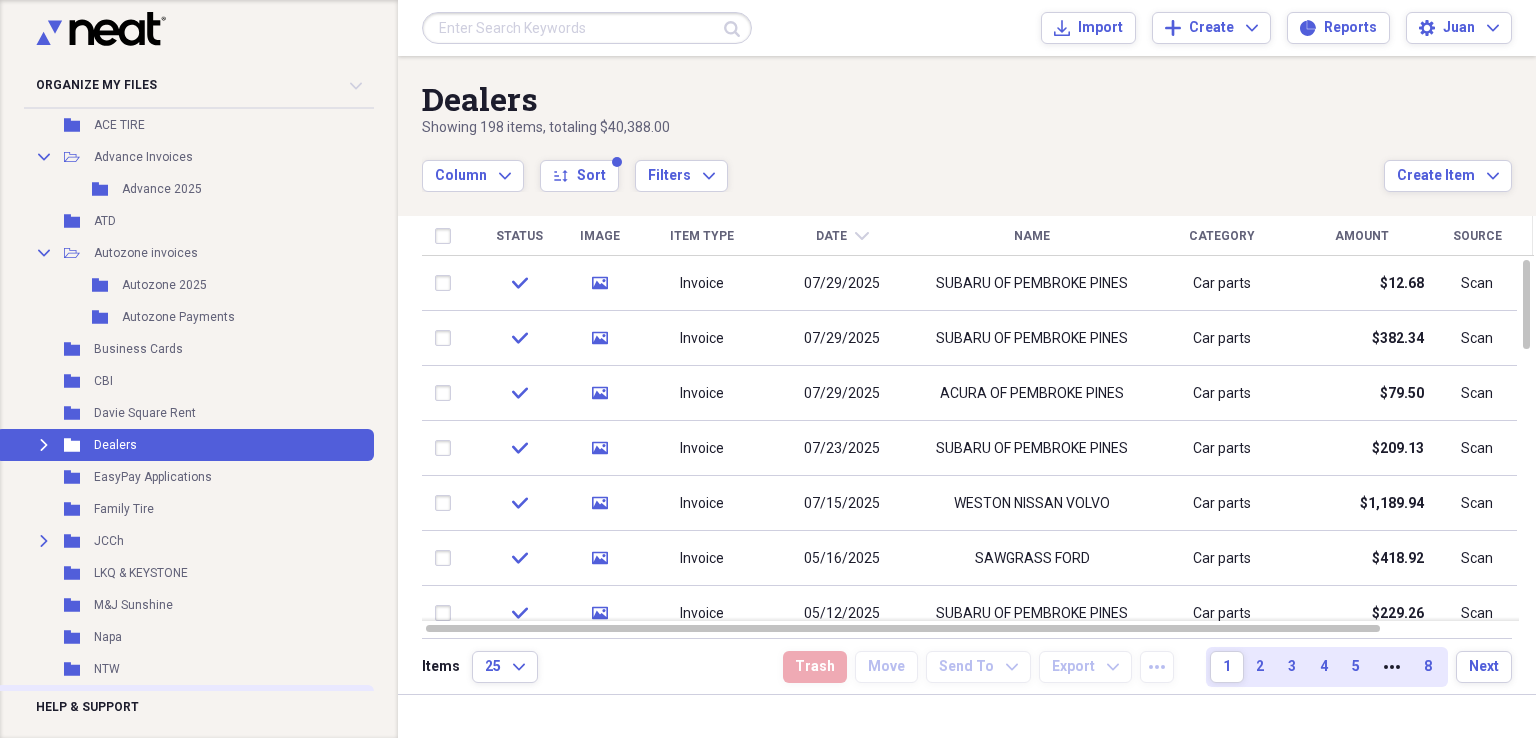 scroll, scrollTop: 300, scrollLeft: 0, axis: vertical 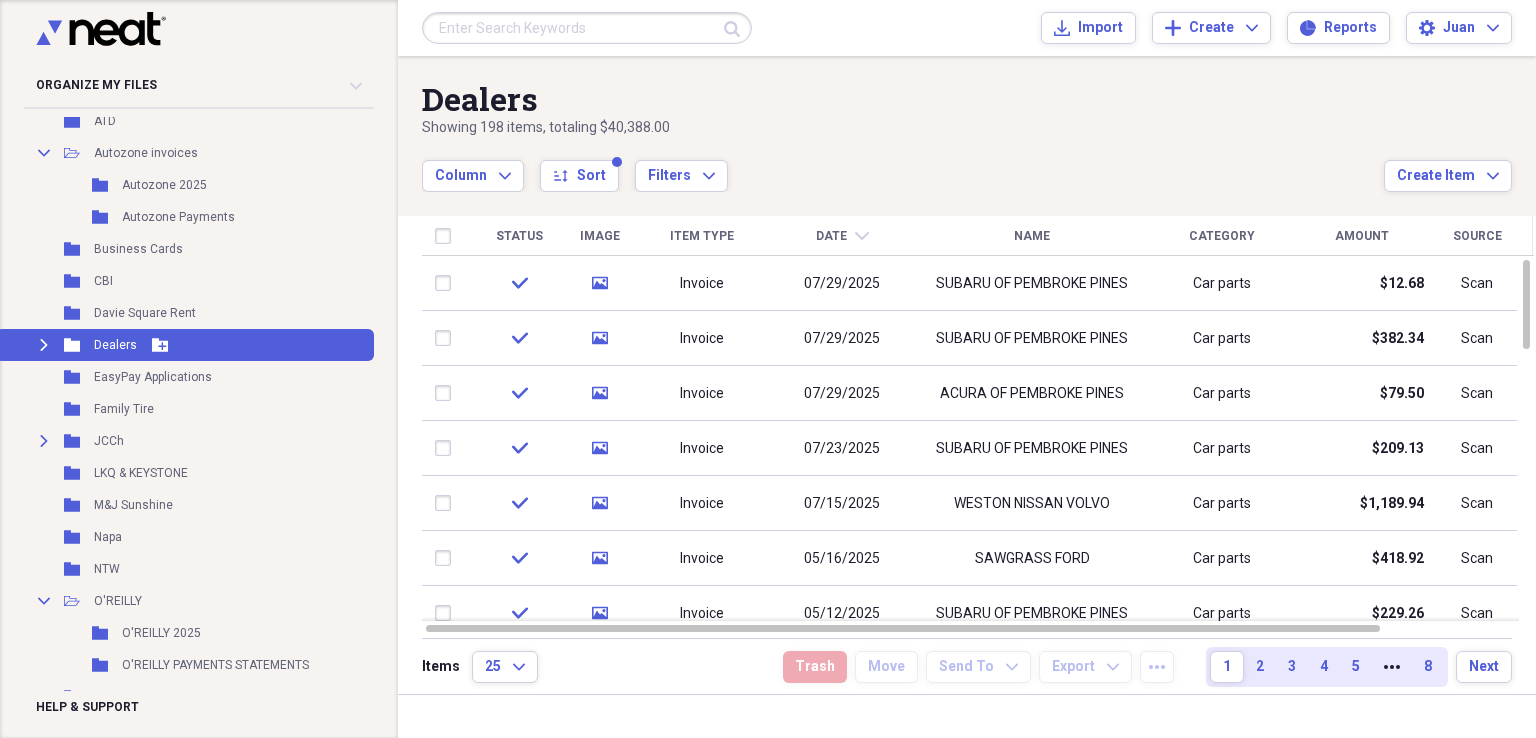 click on "Expand" at bounding box center (44, 345) 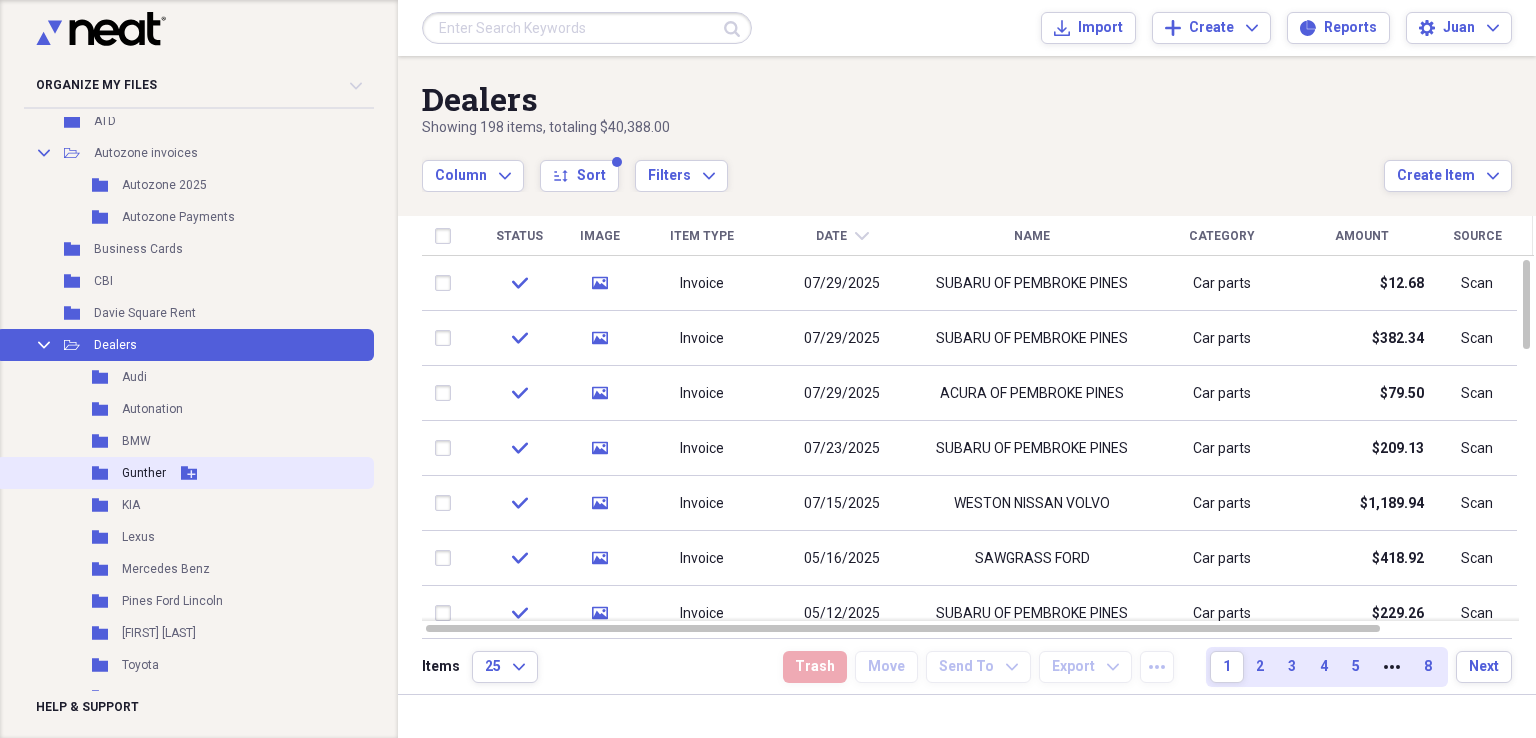 click on "Gunther" at bounding box center (144, 473) 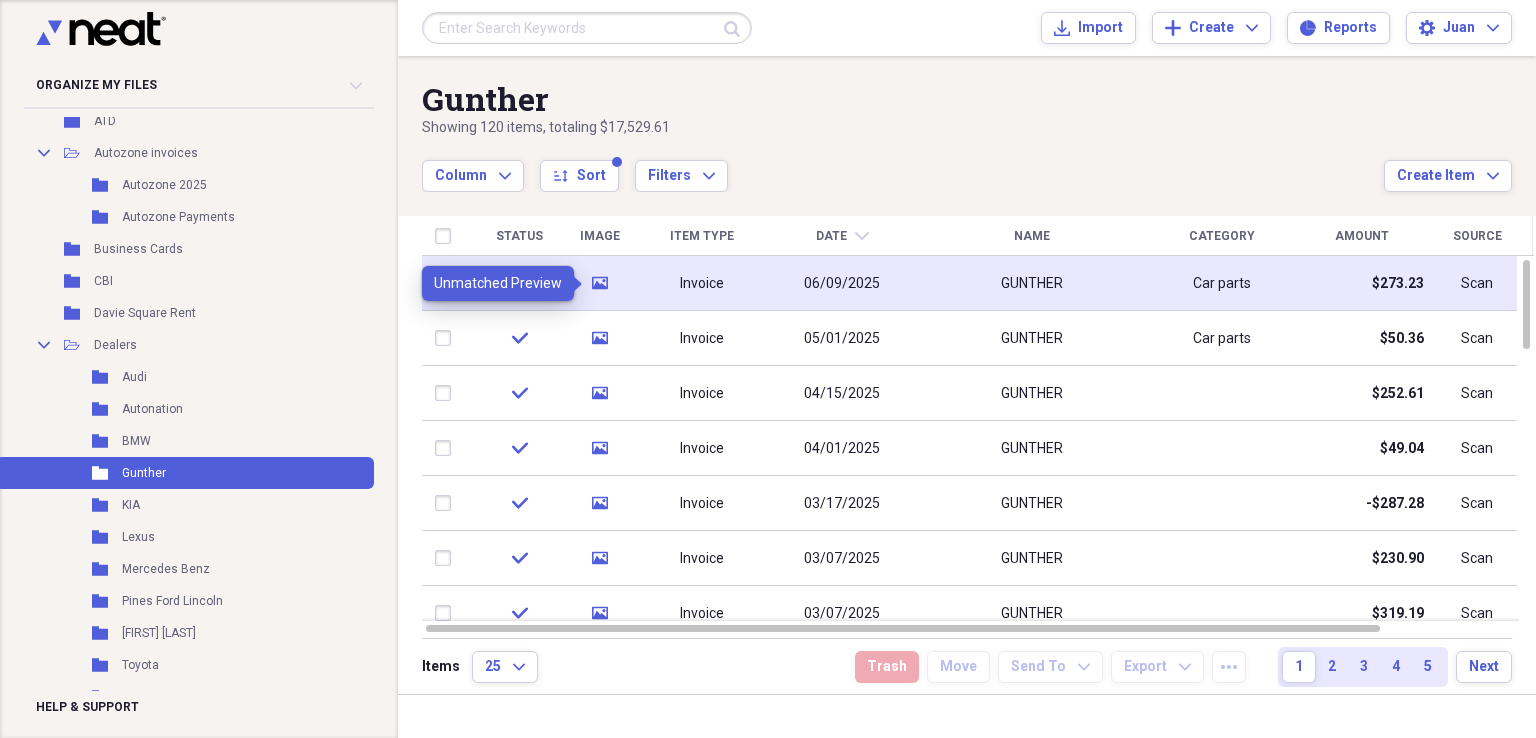 click on "media" 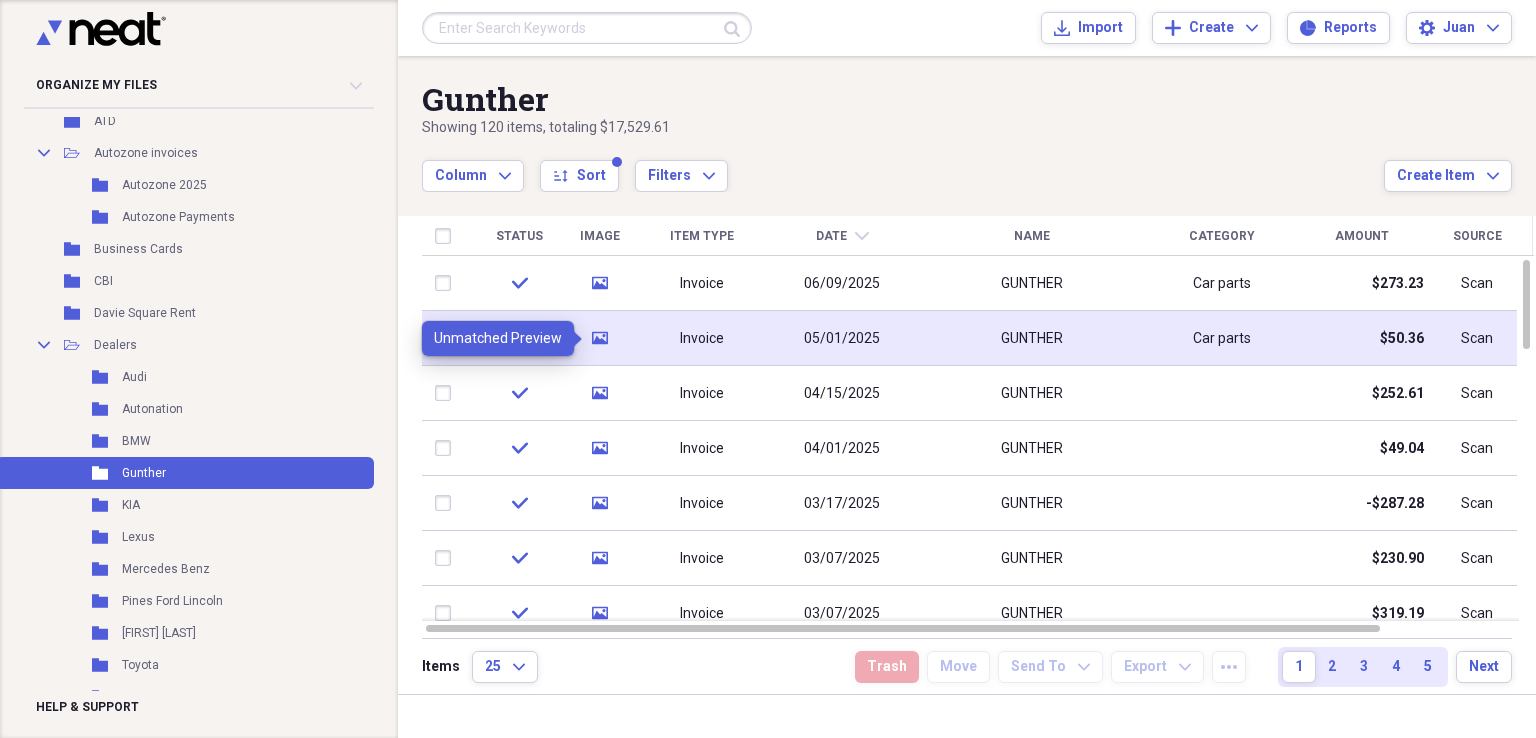 click 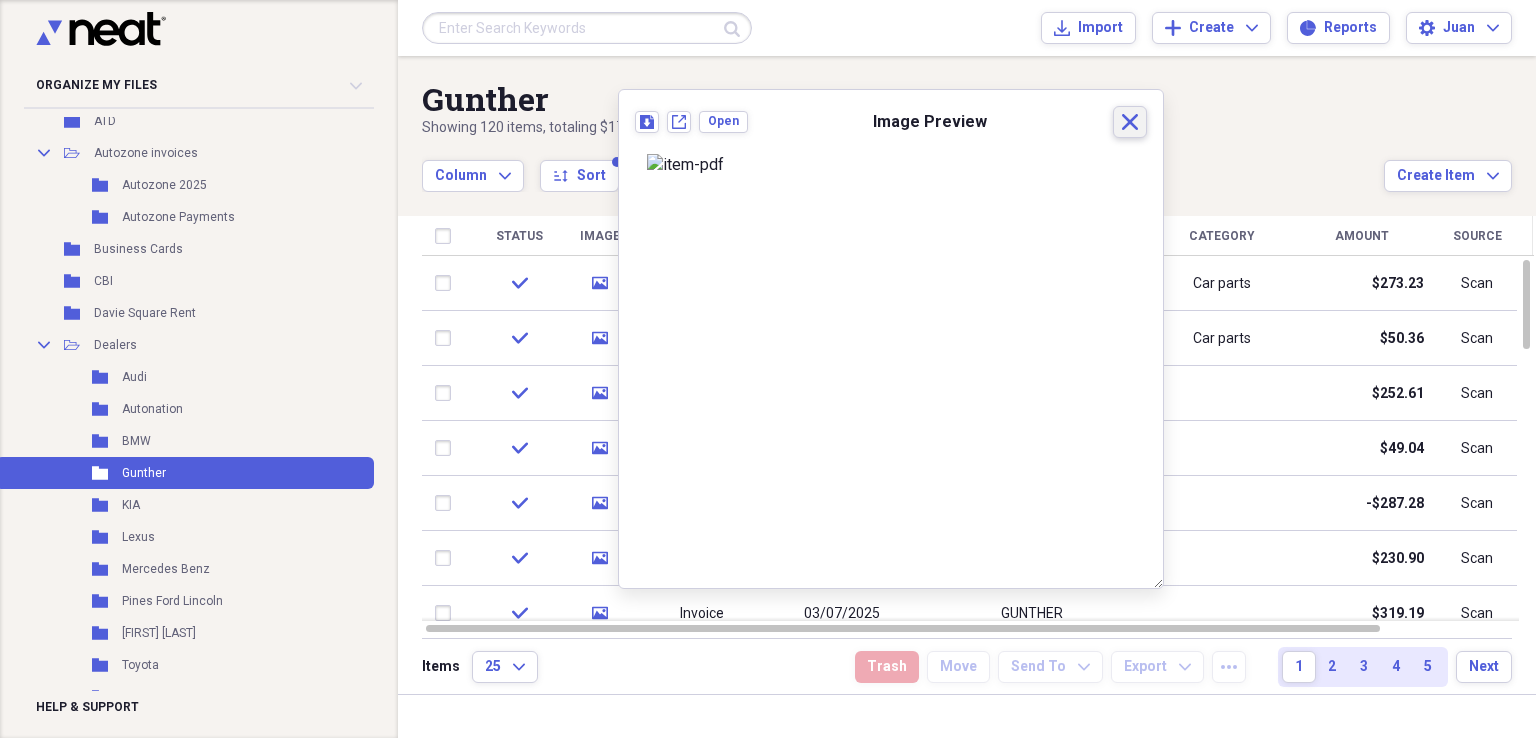 click on "Close" 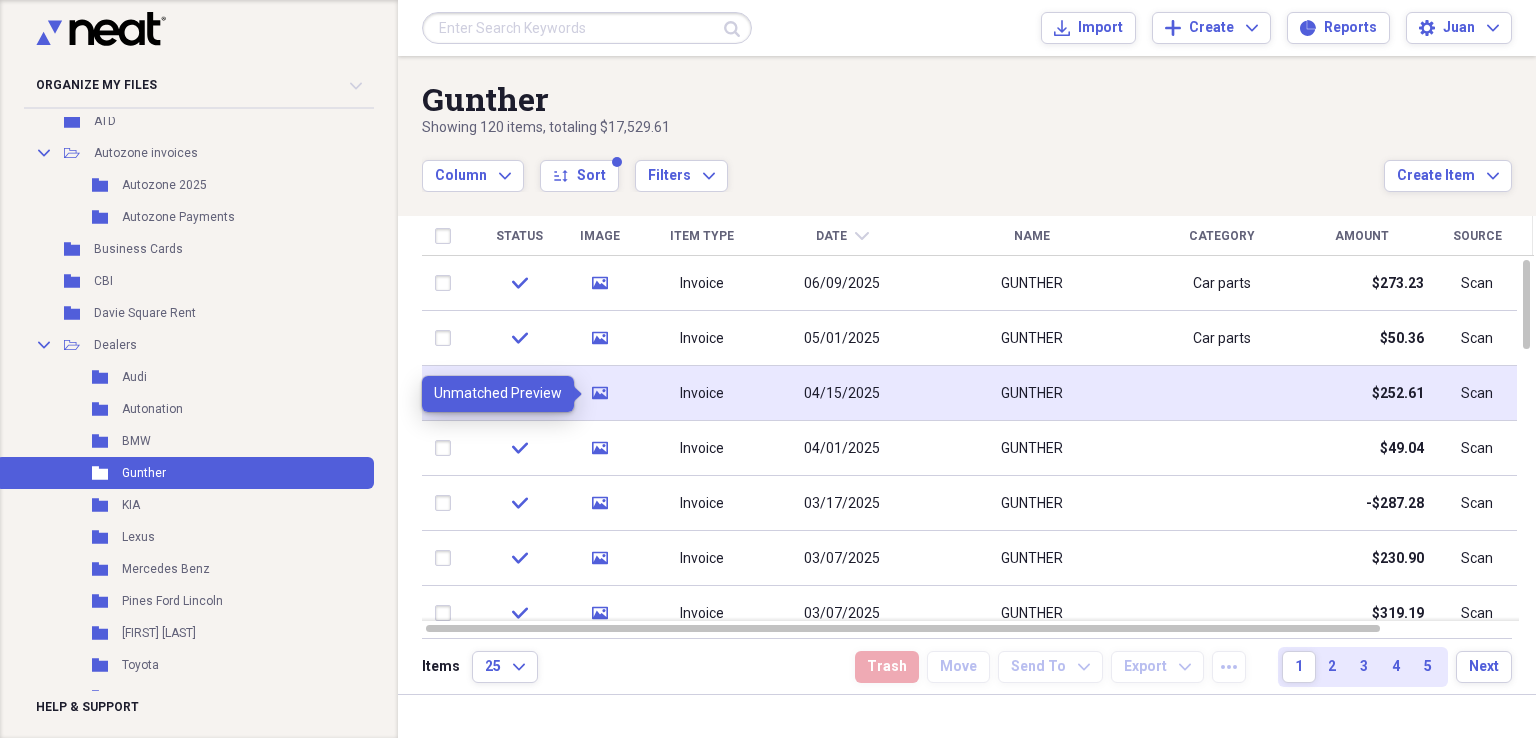 click on "media" 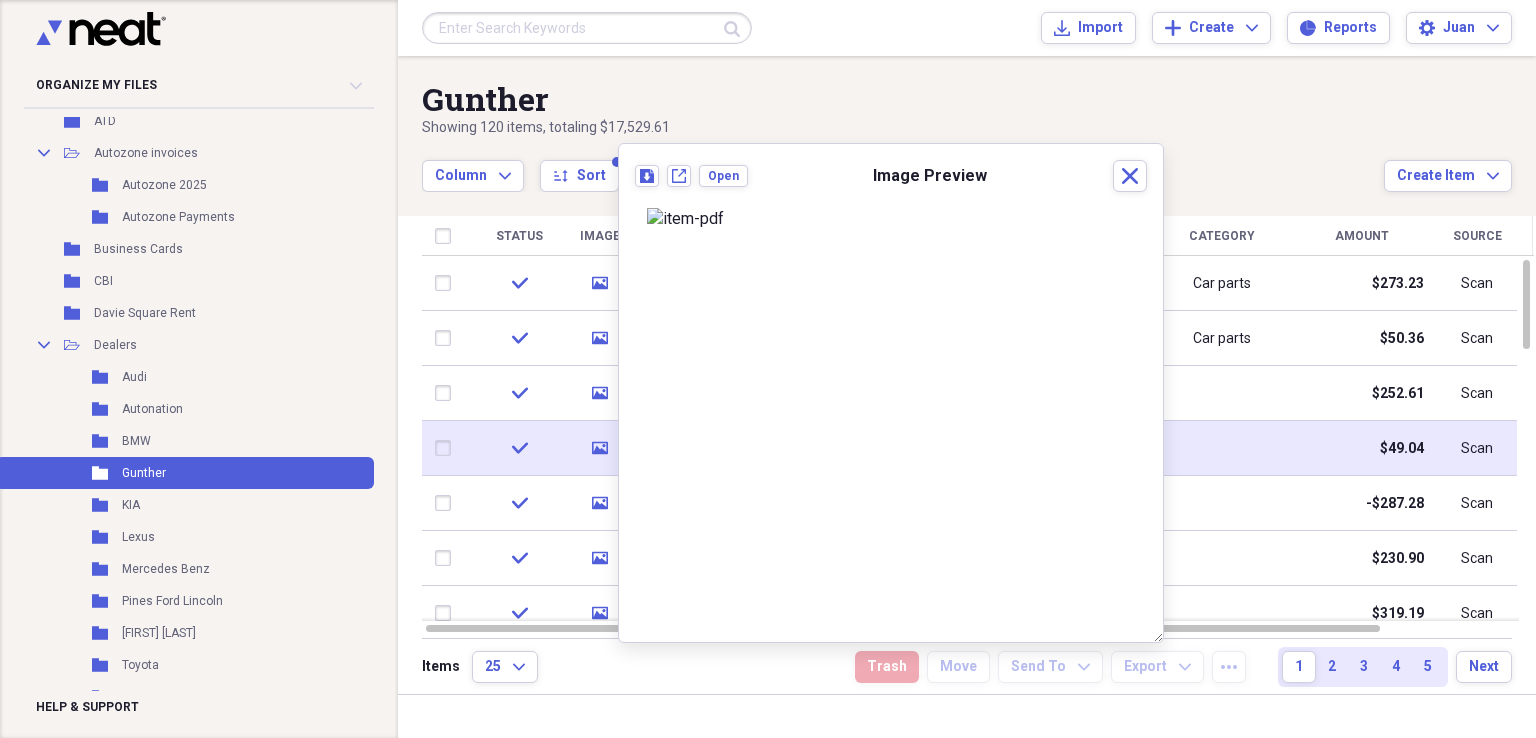 click 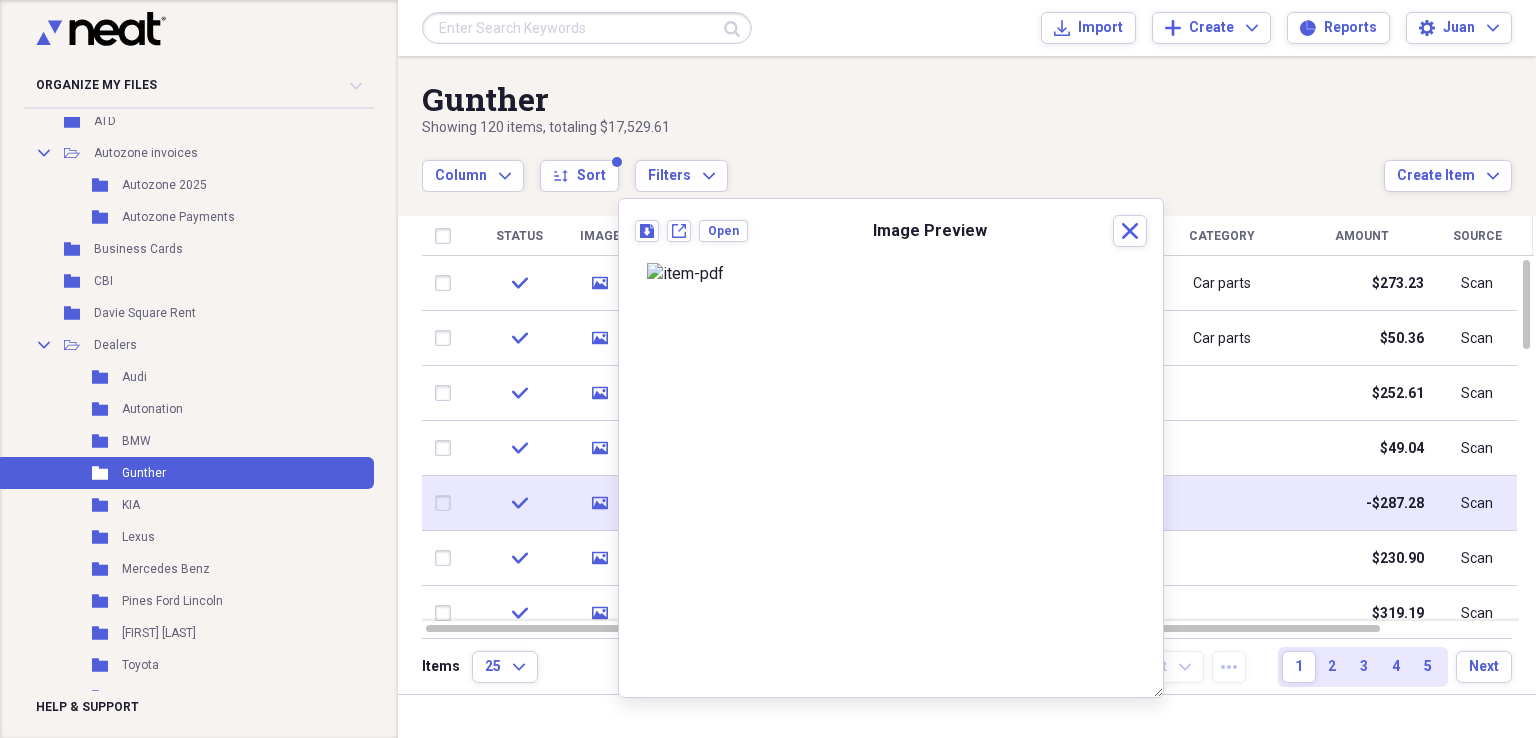 click on "media" 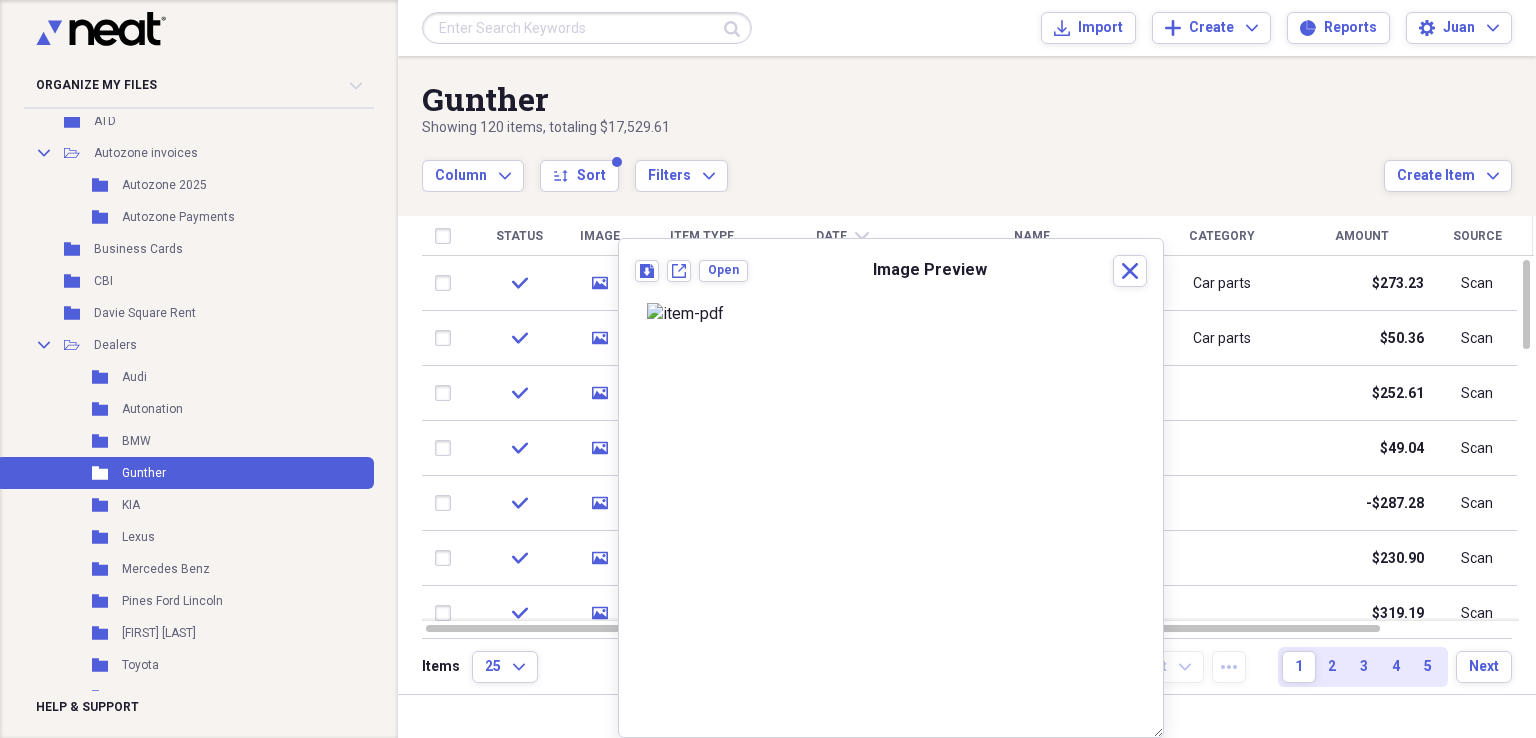 scroll, scrollTop: 172, scrollLeft: 0, axis: vertical 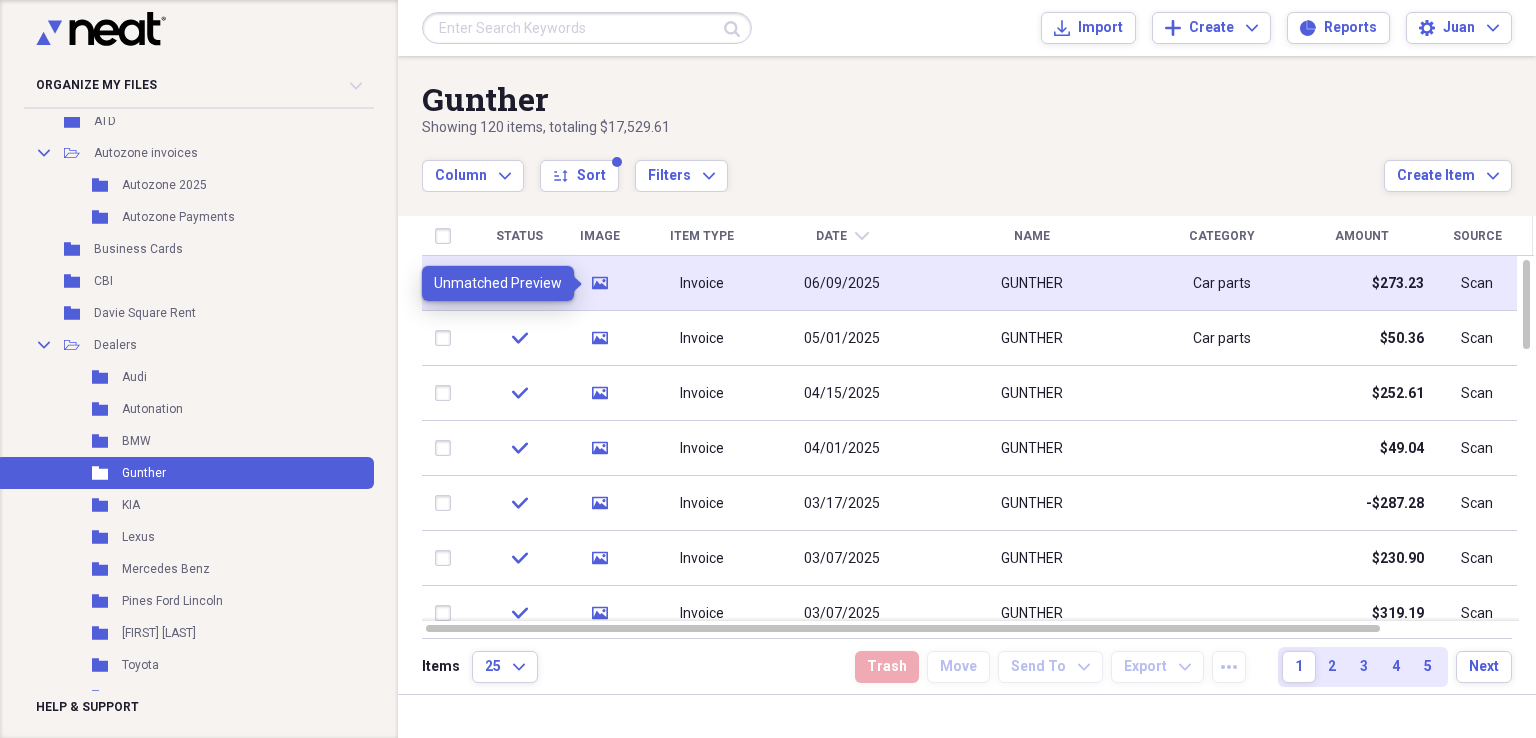 click on "media" 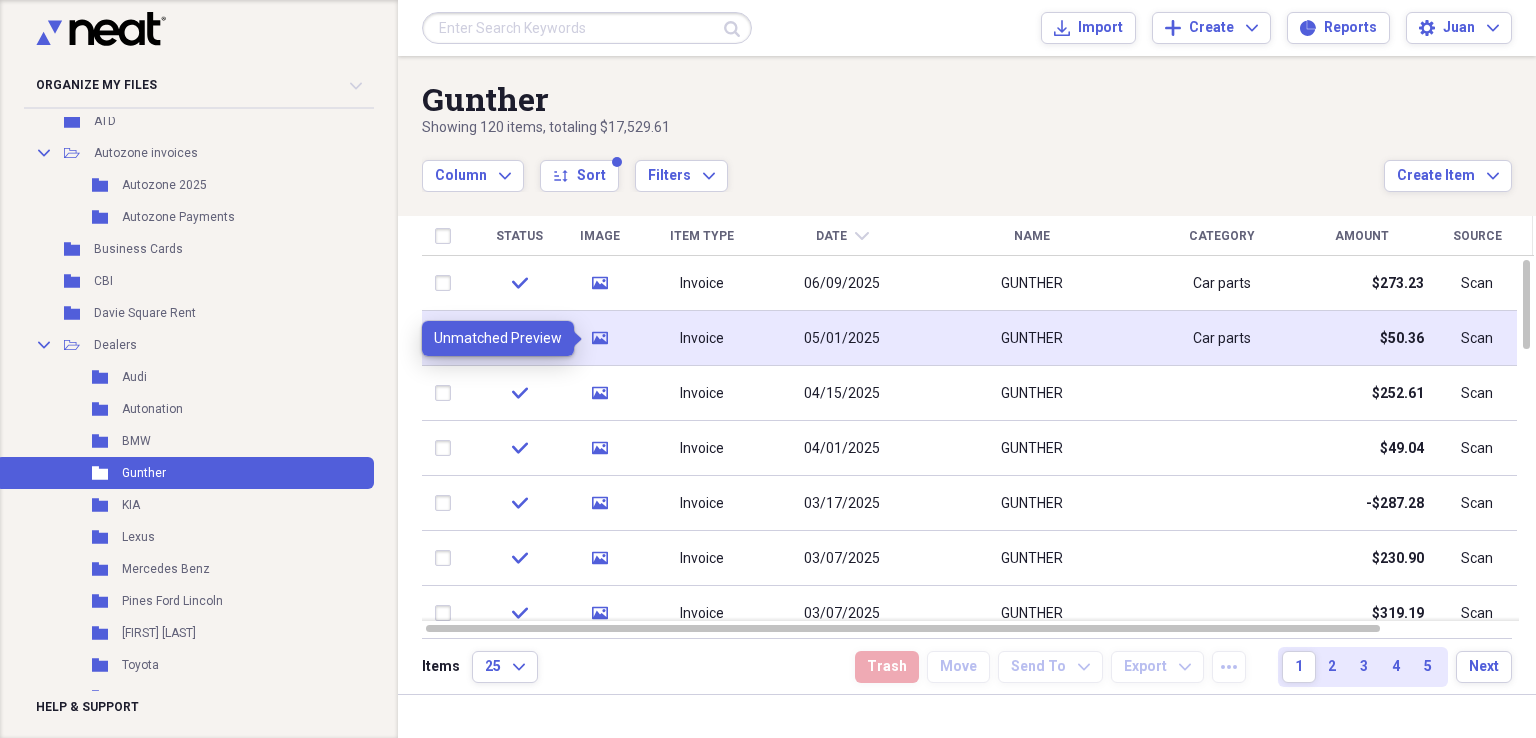 click 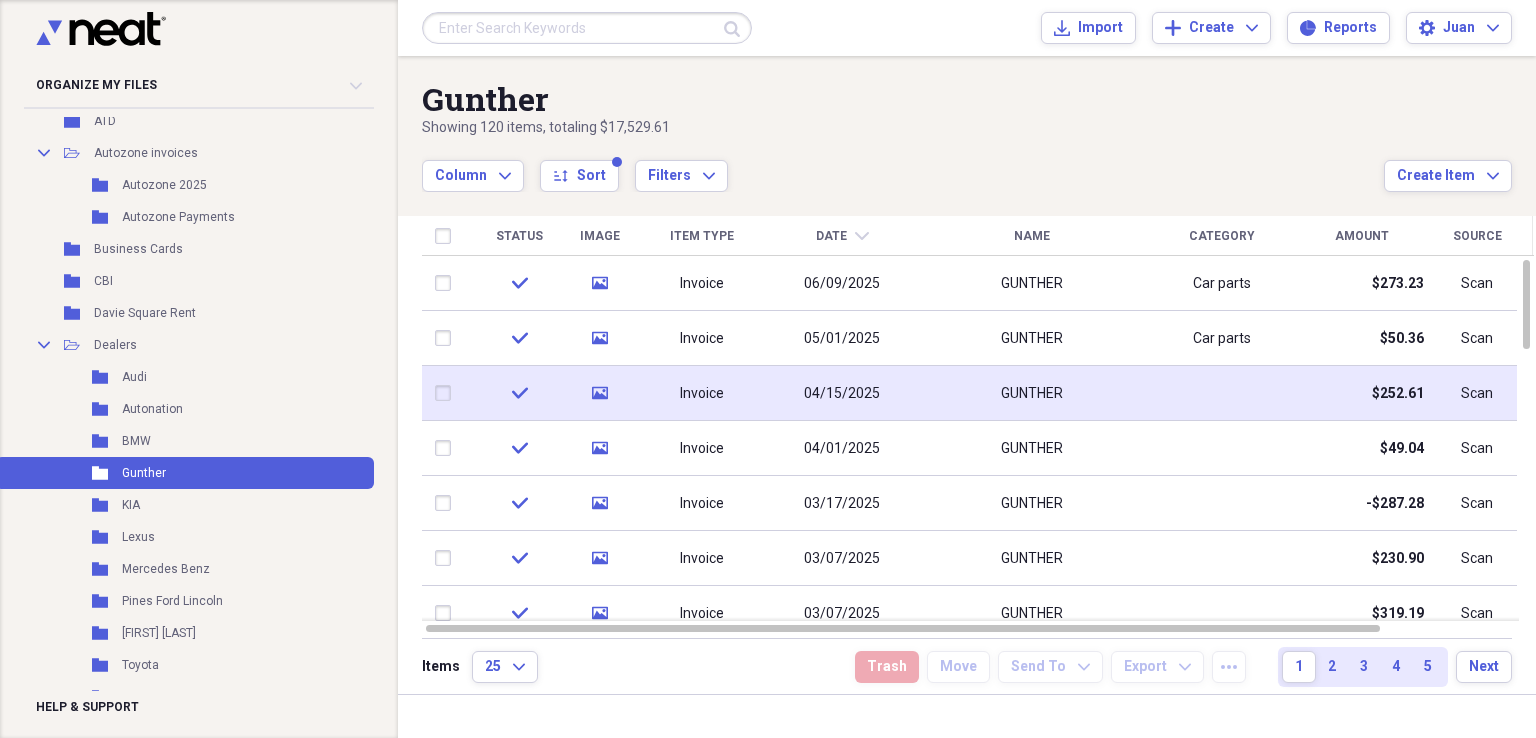 click on "media" 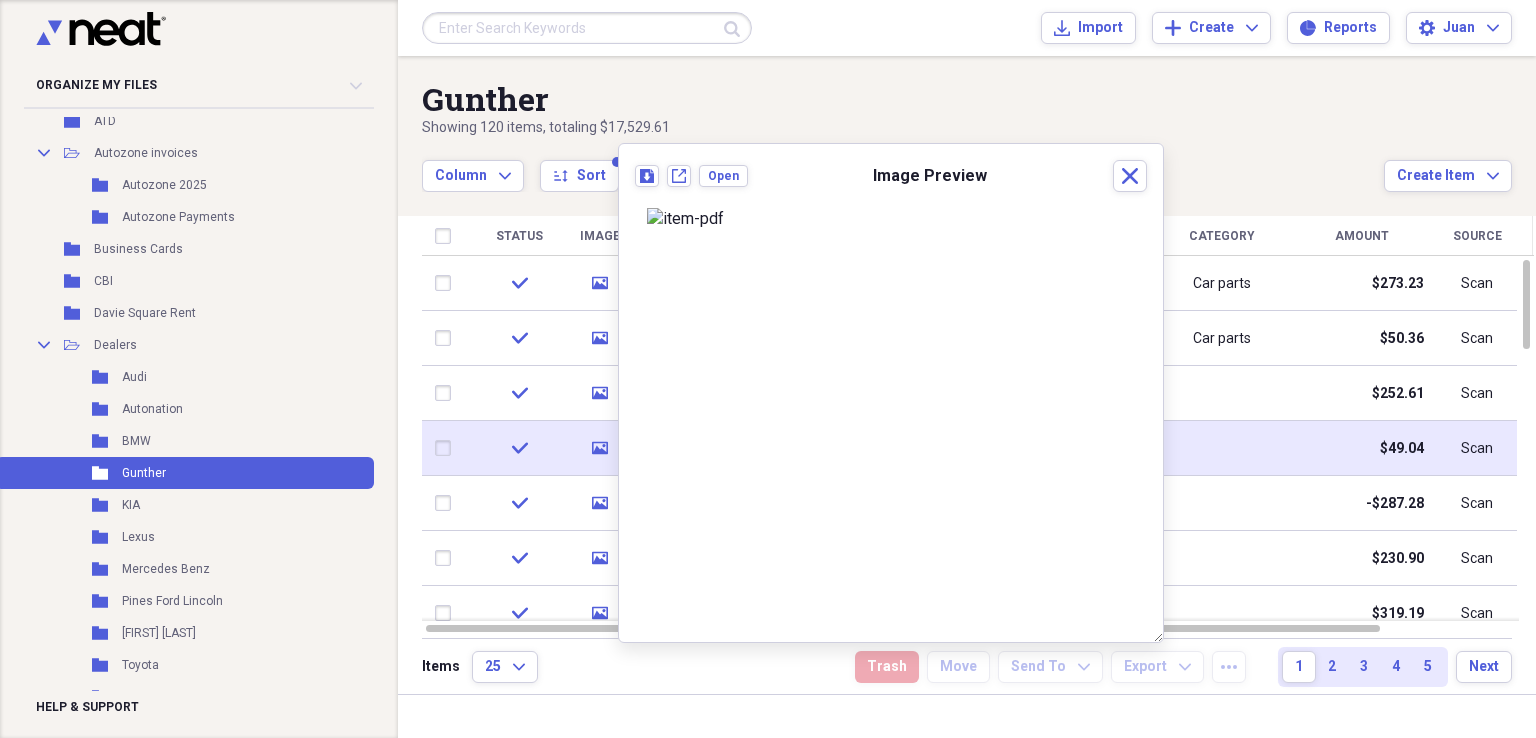 click on "media" 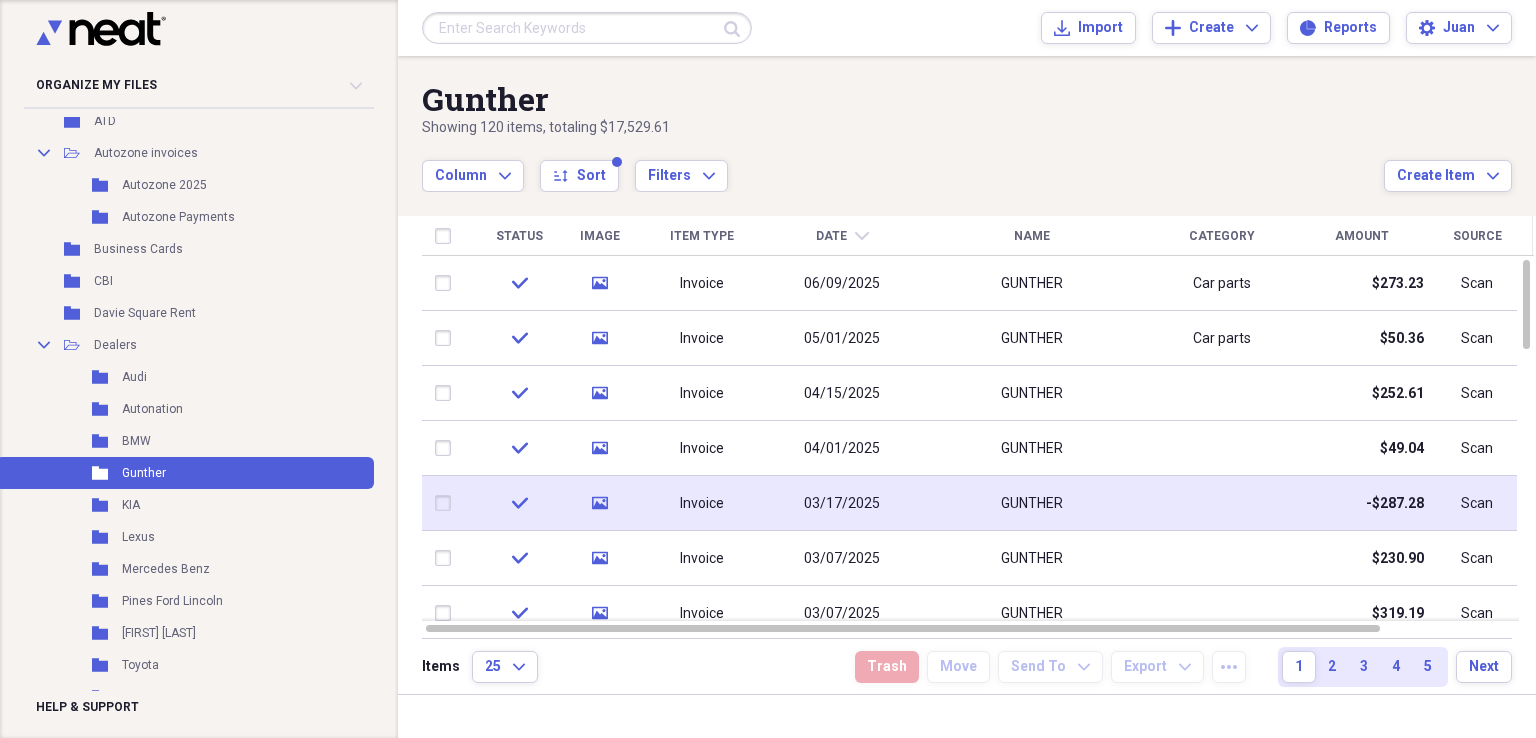 click on "media" 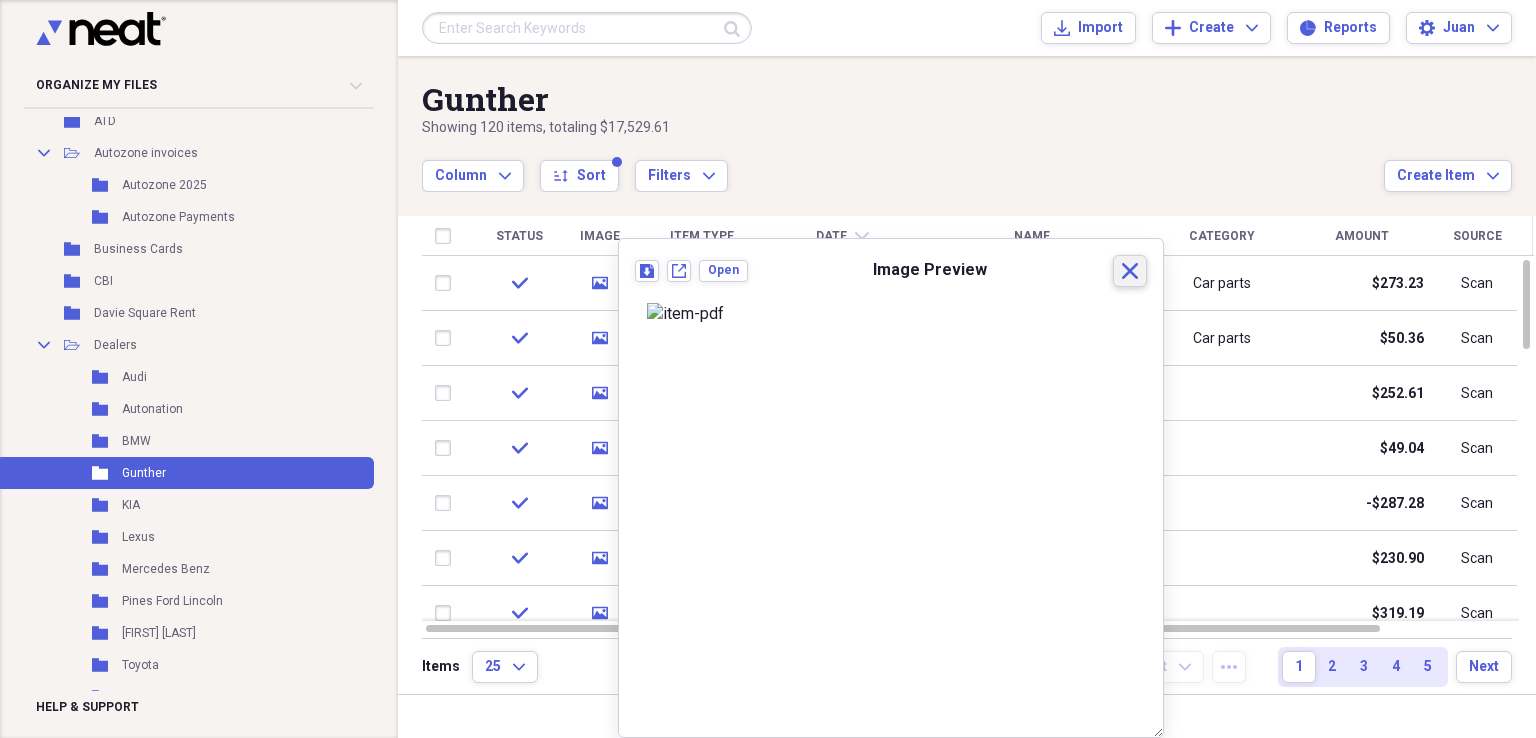 click on "Close" 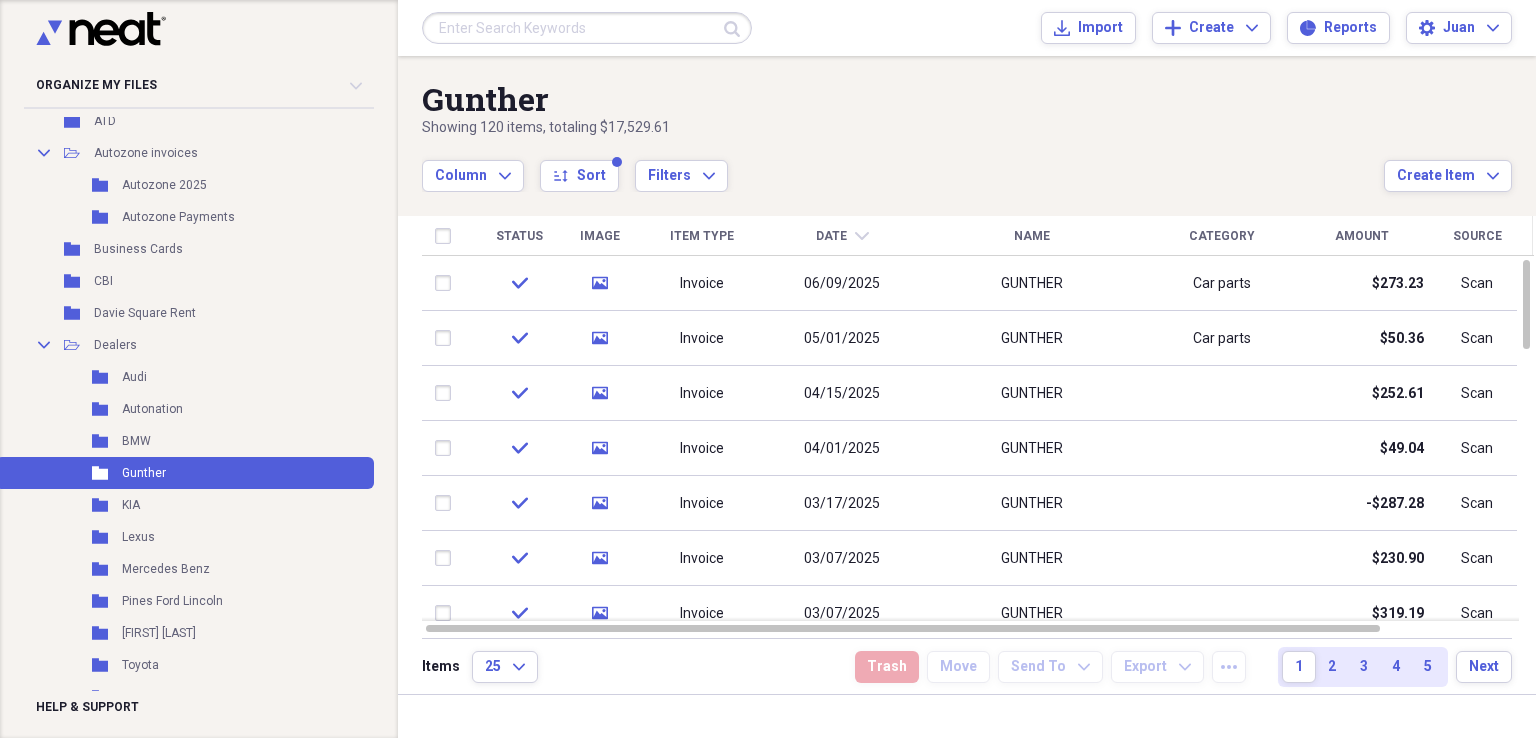 click at bounding box center (587, 28) 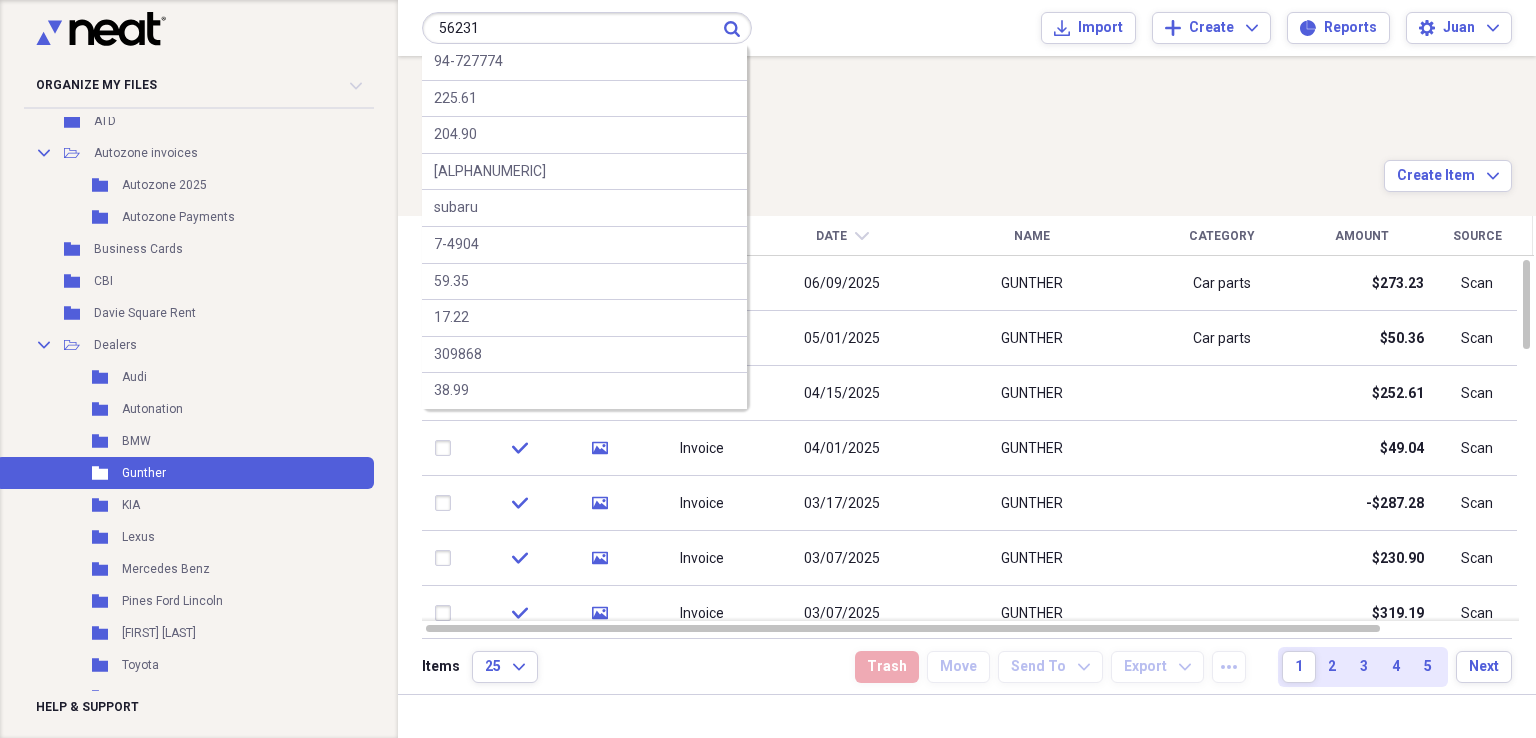 type on "56231" 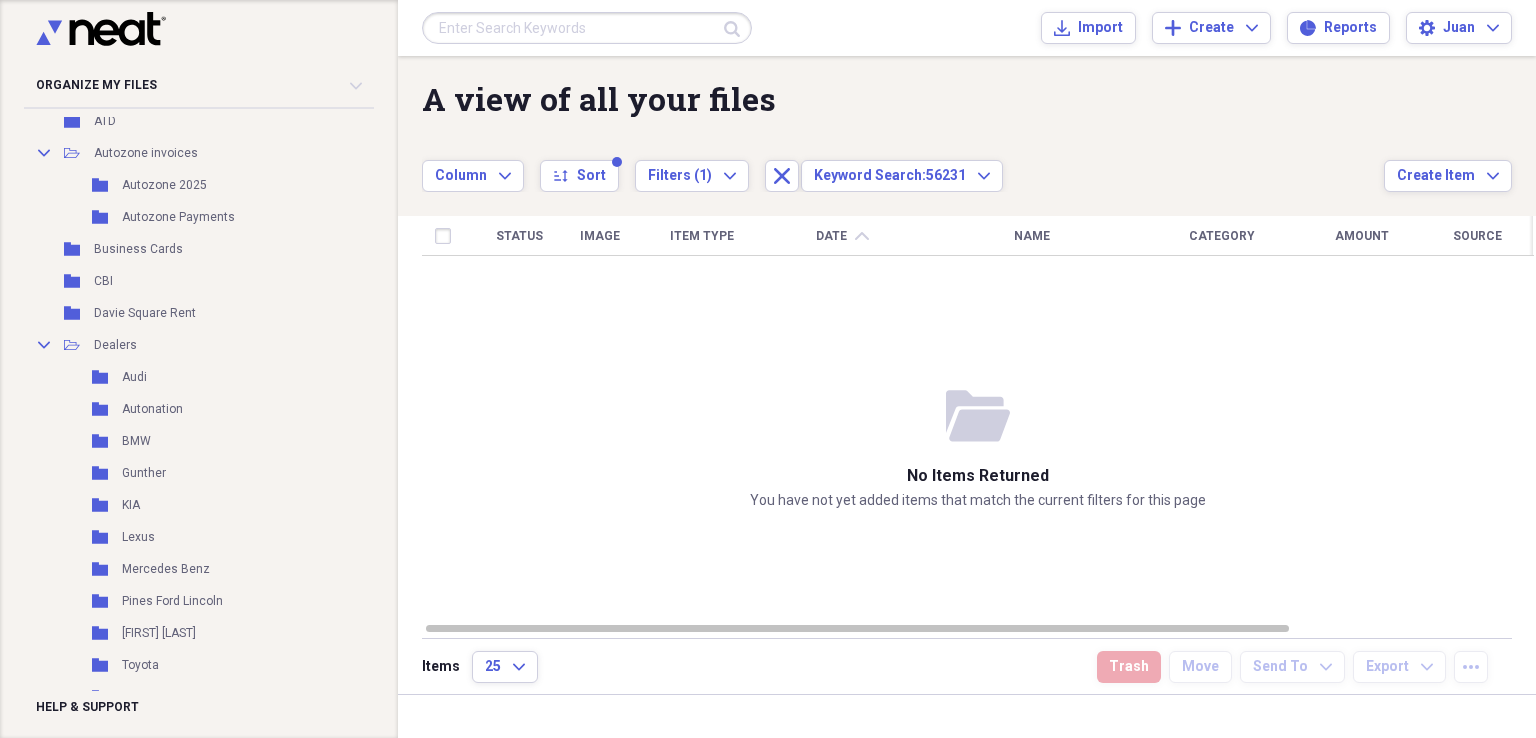 click at bounding box center [587, 28] 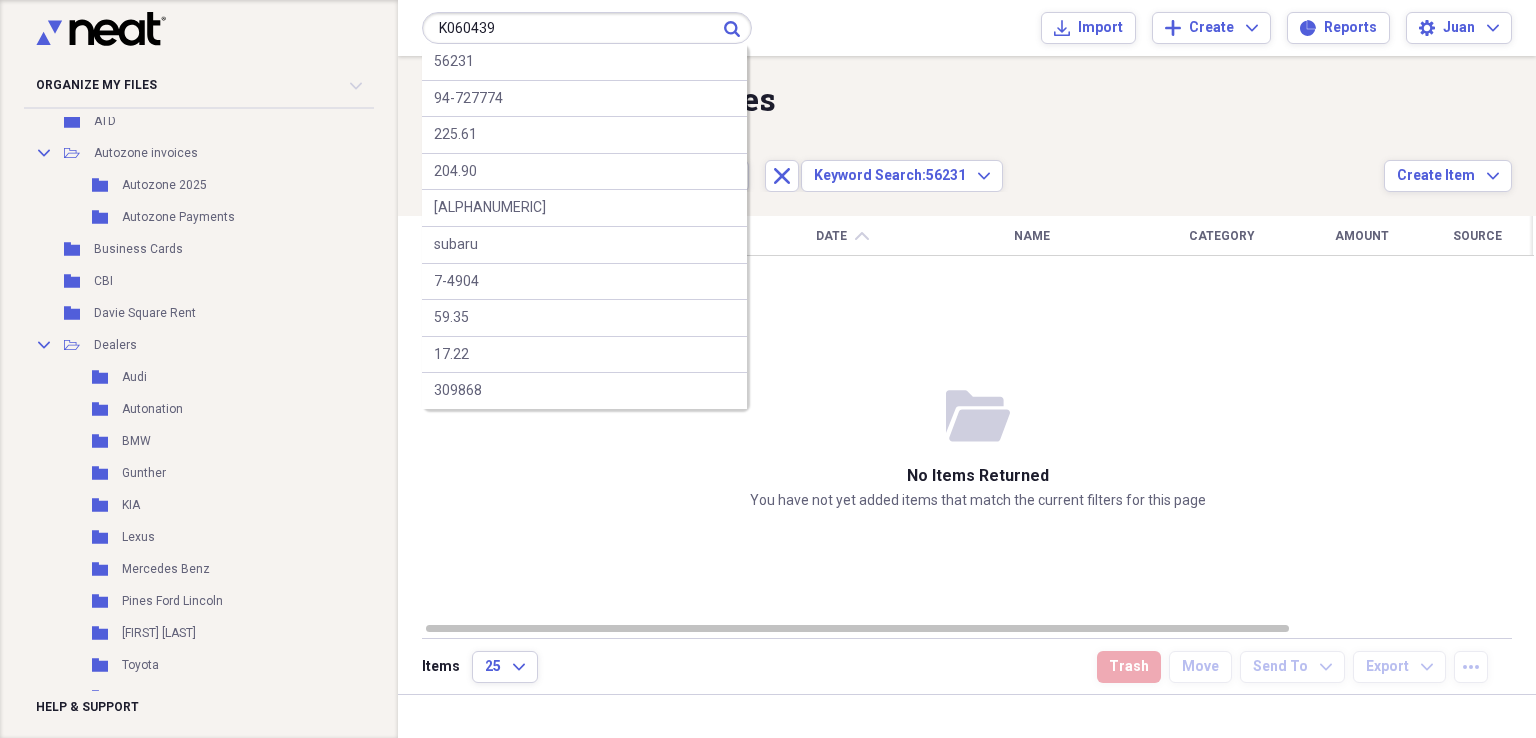 type on "K060439" 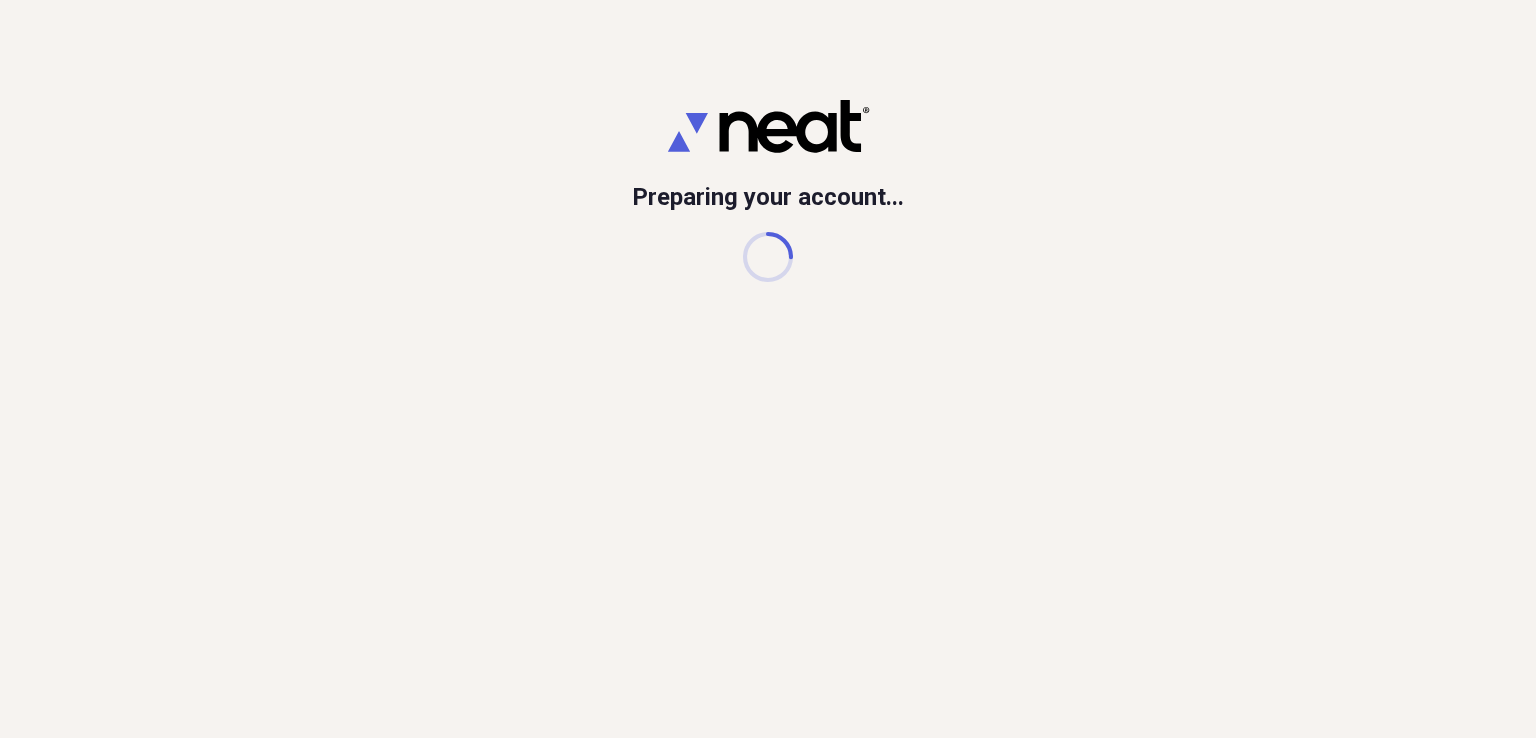 scroll, scrollTop: 0, scrollLeft: 0, axis: both 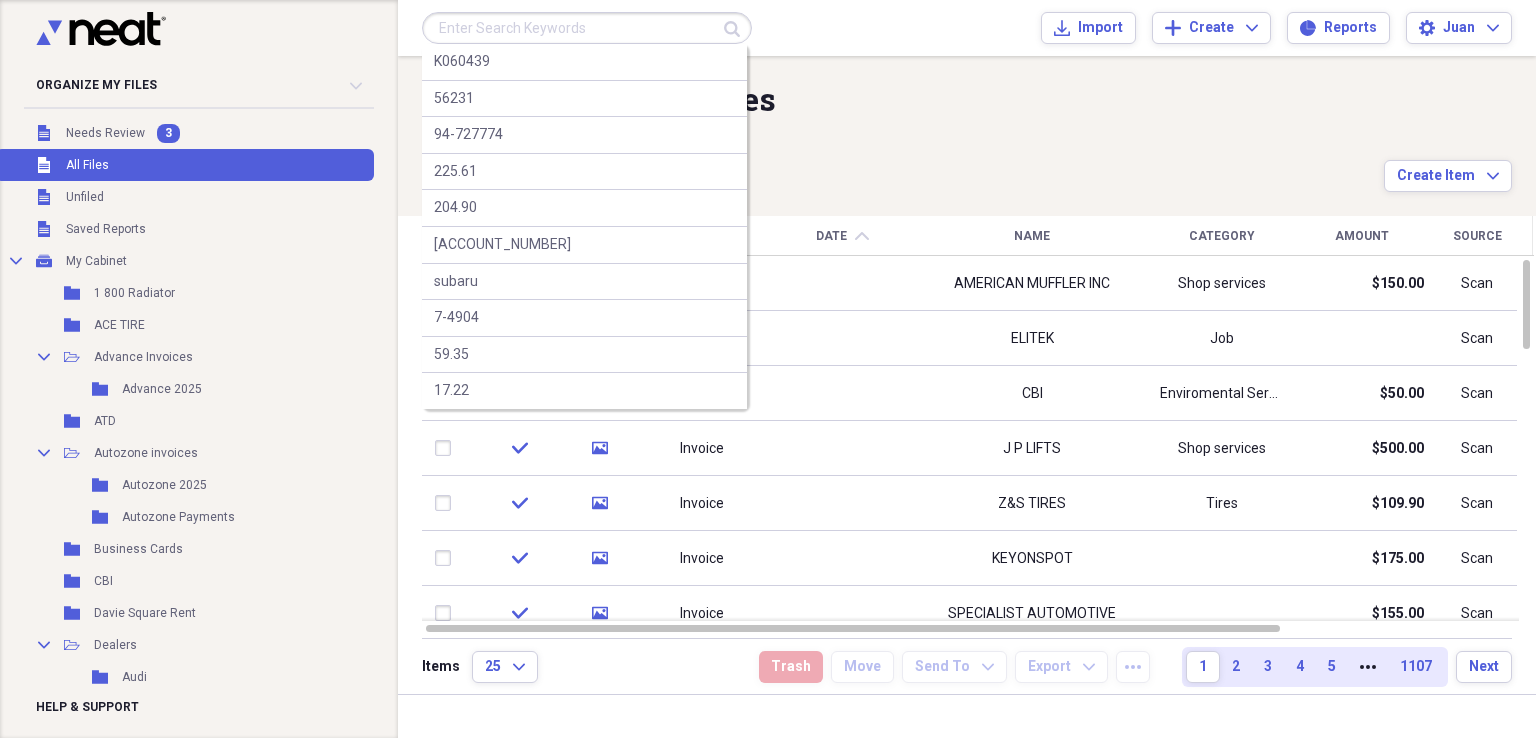 paste on "311217" 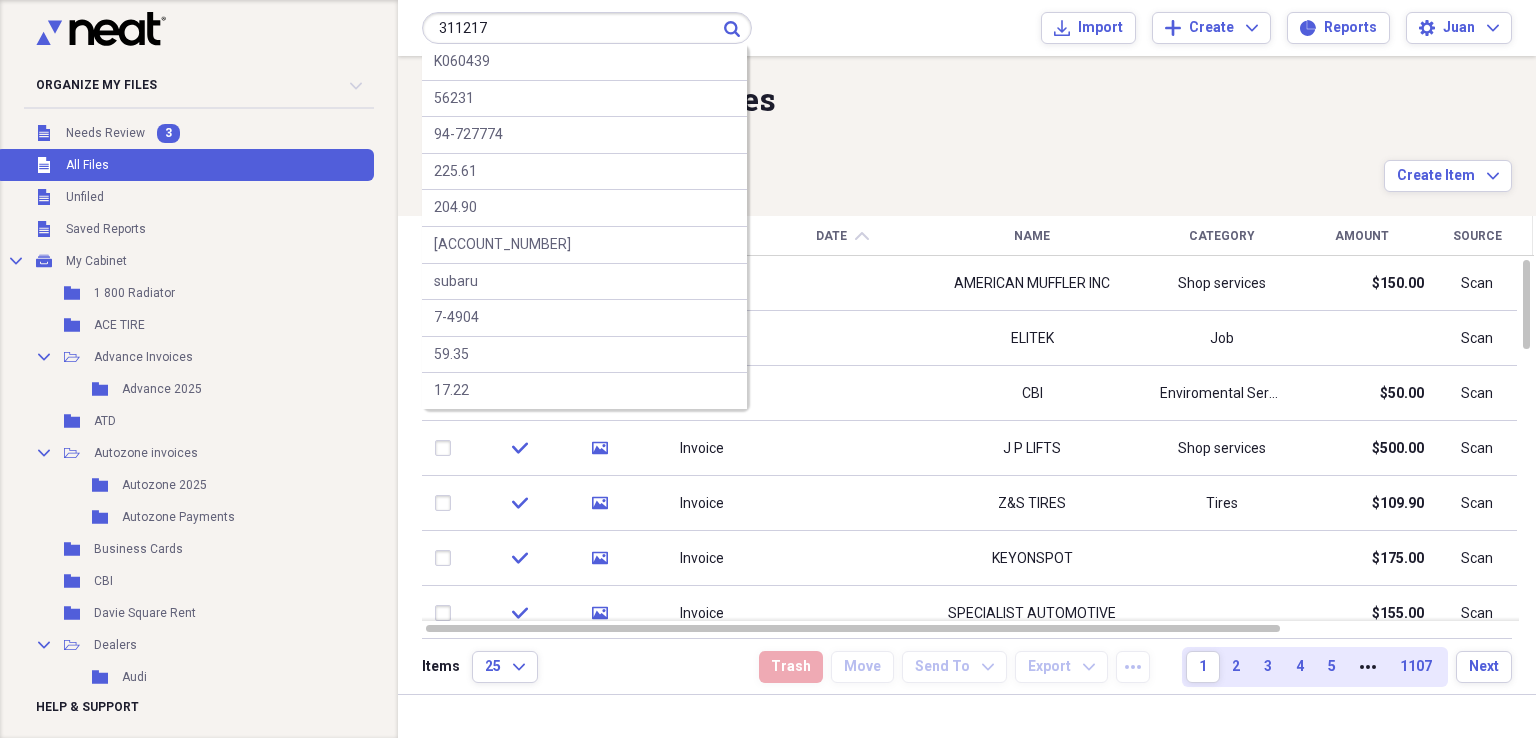 type on "311217" 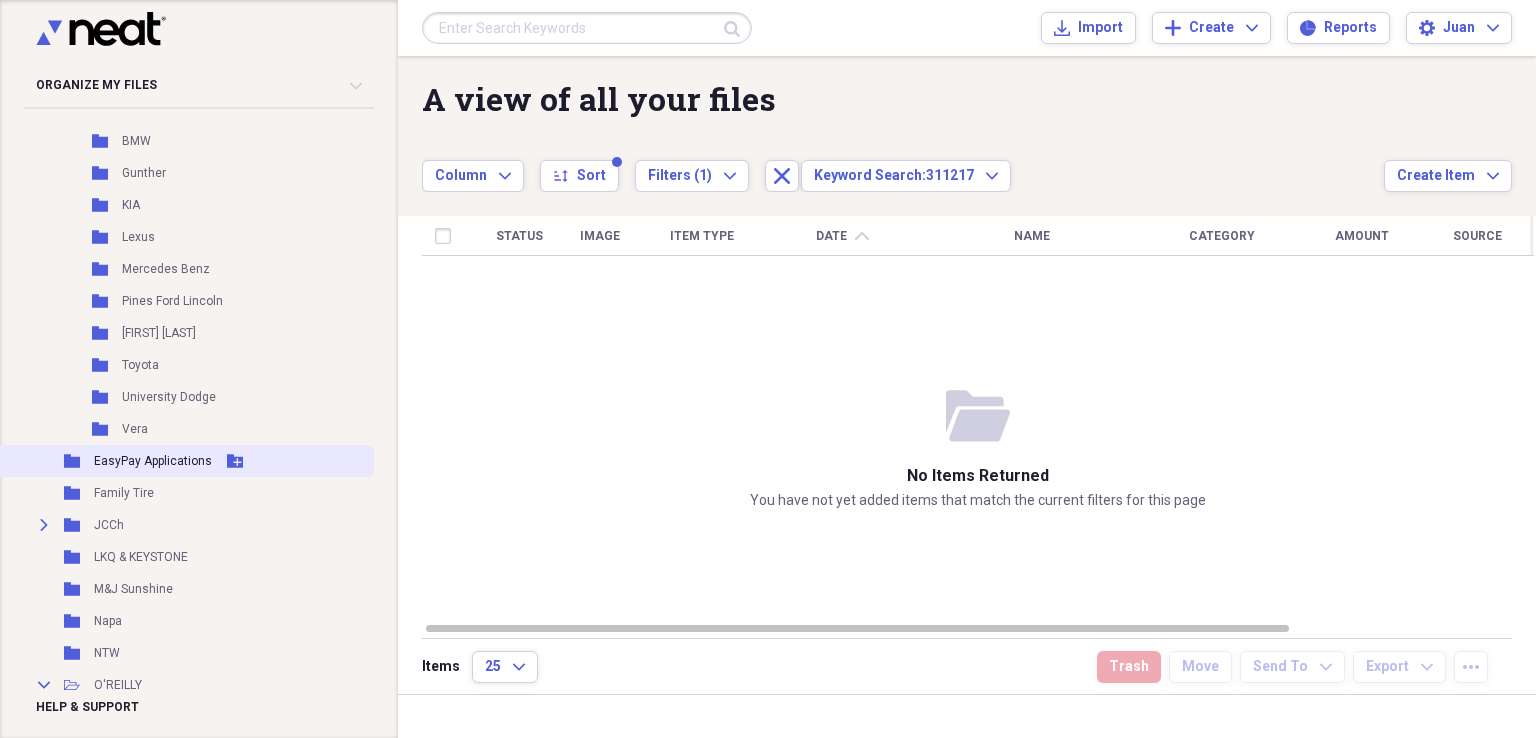 scroll, scrollTop: 900, scrollLeft: 0, axis: vertical 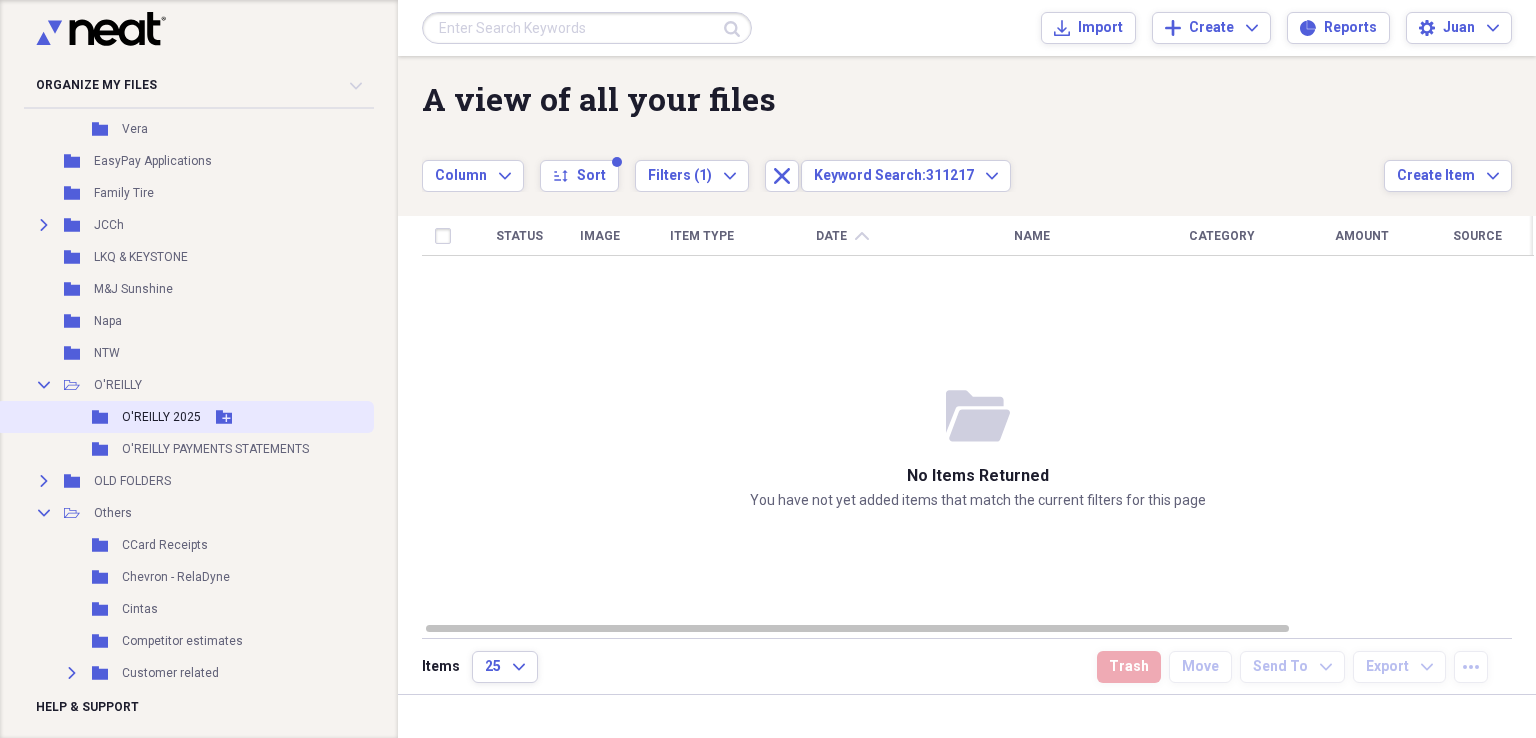 click on "O'REILLY 2025" at bounding box center [161, 417] 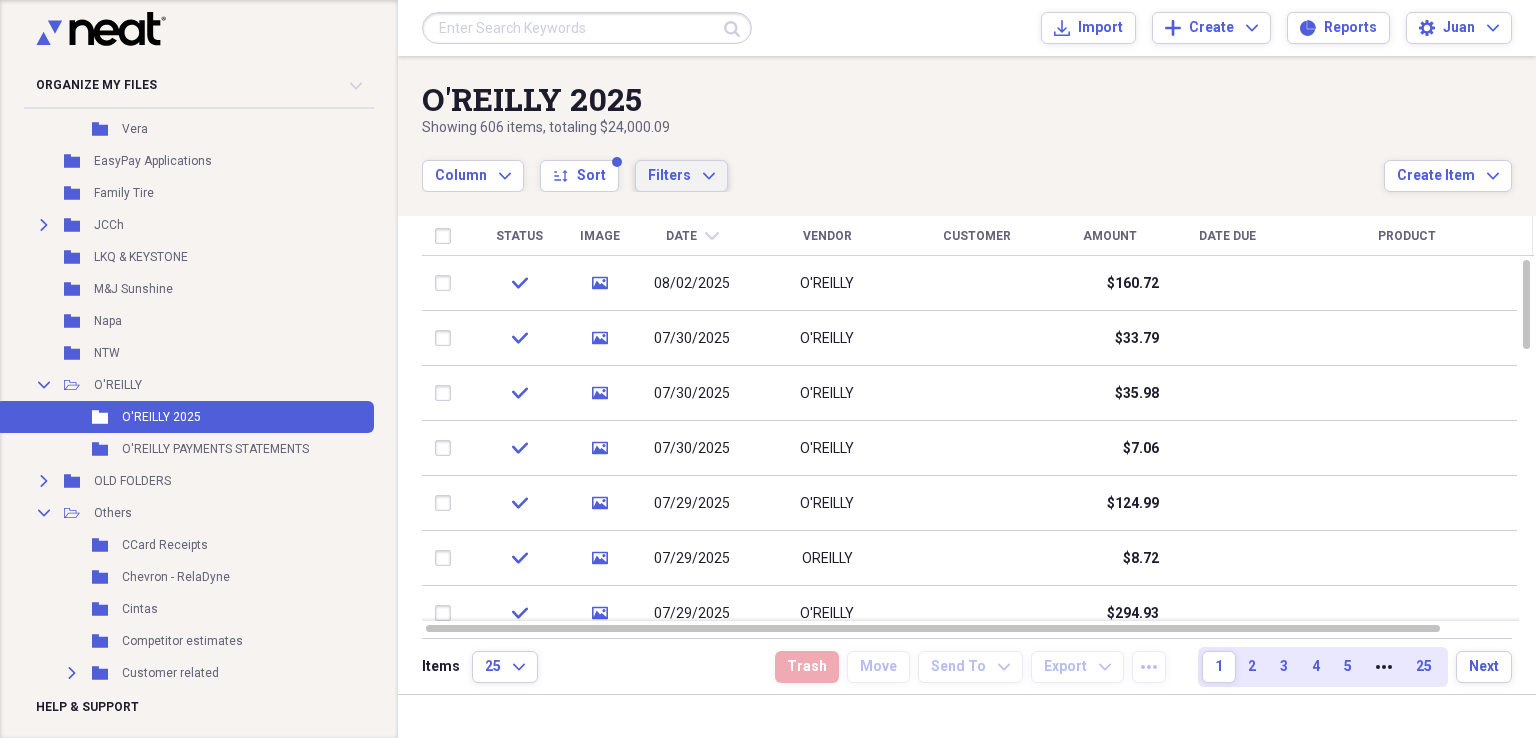 click on "Filters  Expand" at bounding box center [681, 176] 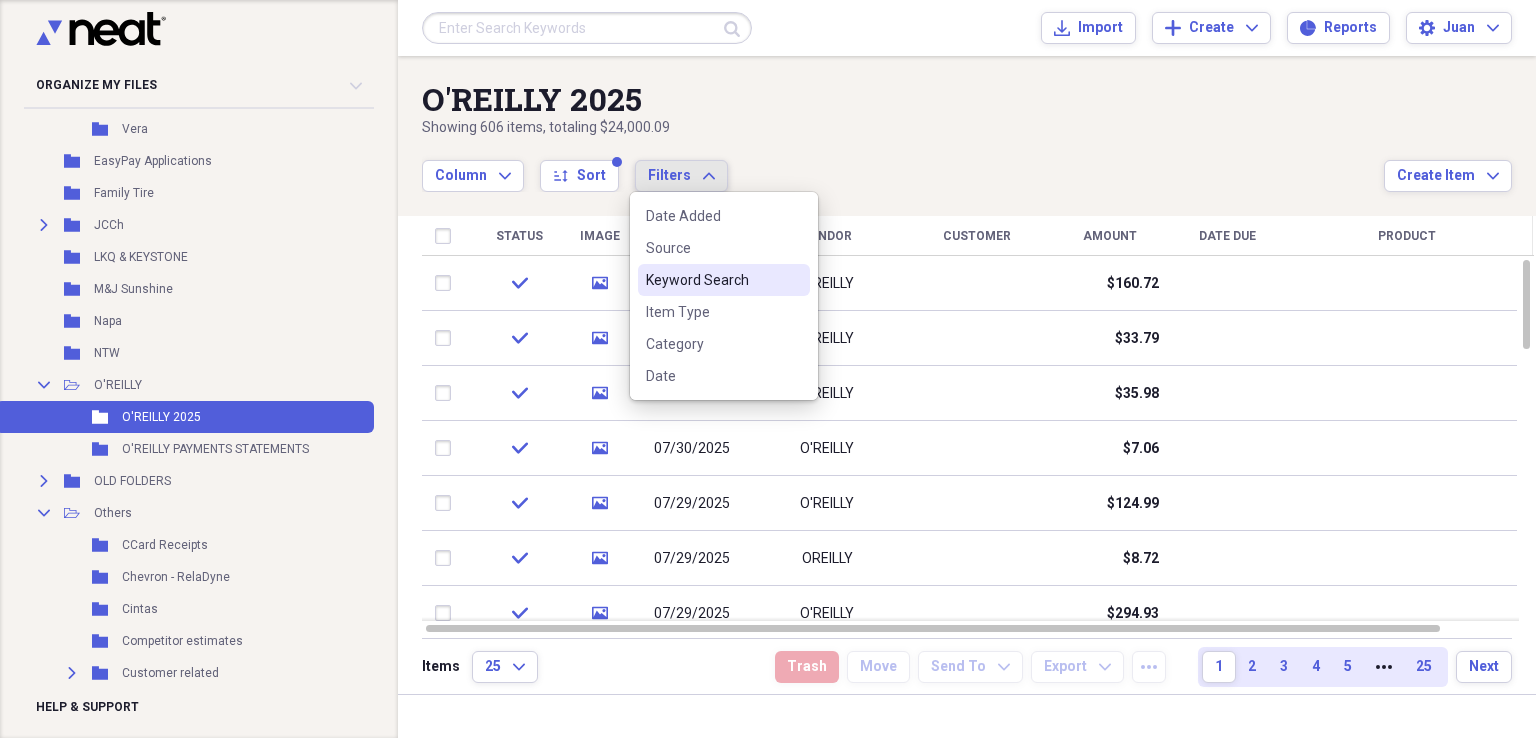 click on "Keyword Search" at bounding box center [712, 280] 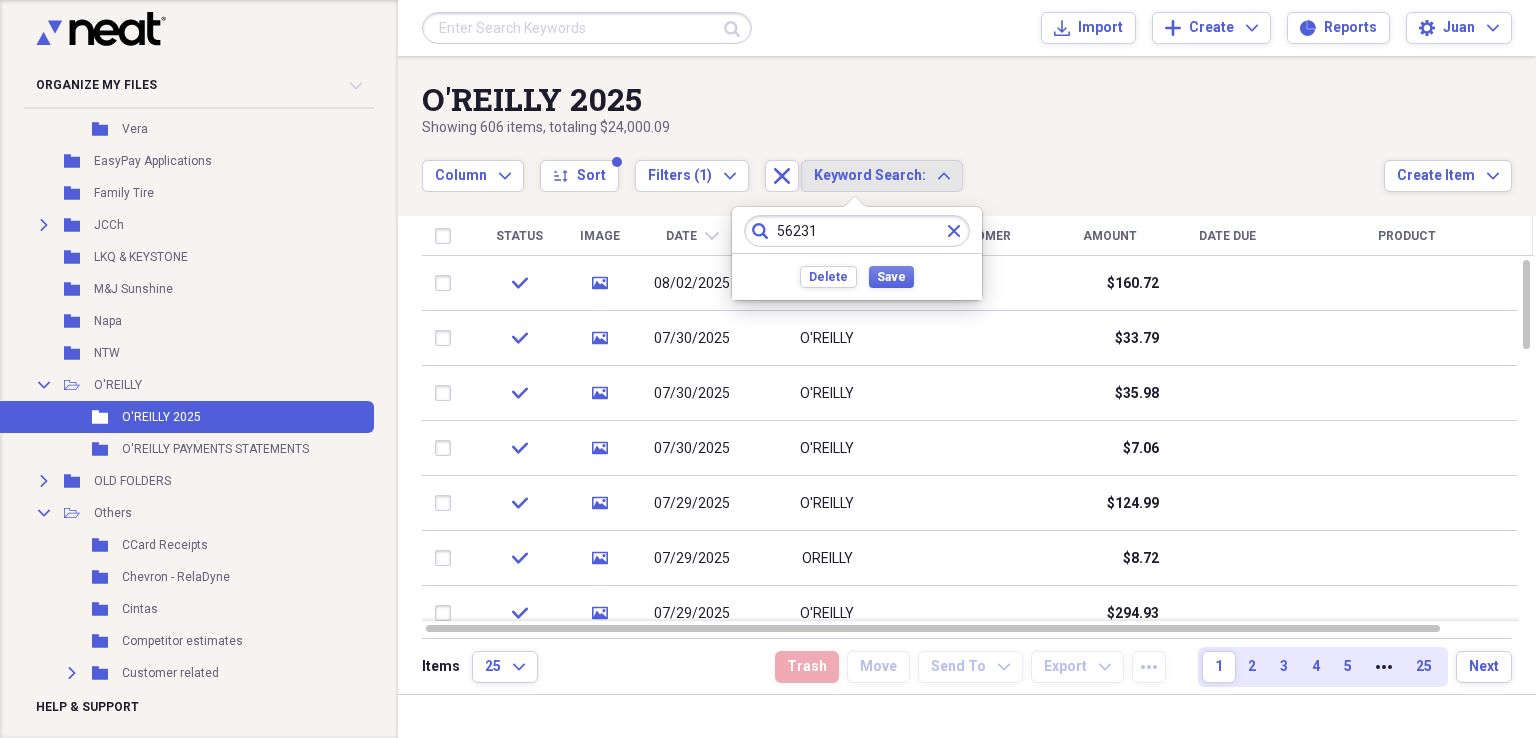 type on "56231" 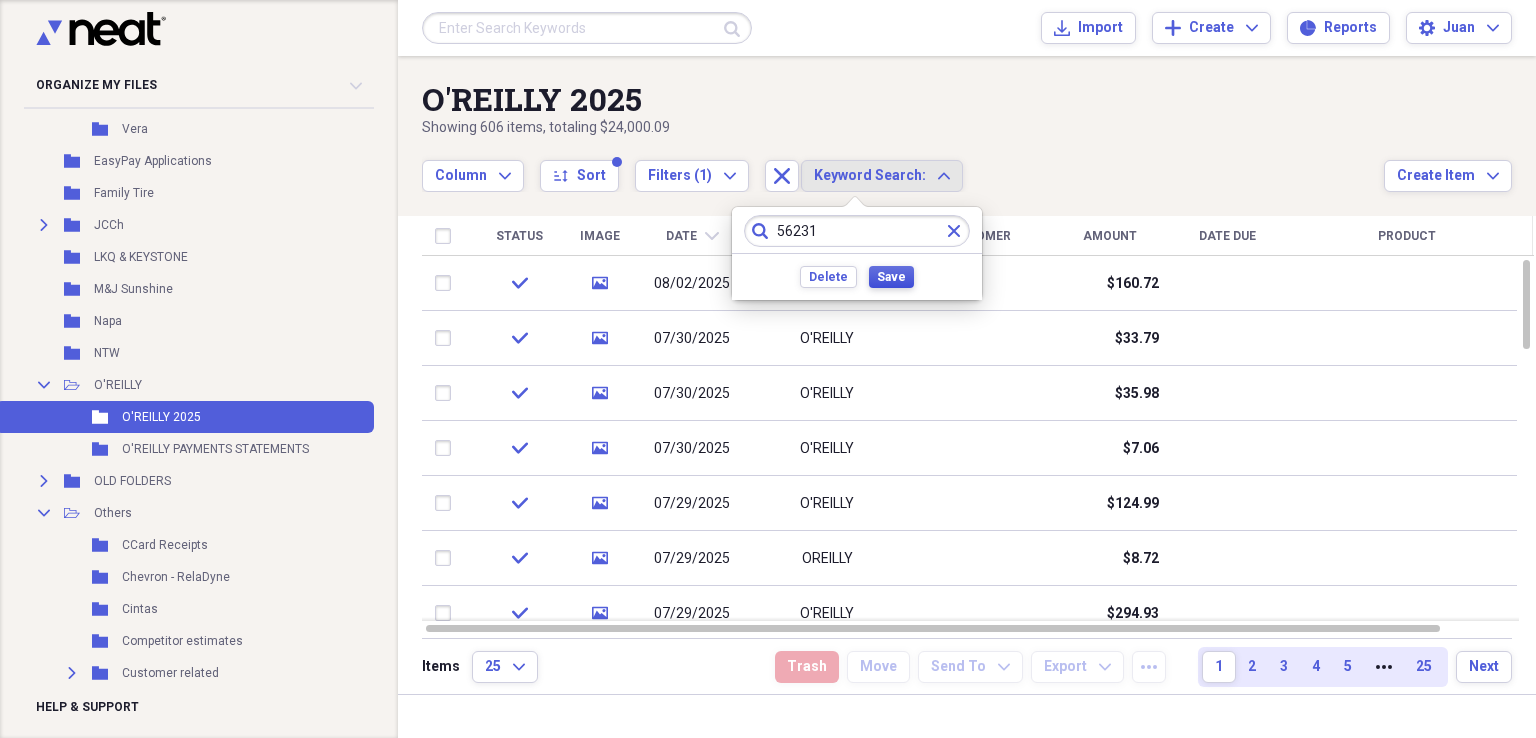 click on "Save" at bounding box center (891, 277) 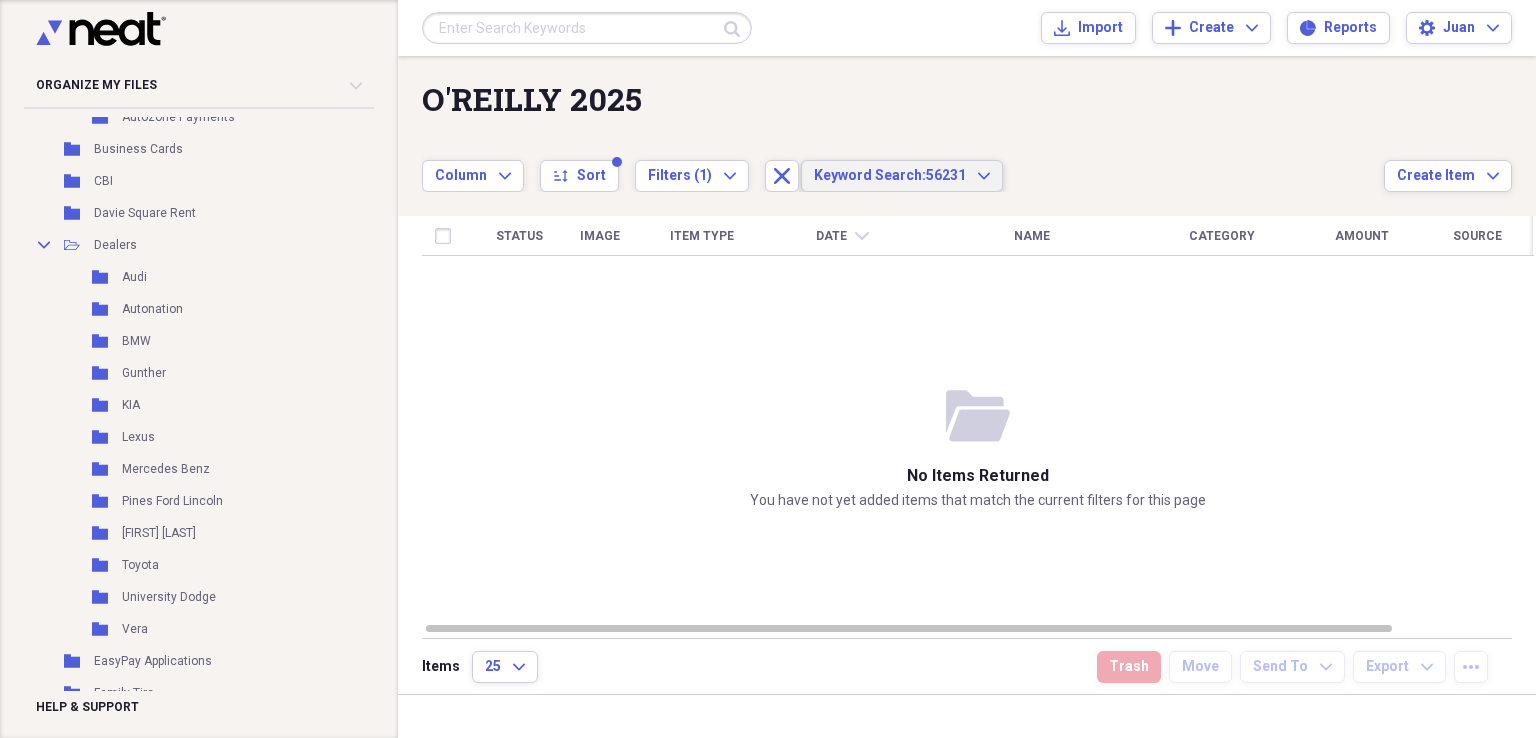 scroll, scrollTop: 0, scrollLeft: 0, axis: both 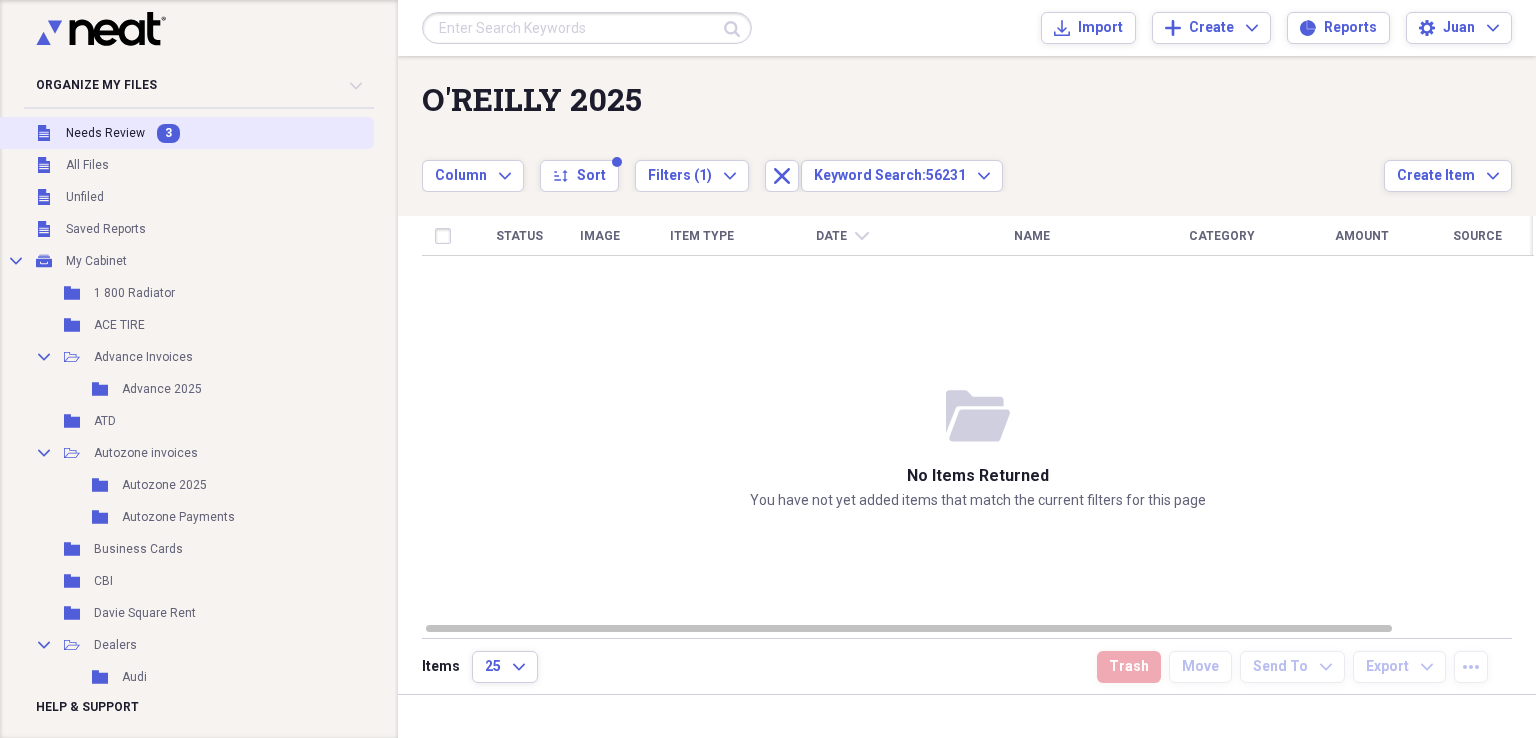 click on "Needs Review" at bounding box center [105, 133] 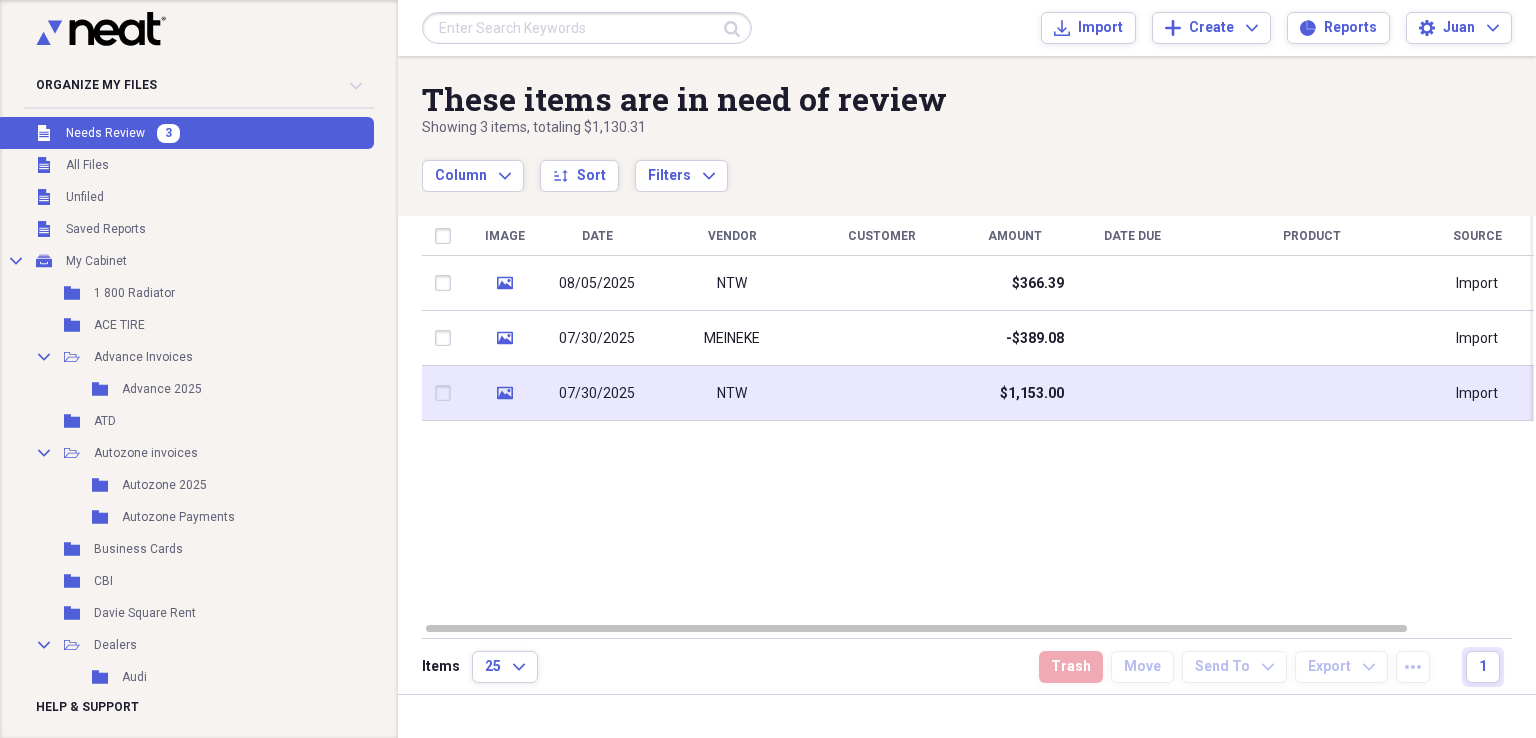 click at bounding box center (882, 393) 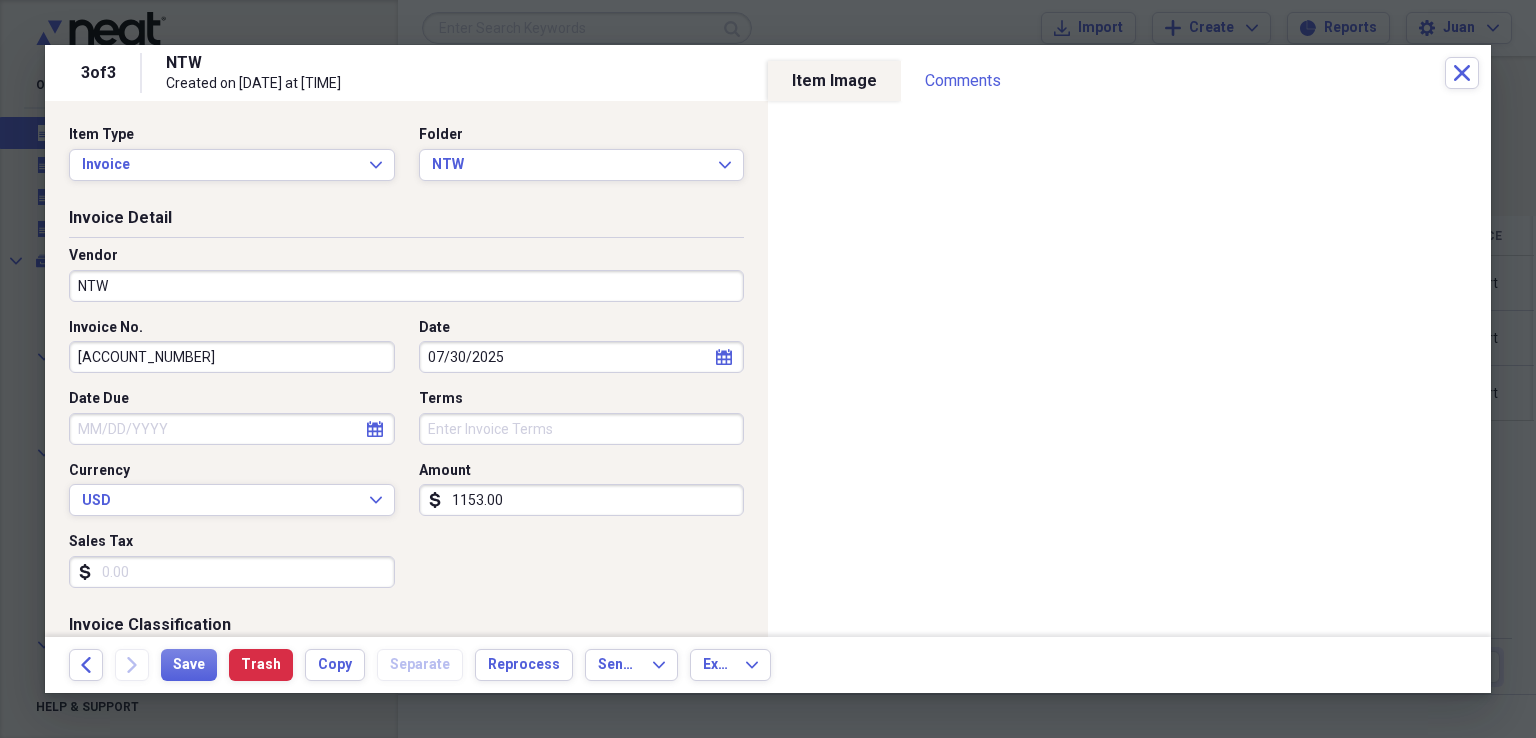 scroll, scrollTop: 300, scrollLeft: 0, axis: vertical 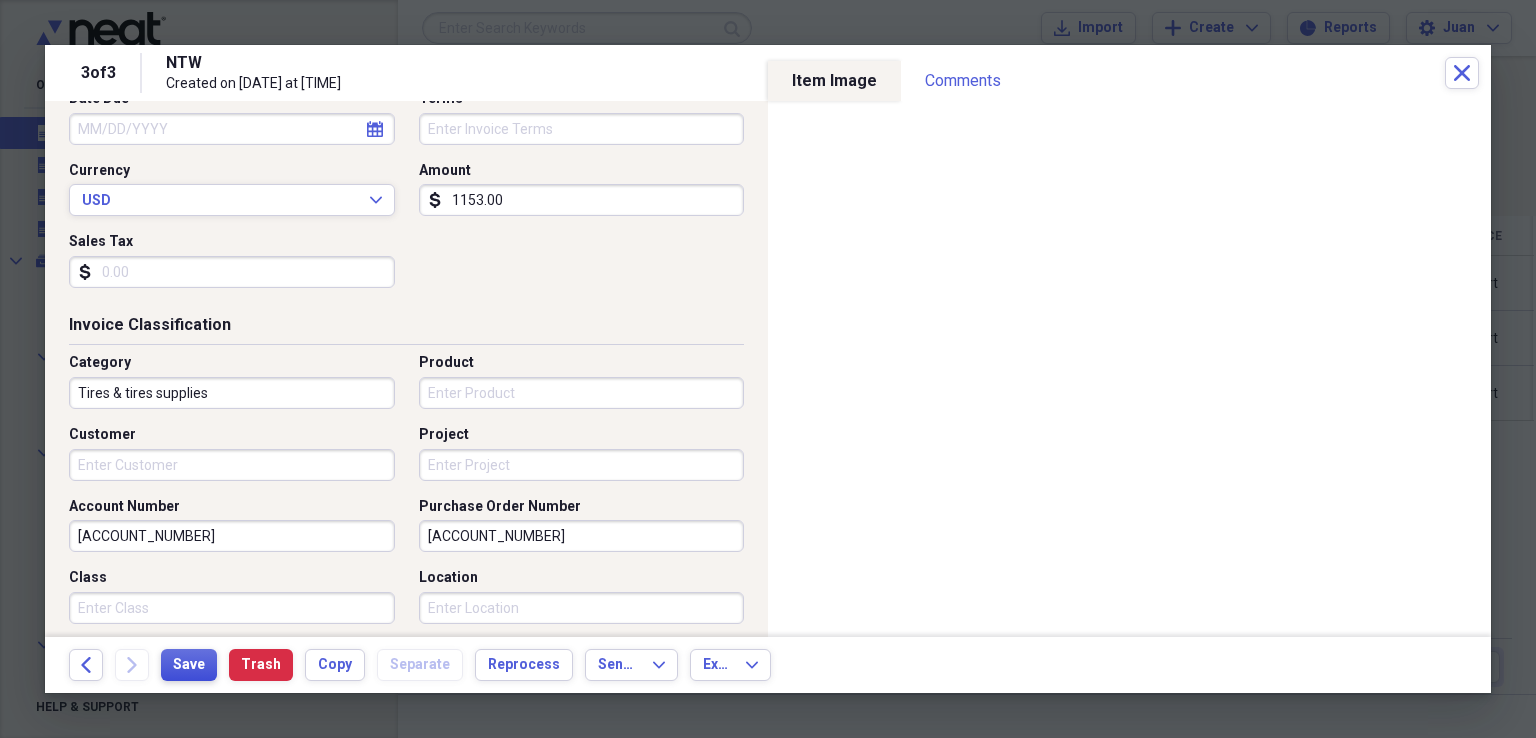 click on "Save" at bounding box center [189, 665] 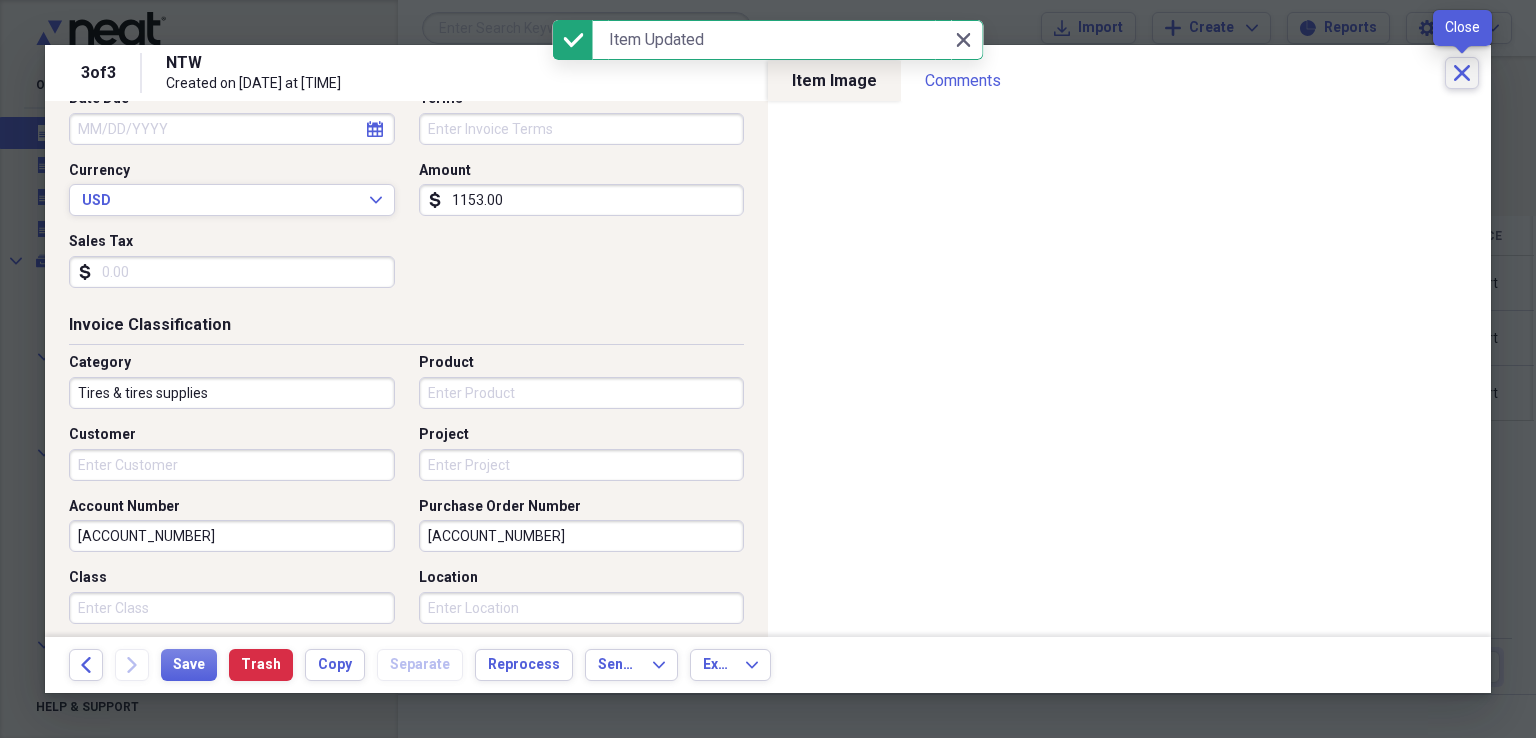 click on "Close" 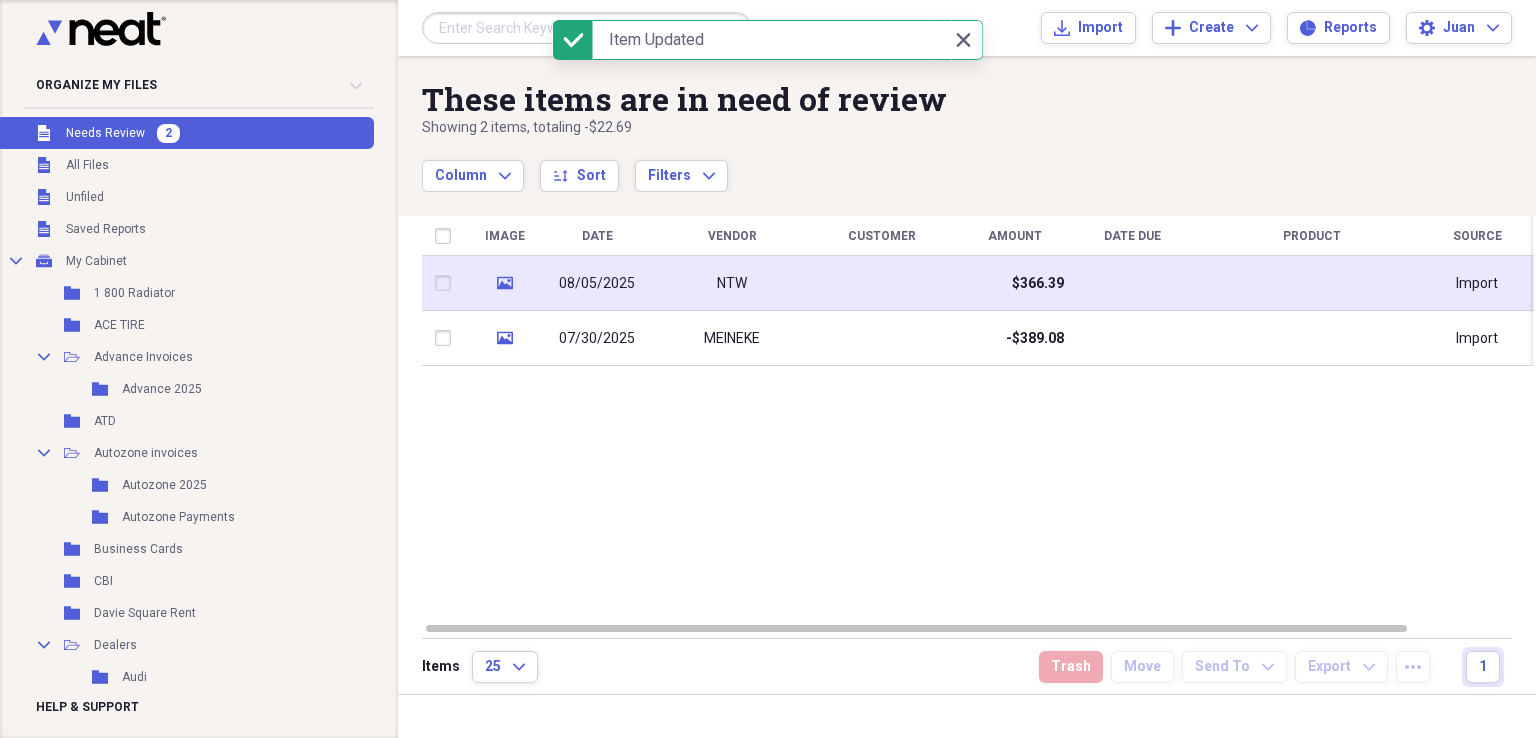 click on "NTW" at bounding box center [732, 283] 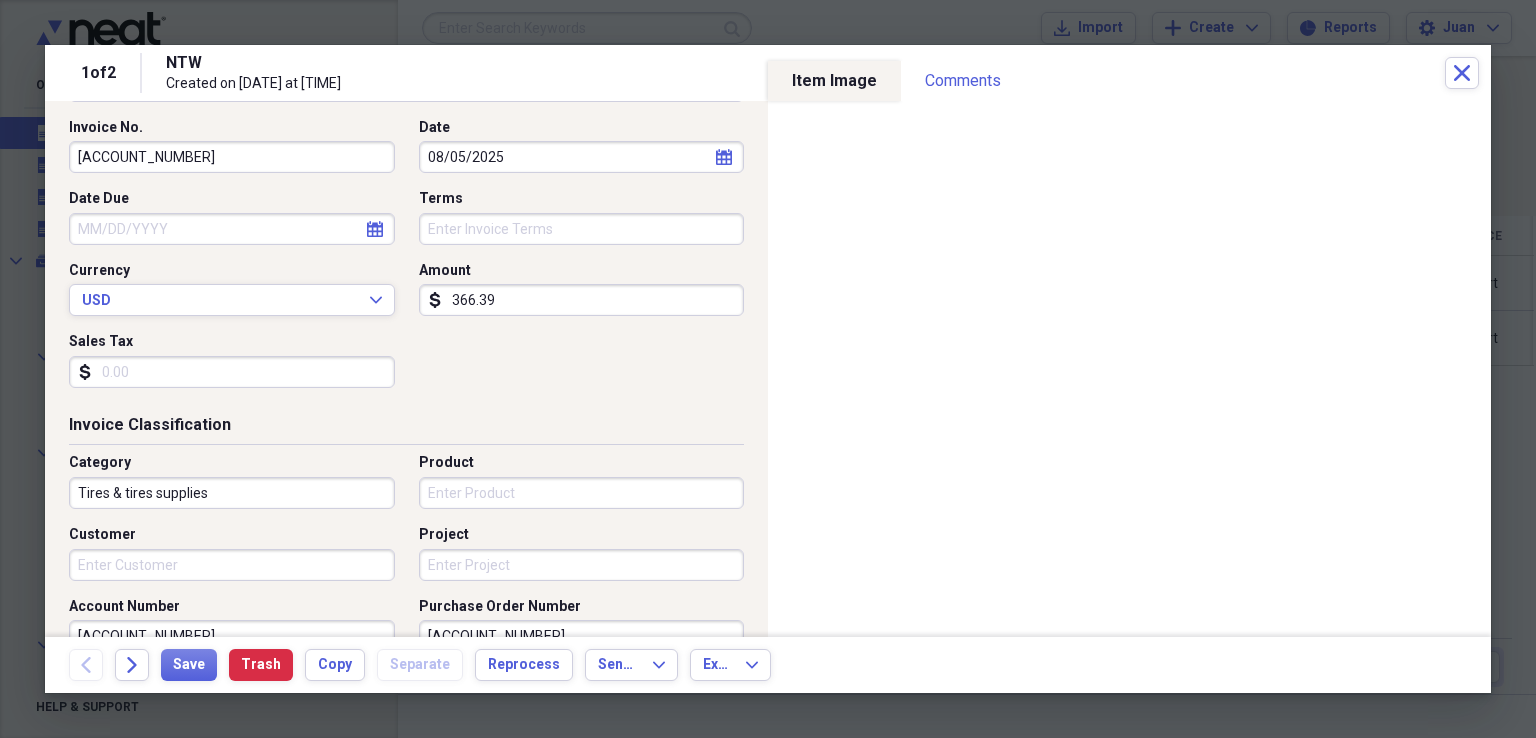 scroll, scrollTop: 400, scrollLeft: 0, axis: vertical 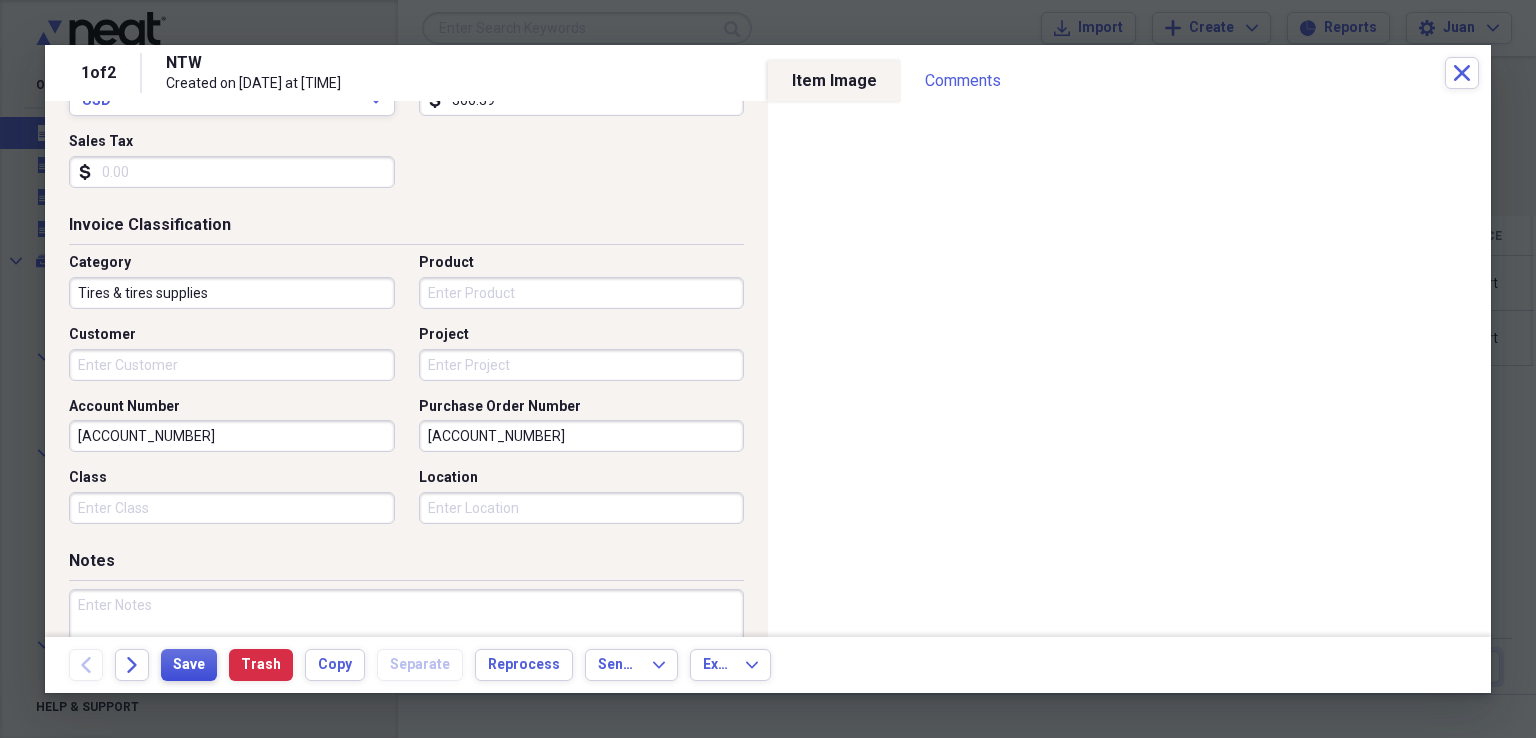click on "Save" at bounding box center (189, 665) 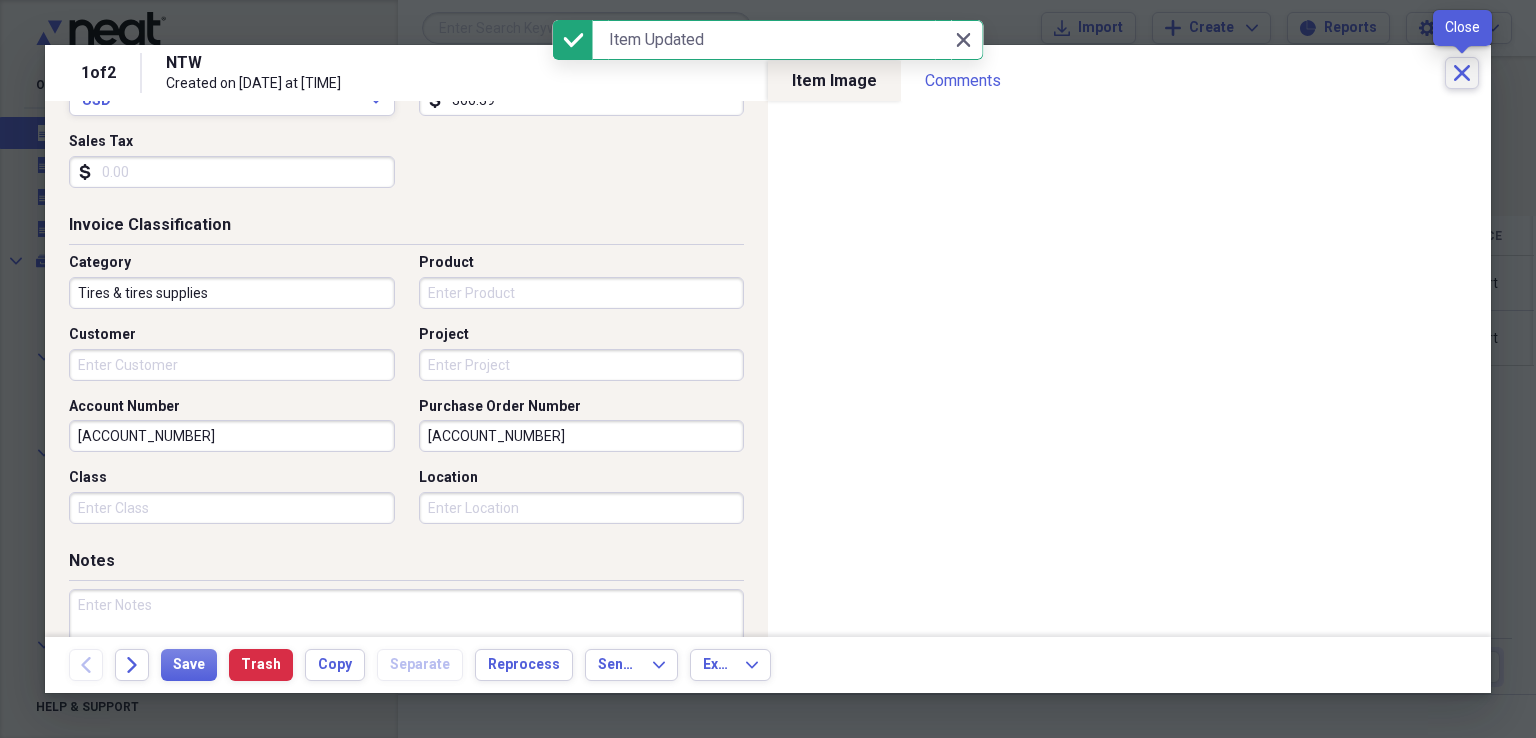 click on "Close" 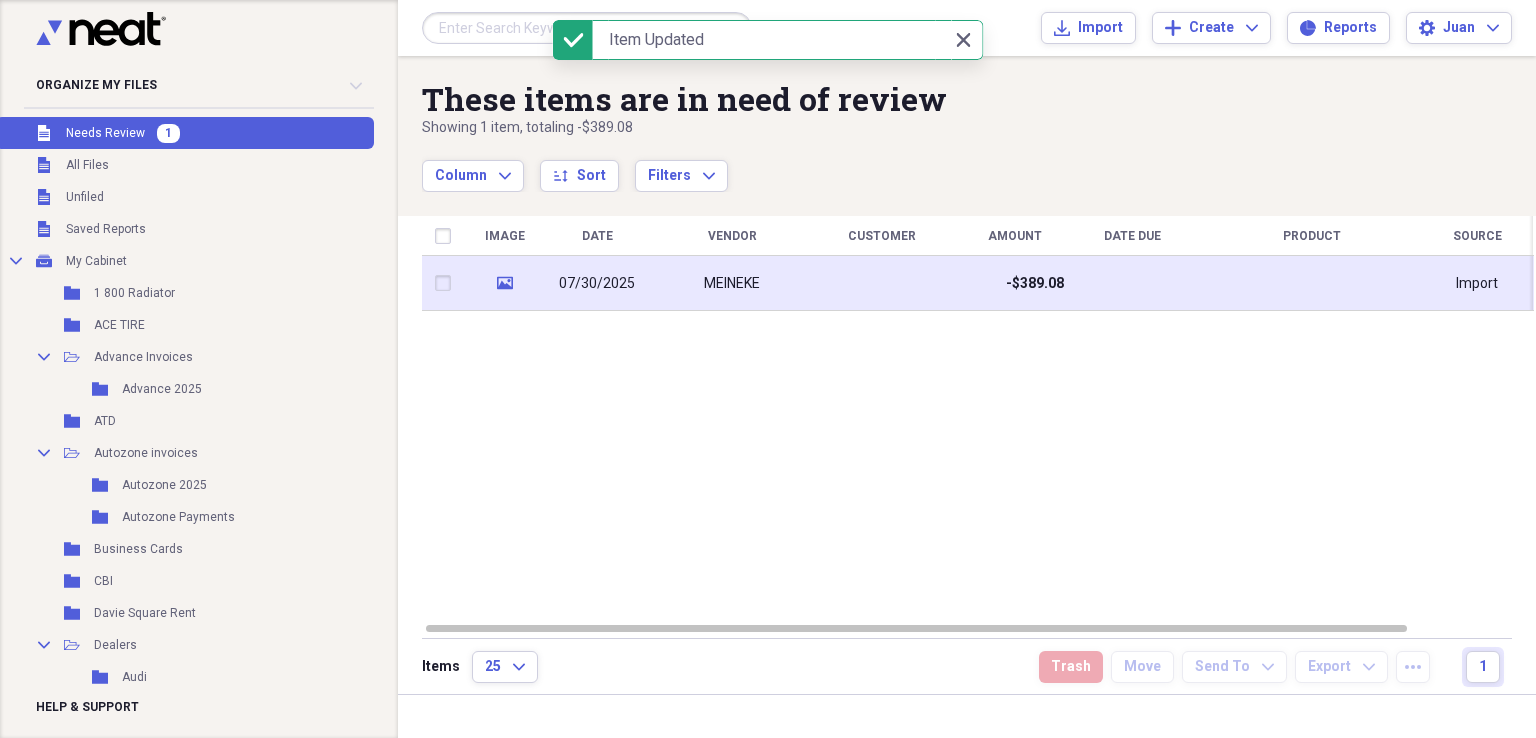 click at bounding box center (882, 283) 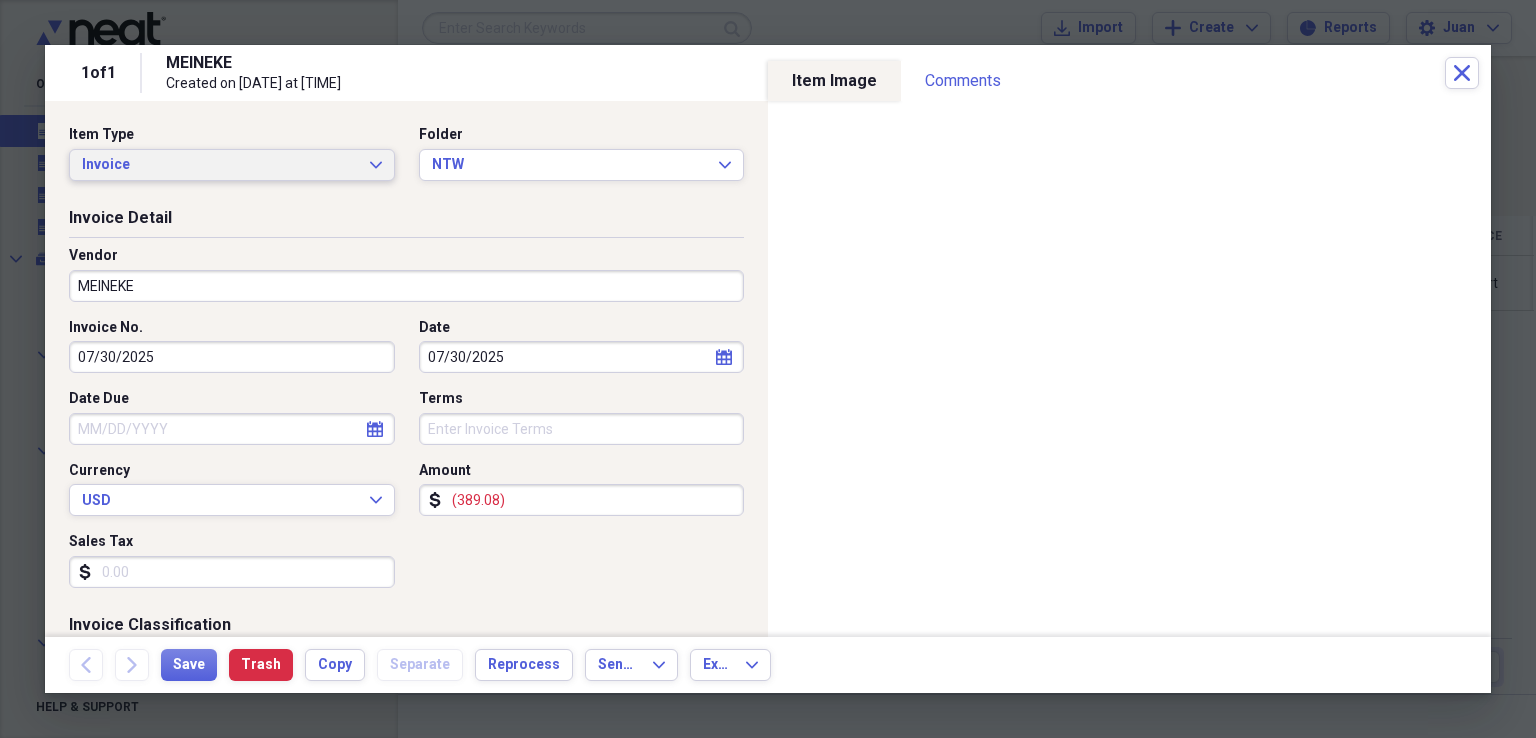 click on "Invoice" at bounding box center (220, 165) 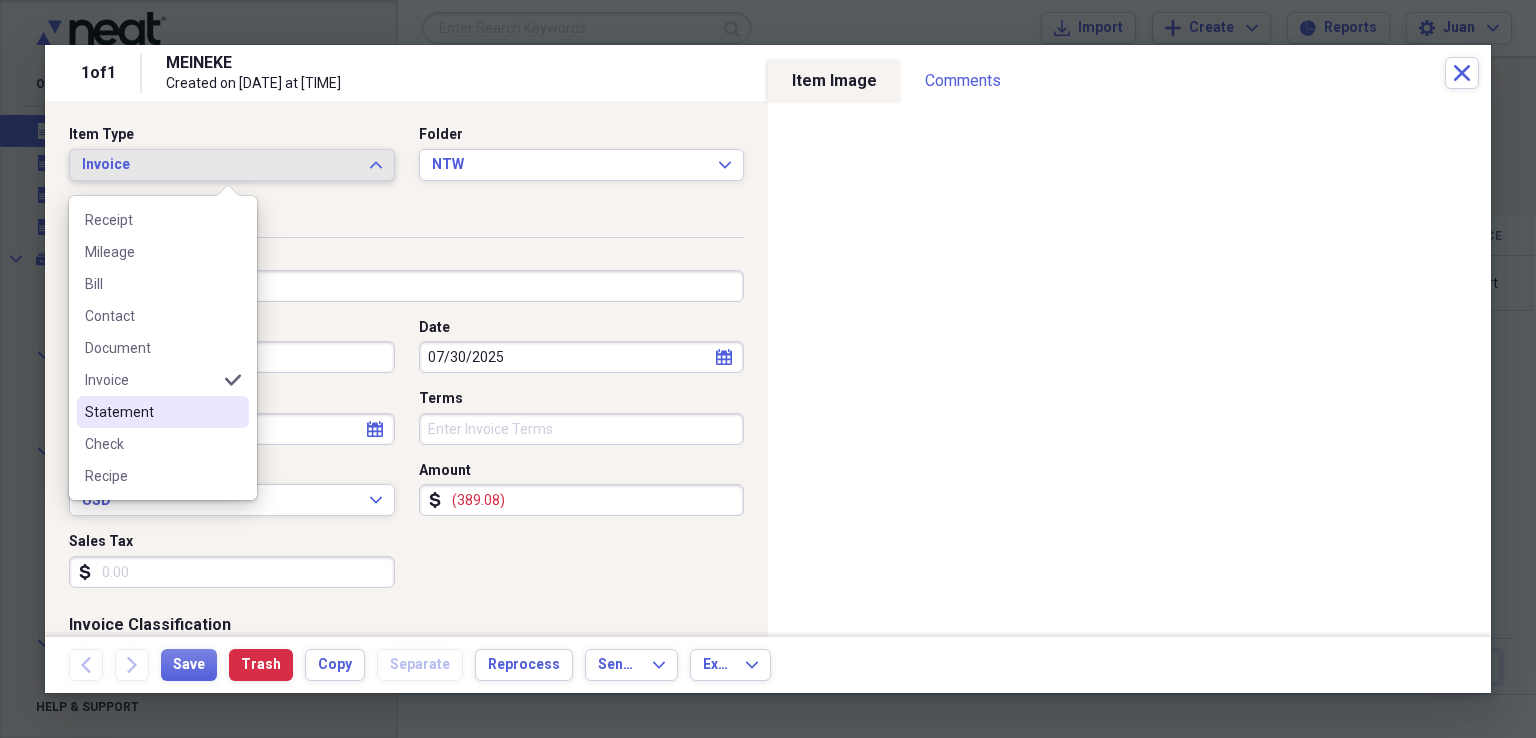 click on "Statement" at bounding box center [151, 412] 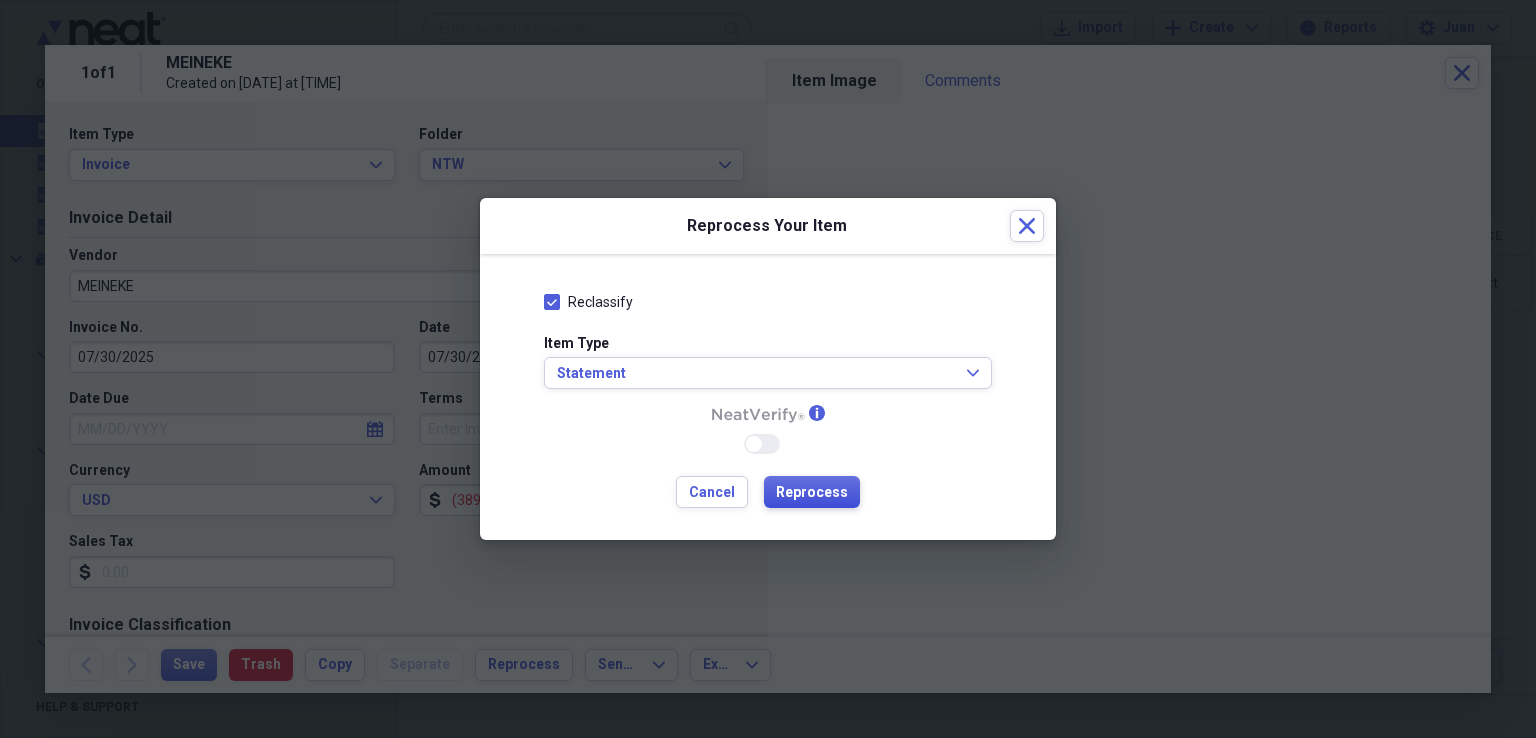 click on "Reprocess" at bounding box center (812, 493) 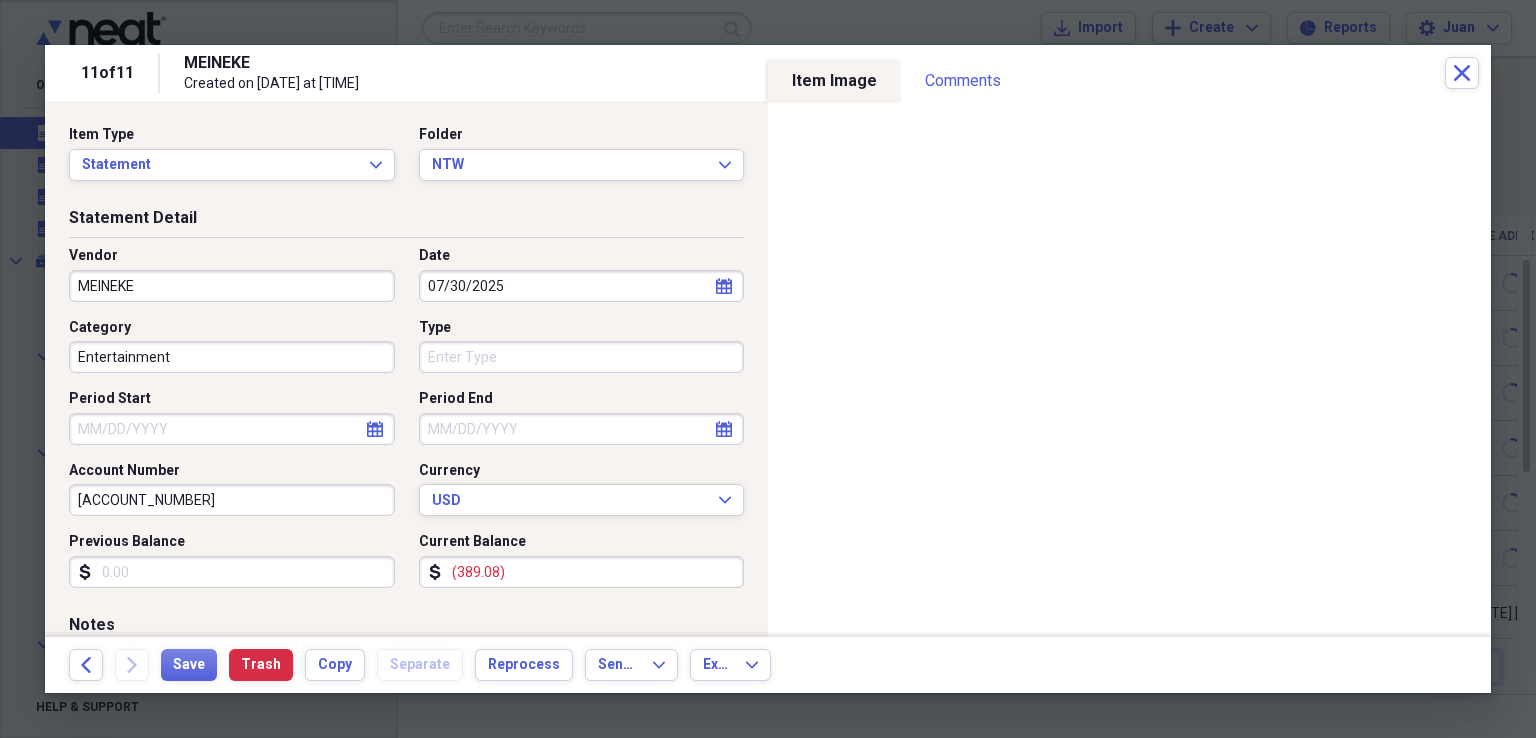 click 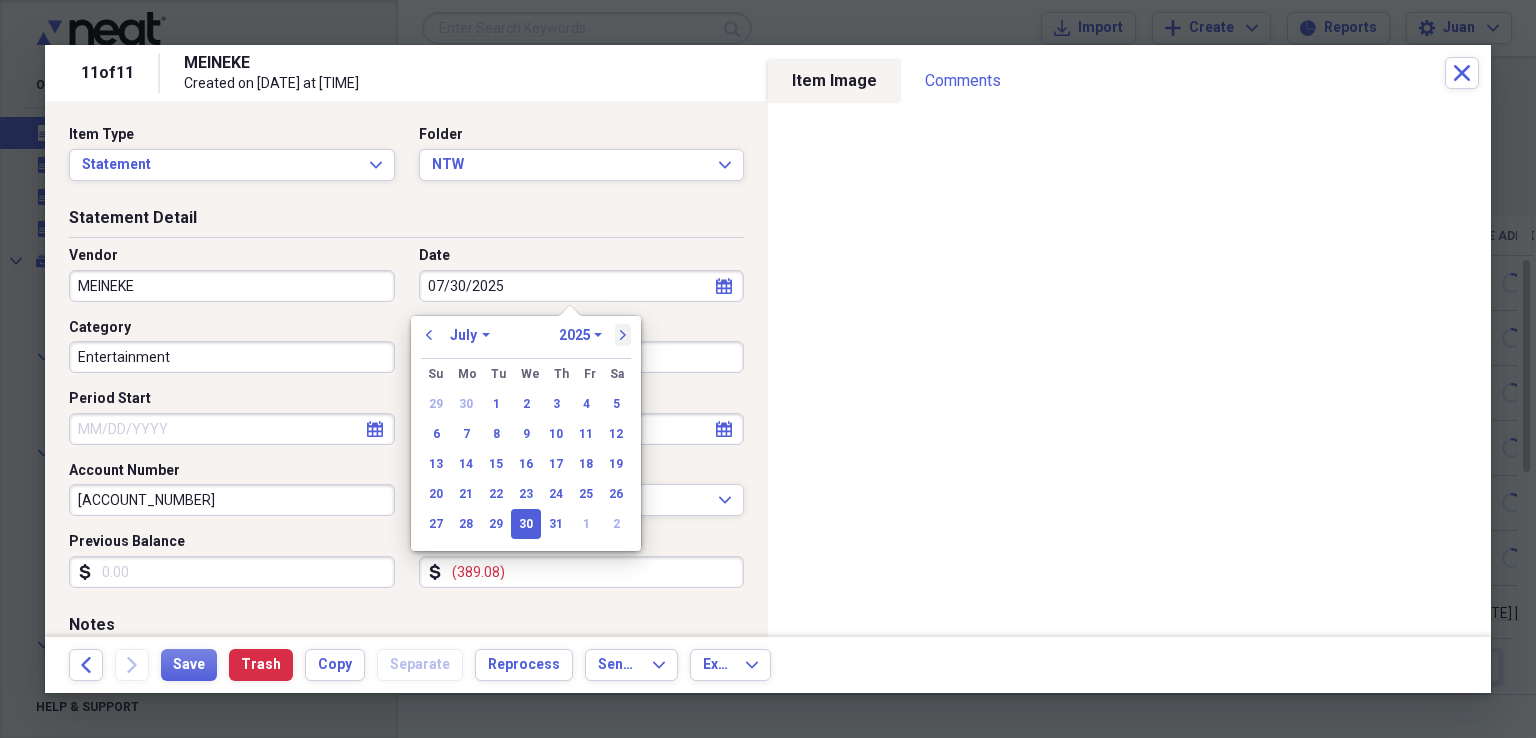 click on "next" at bounding box center [623, 335] 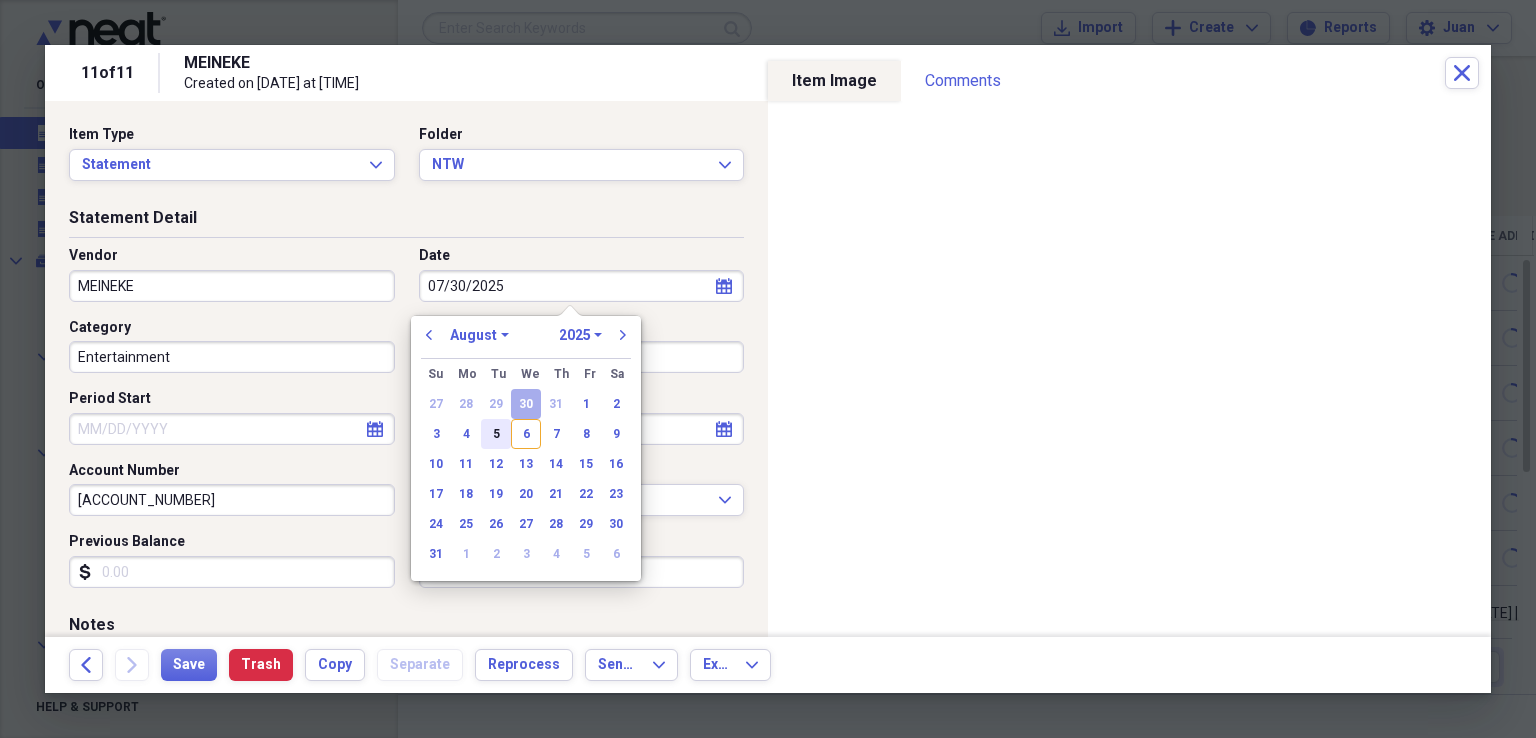 click on "5" at bounding box center [496, 434] 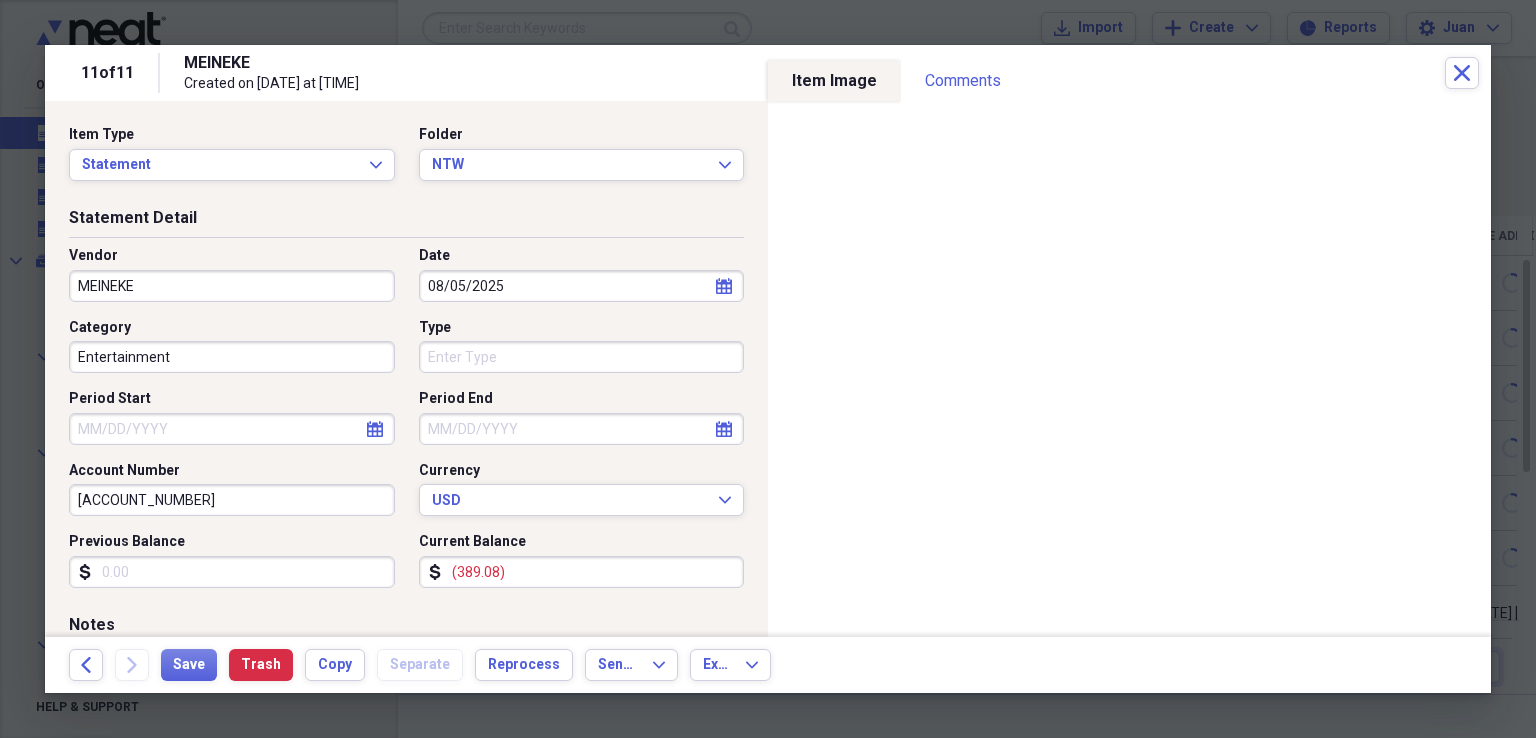 click on "MEINEKE" at bounding box center [232, 286] 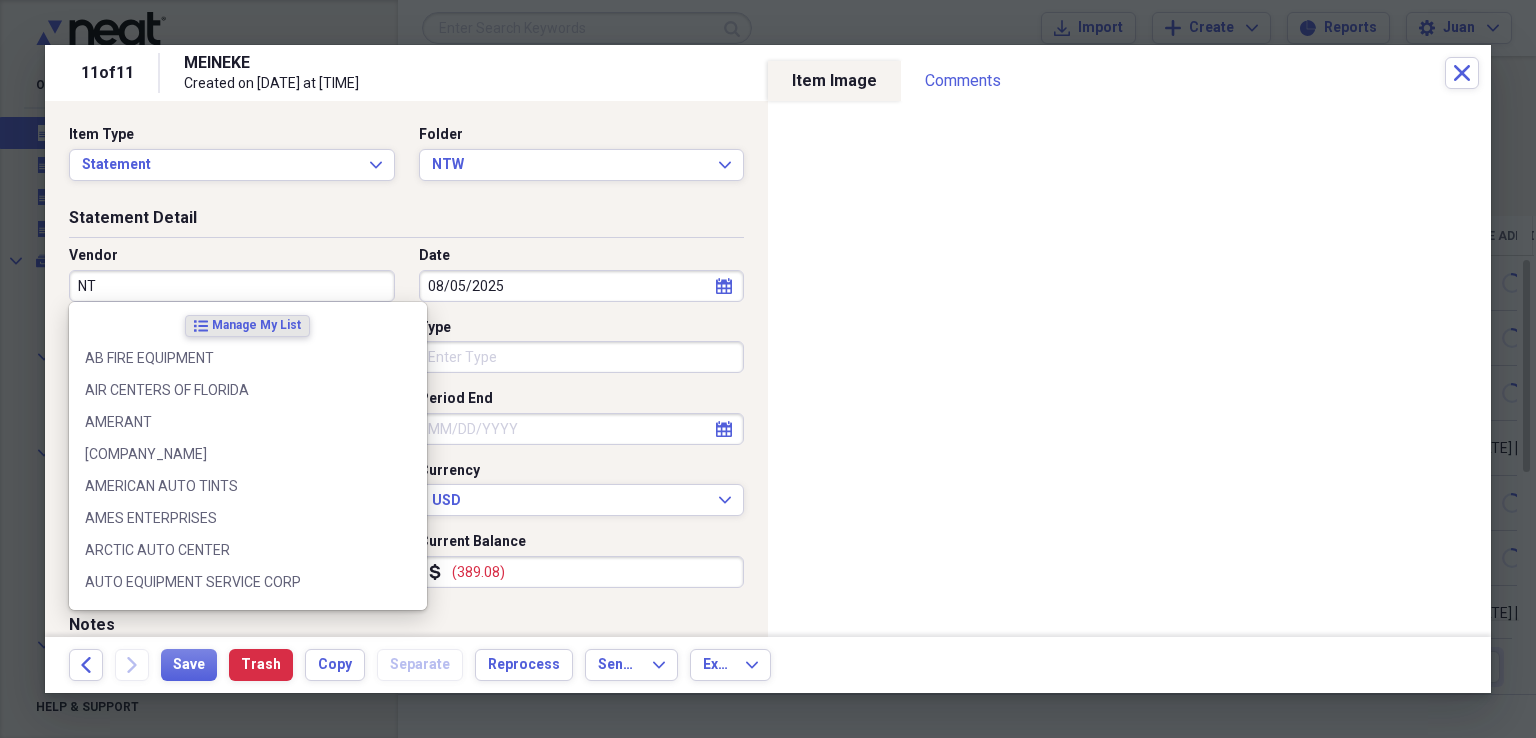 type on "NTW" 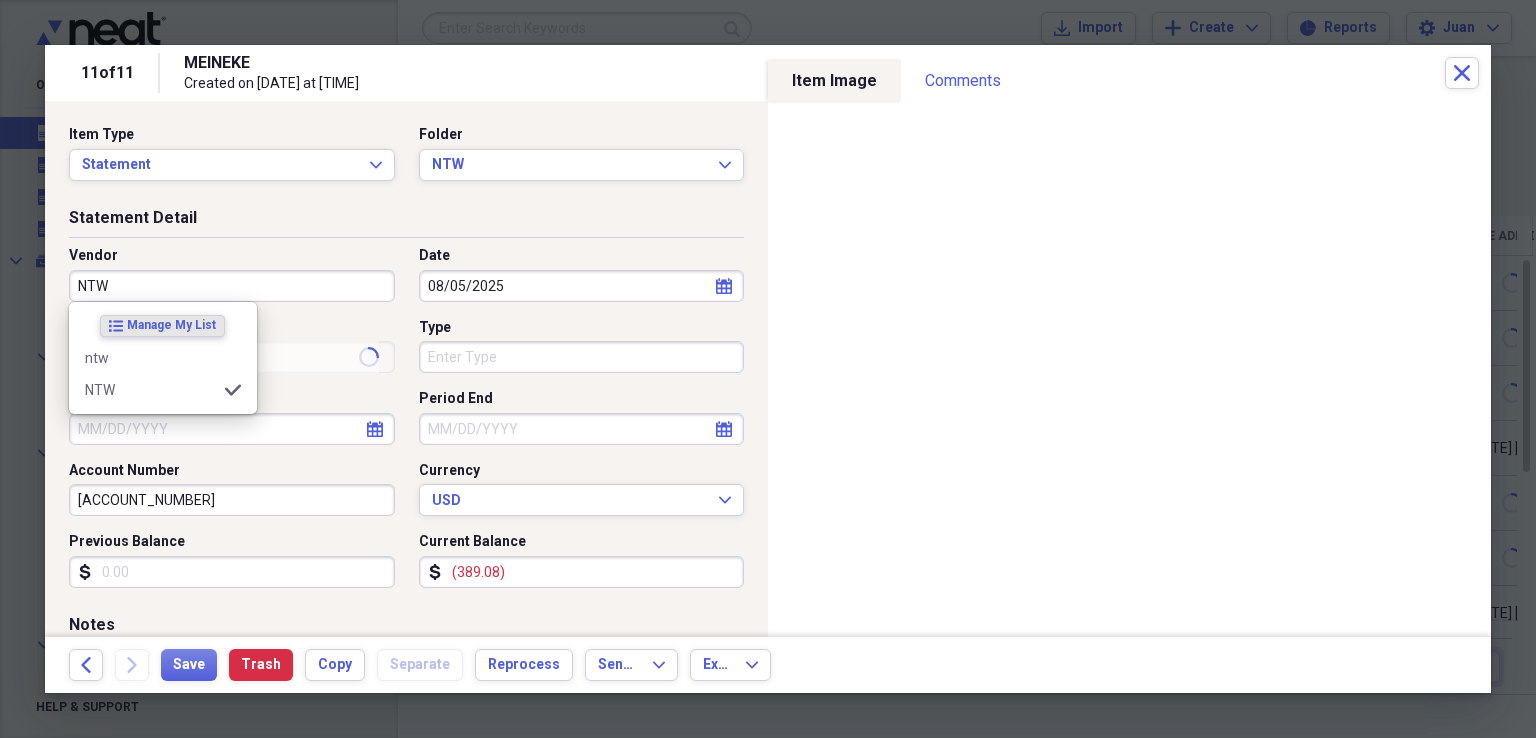 type on "Oil and lubricants" 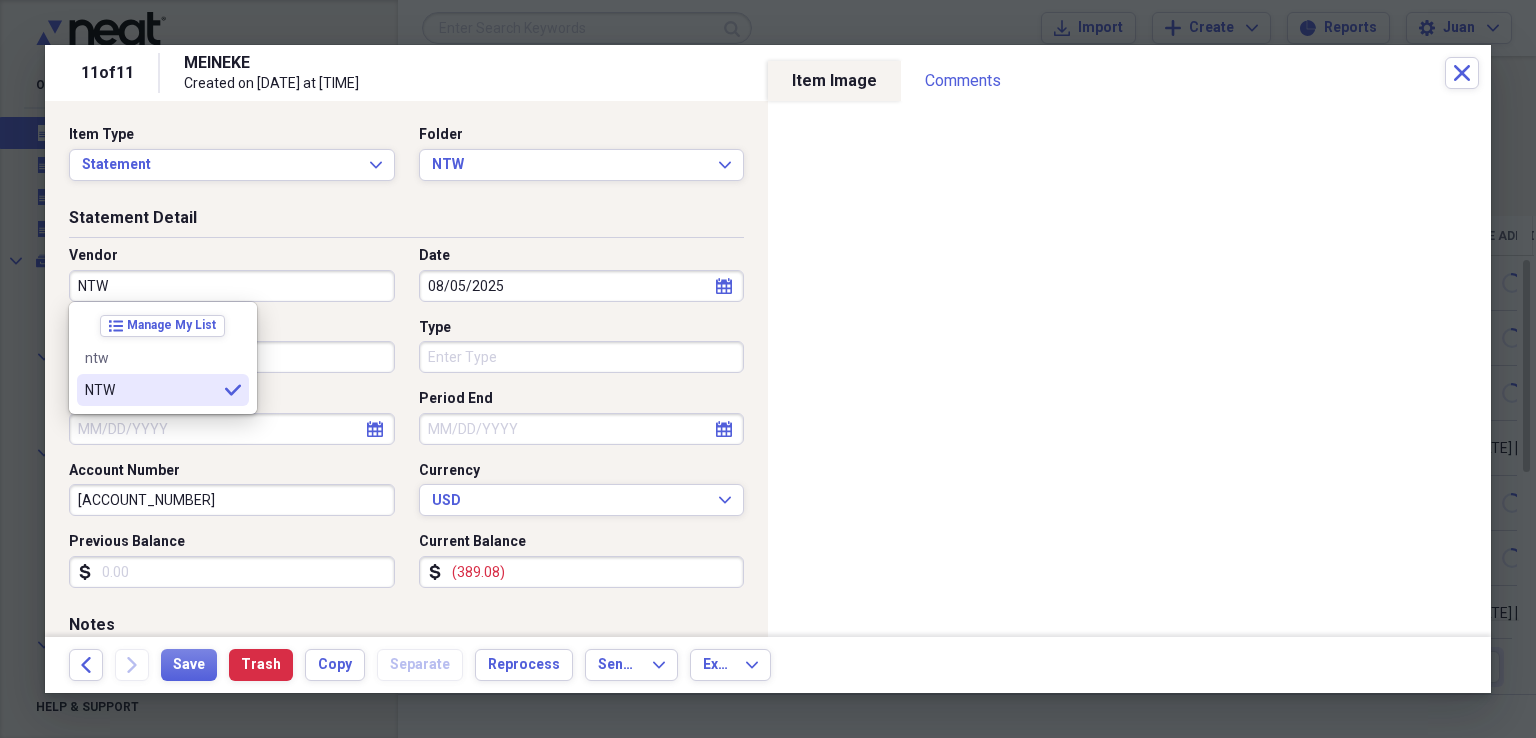 type on "NTW" 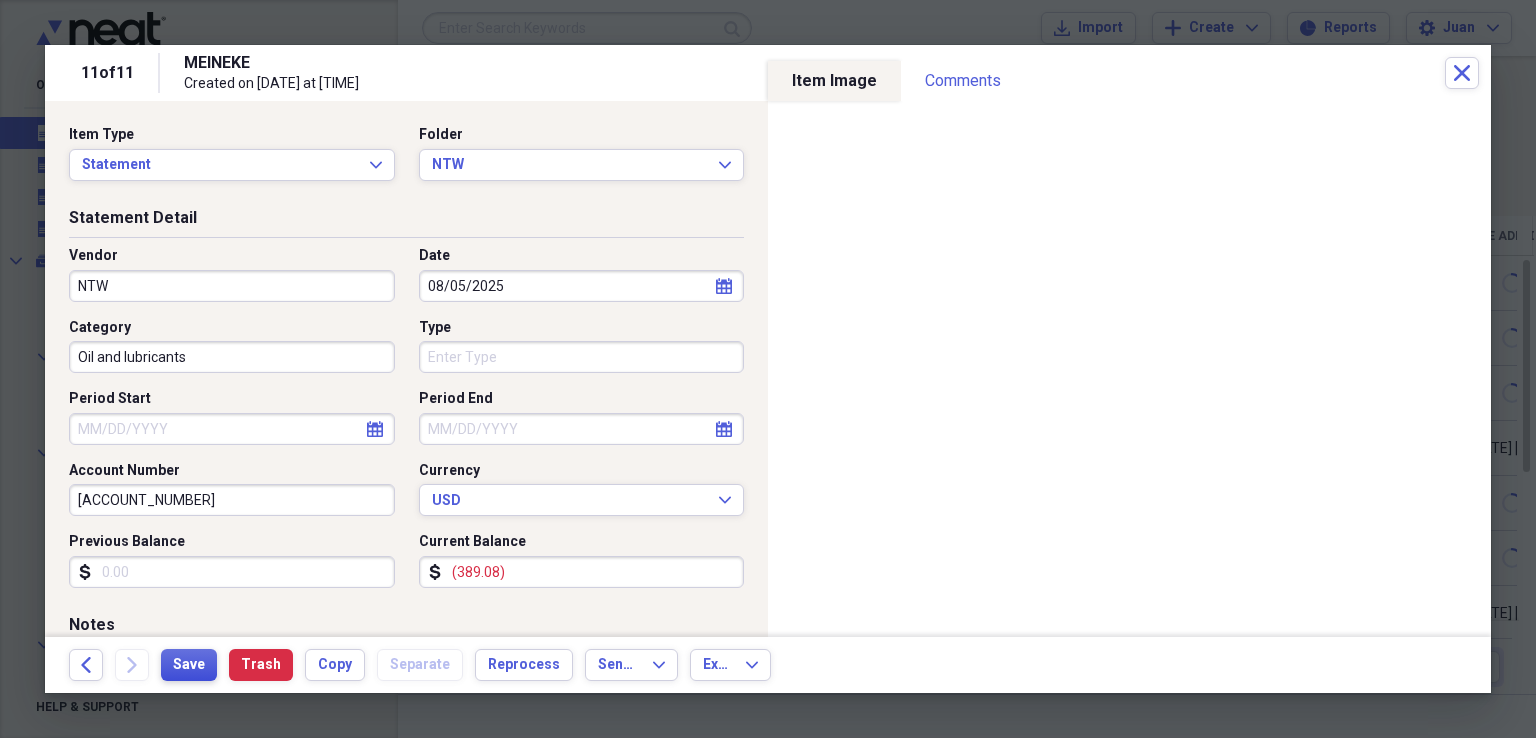 click on "Save" at bounding box center (189, 665) 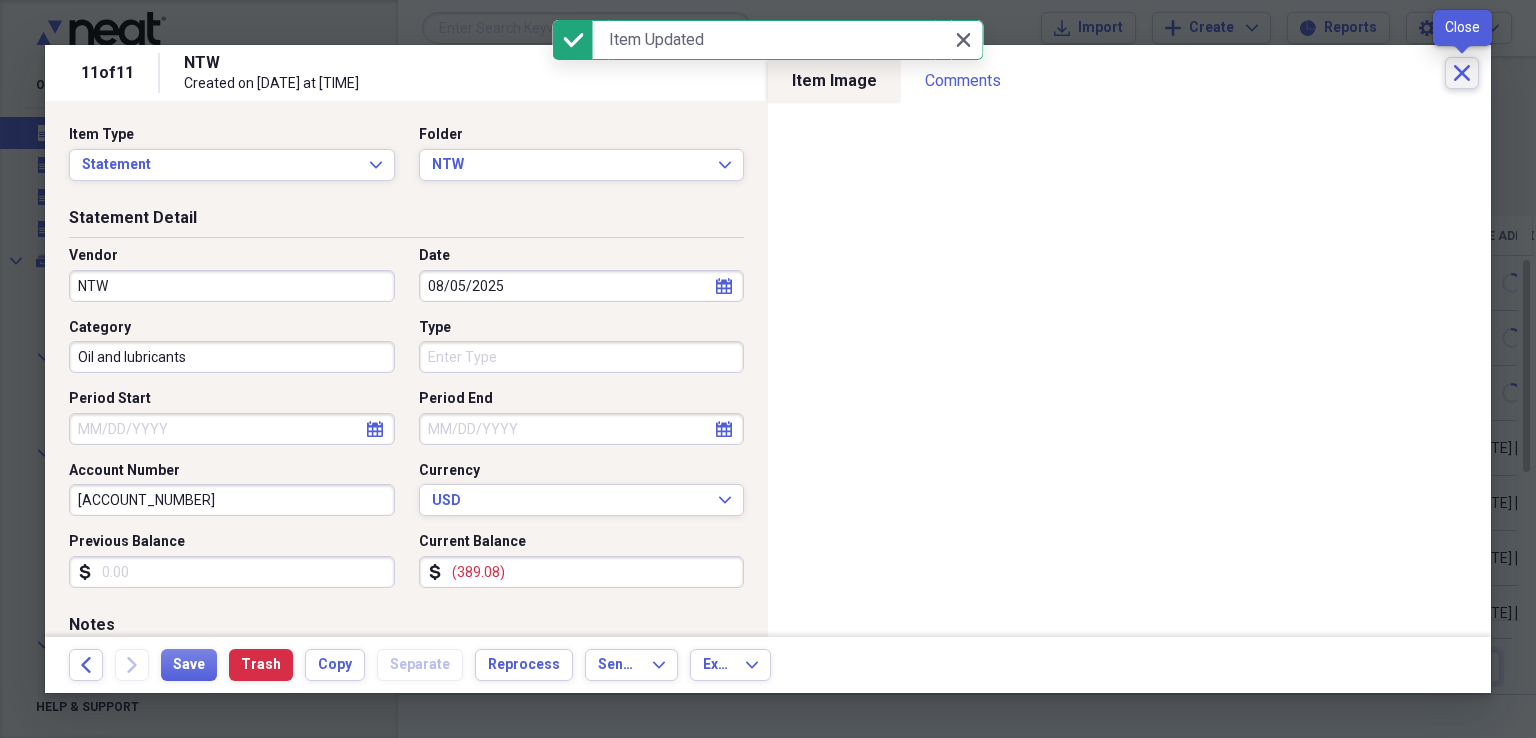 click on "Close" 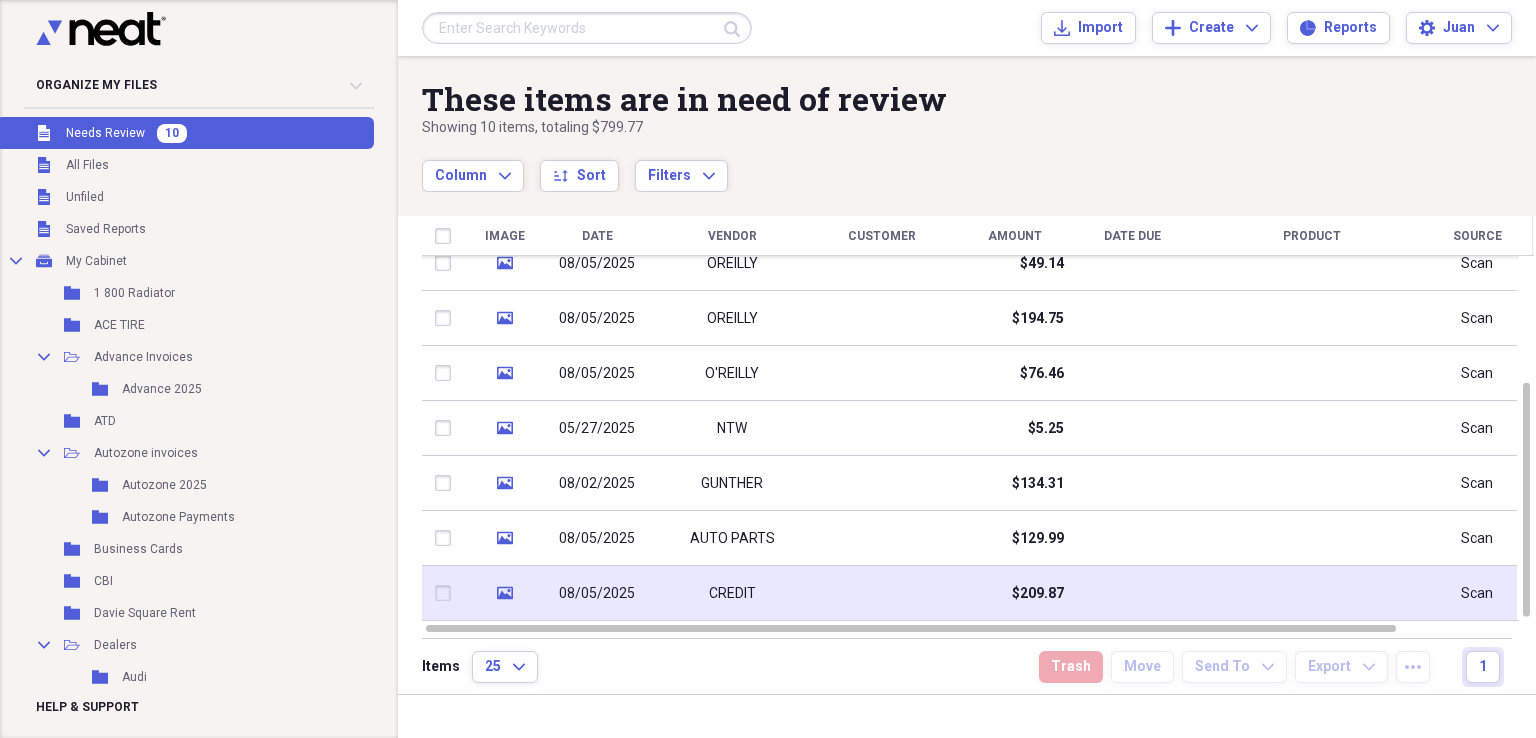 click at bounding box center [882, 593] 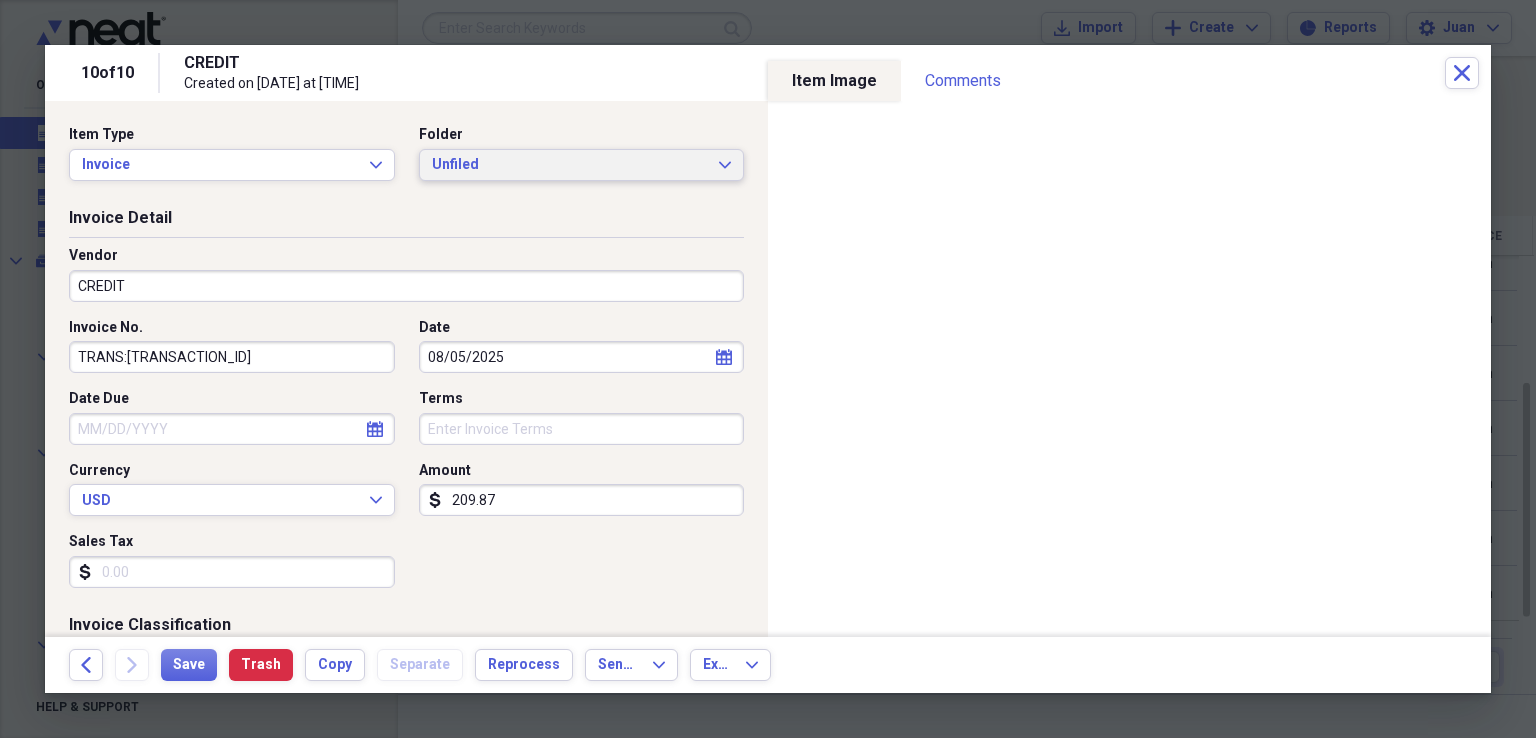 click on "Unfiled" at bounding box center (570, 165) 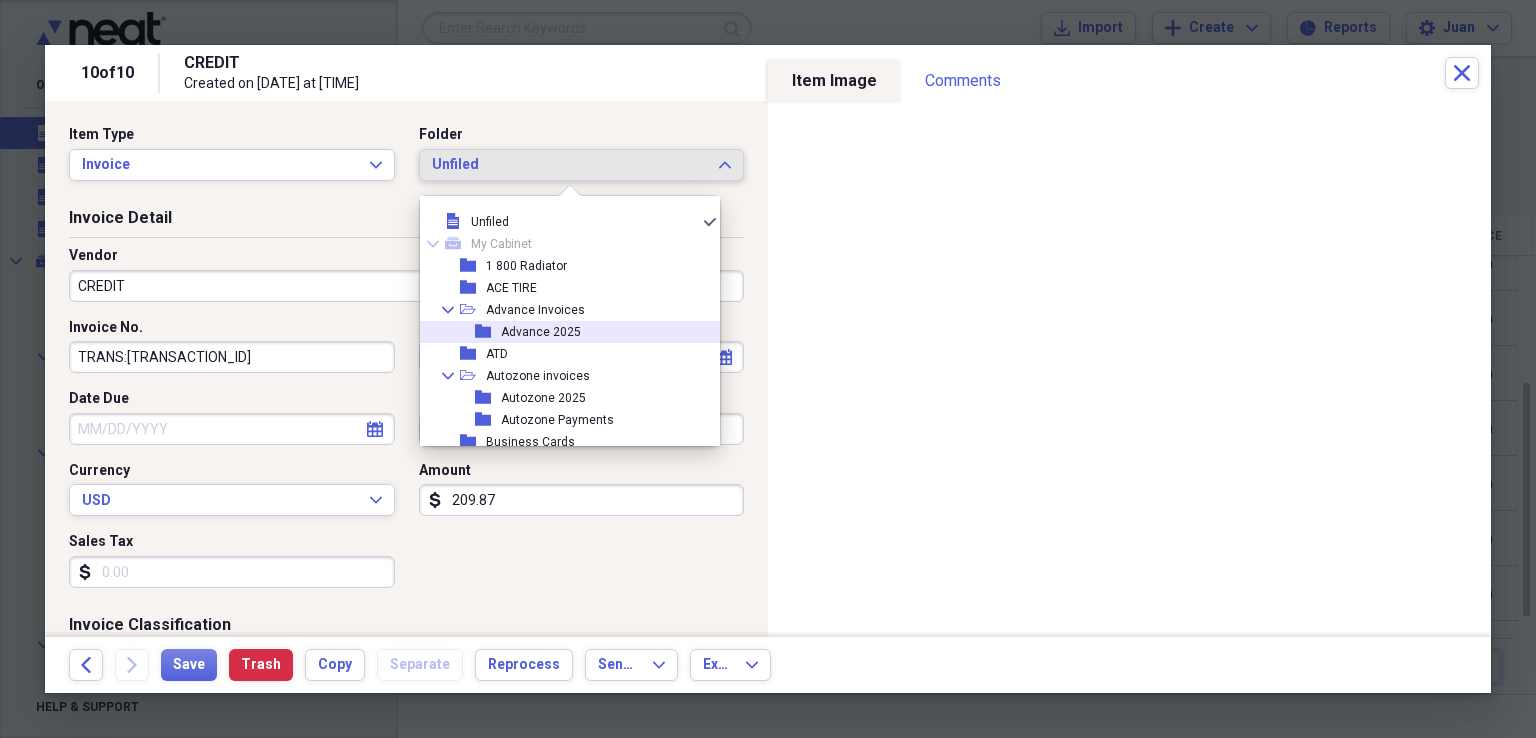 drag, startPoint x: 548, startPoint y: 329, endPoint x: 468, endPoint y: 296, distance: 86.53901 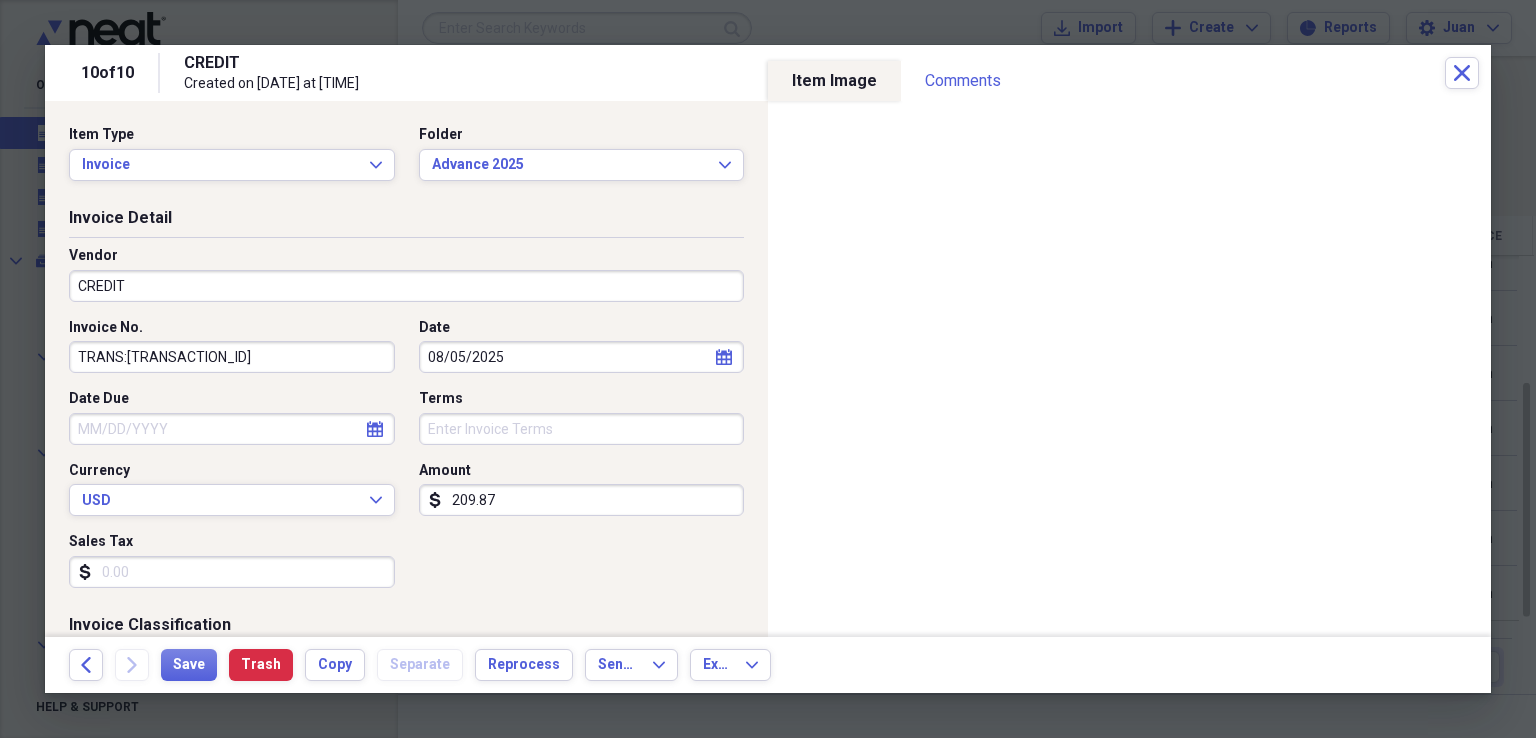 click on "CREDIT" at bounding box center [406, 286] 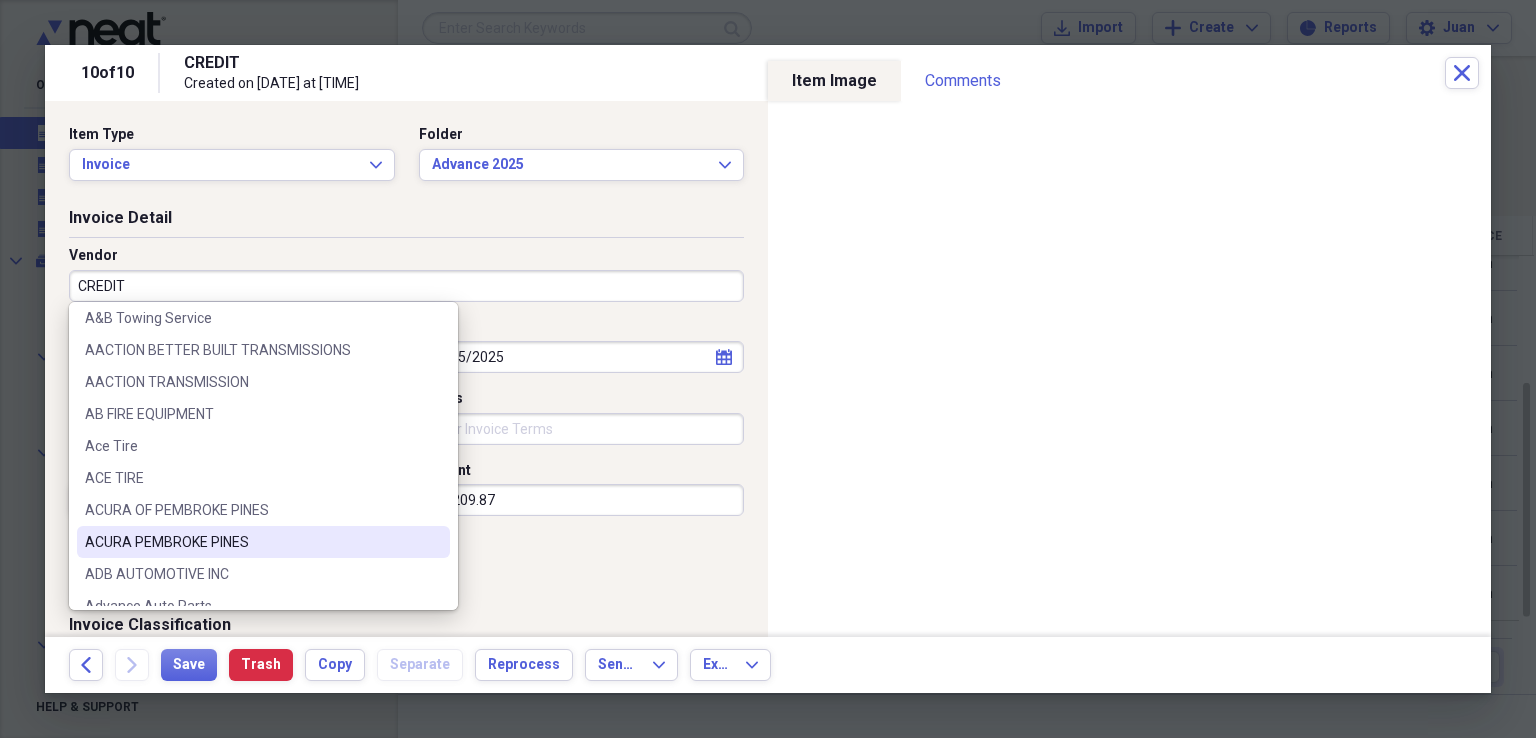 scroll, scrollTop: 300, scrollLeft: 0, axis: vertical 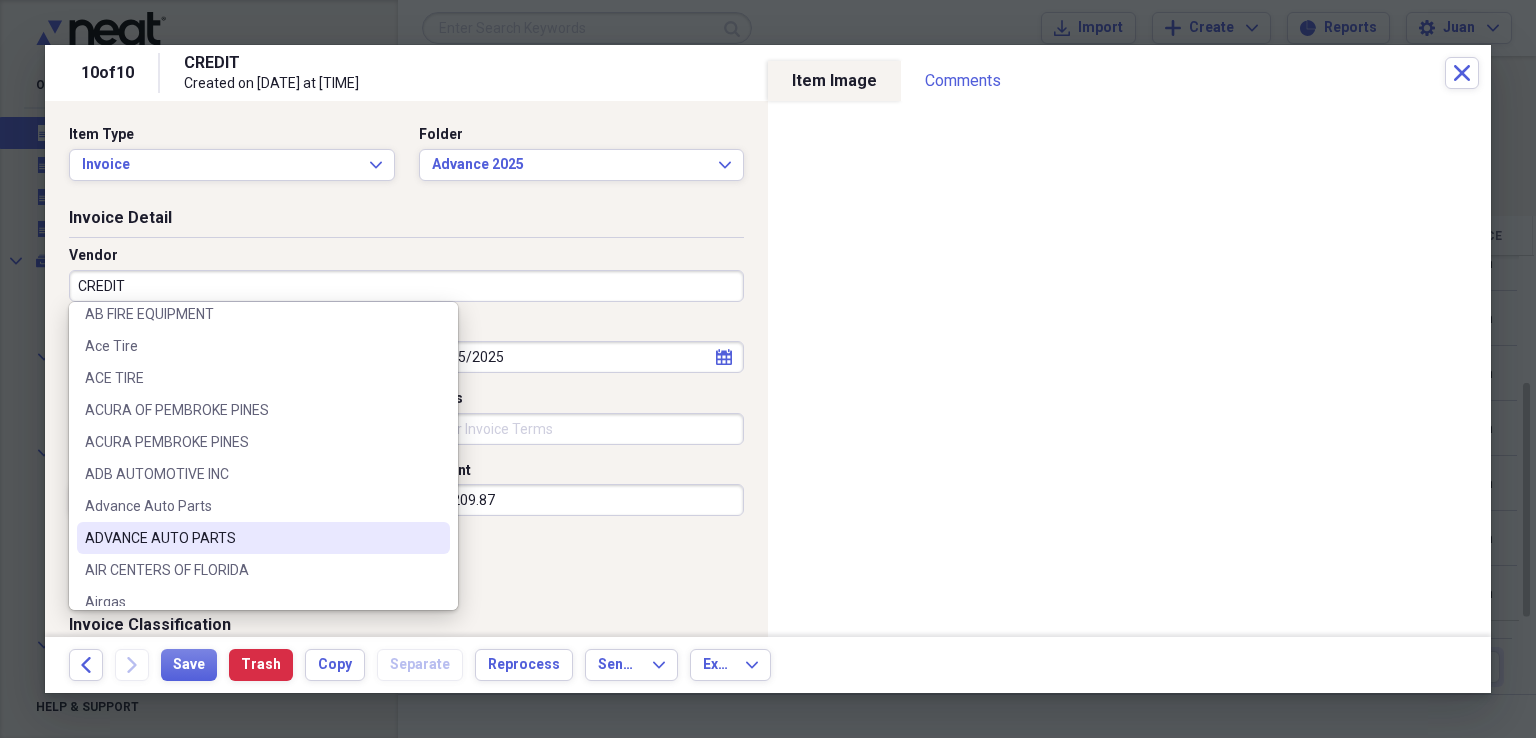 click on "ADVANCE AUTO PARTS" at bounding box center (251, 538) 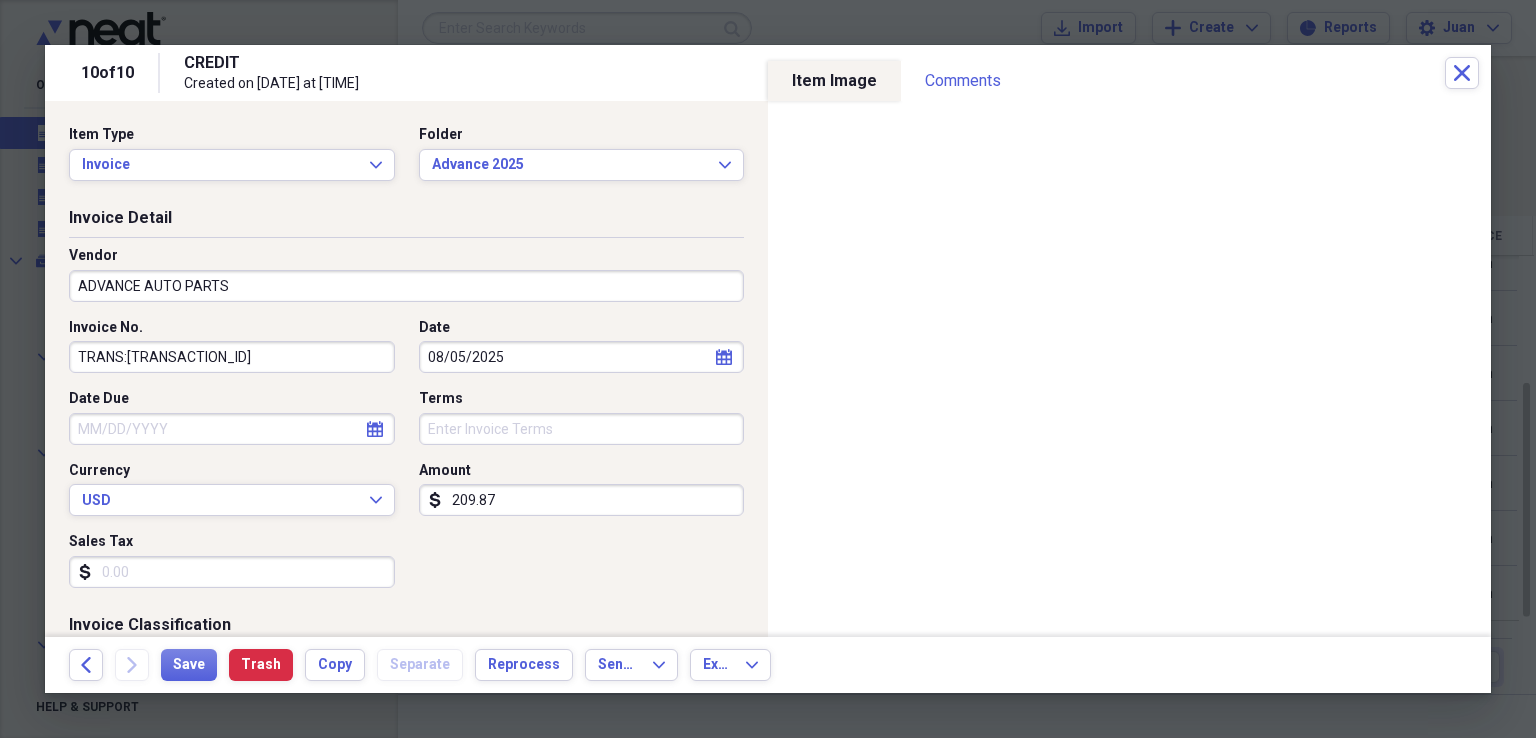 type on "Car parts" 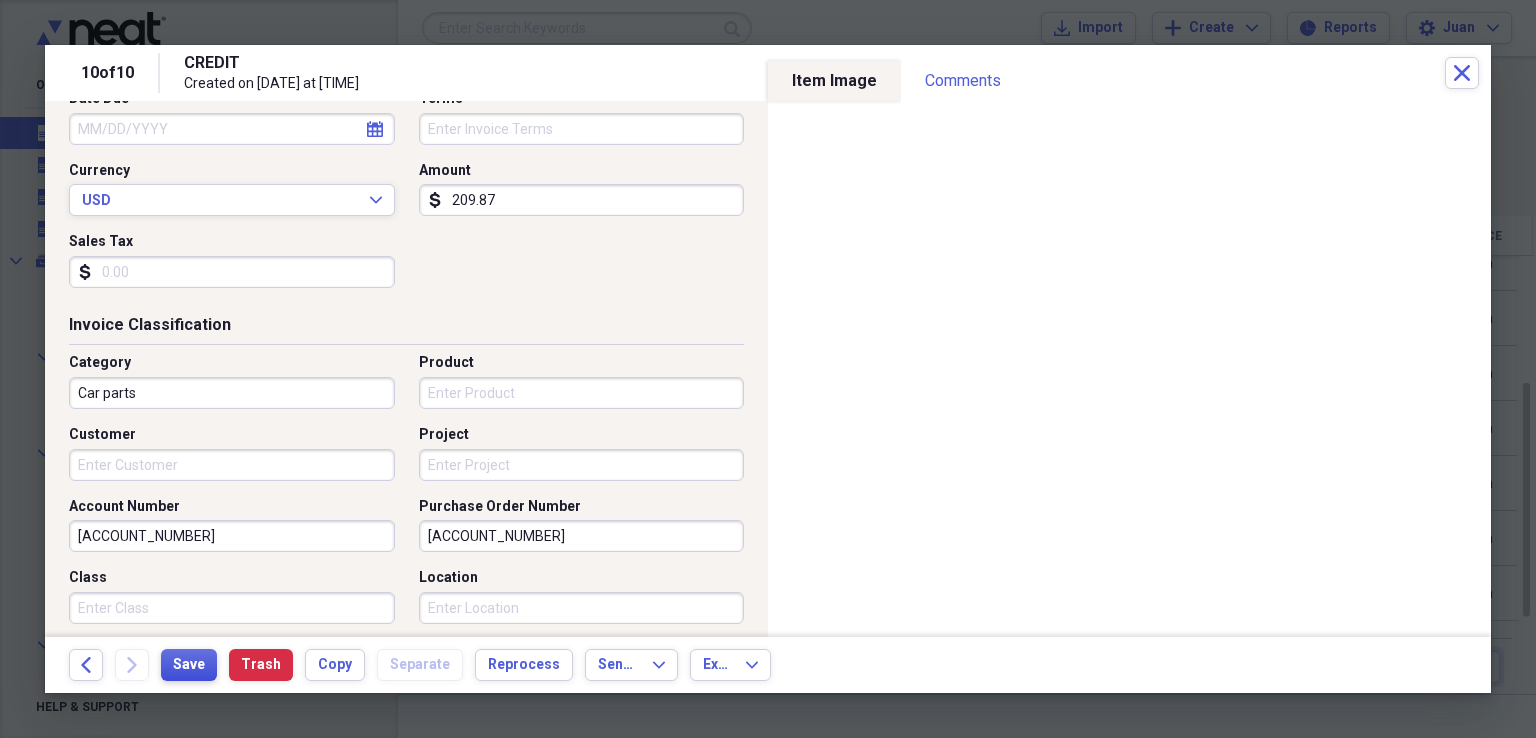 click on "Save" at bounding box center (189, 665) 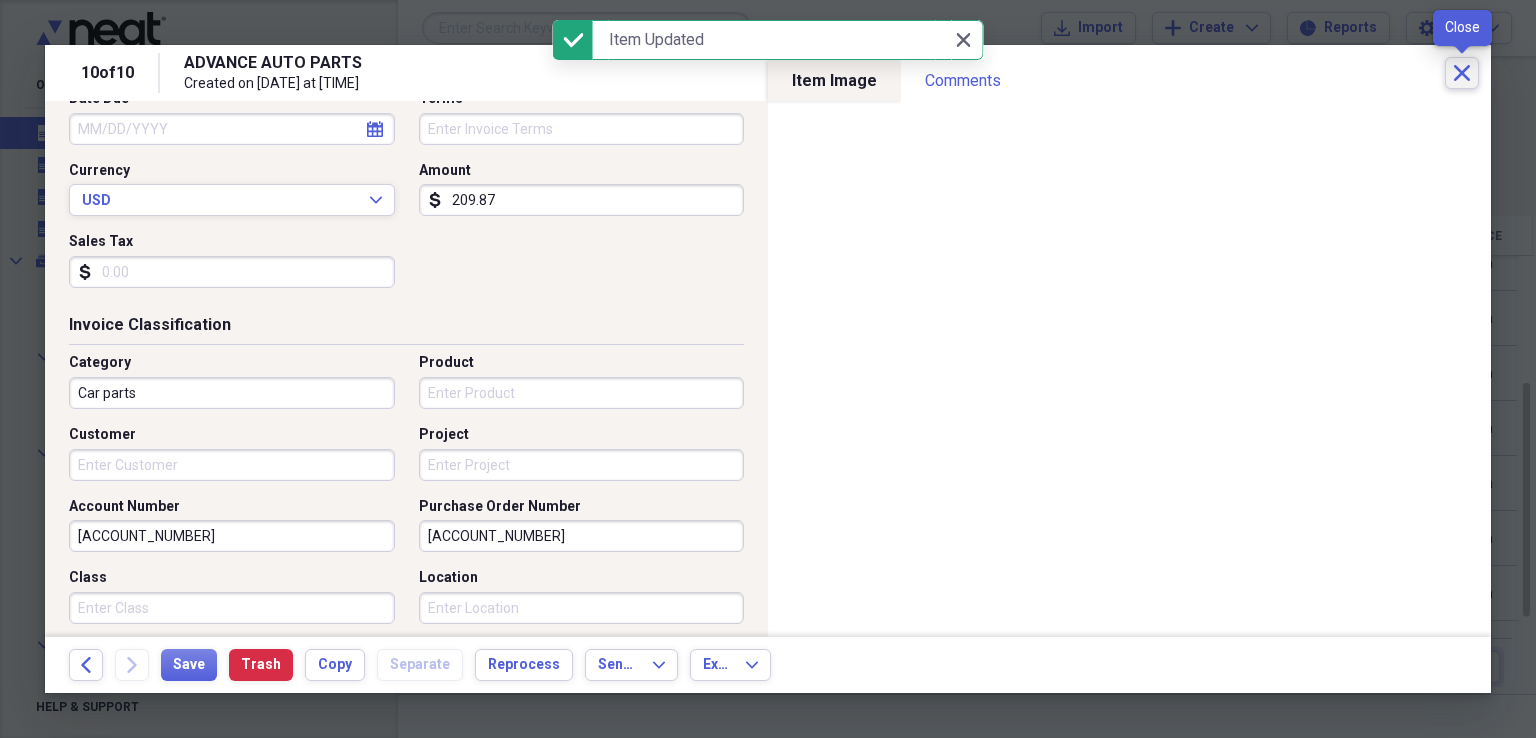click 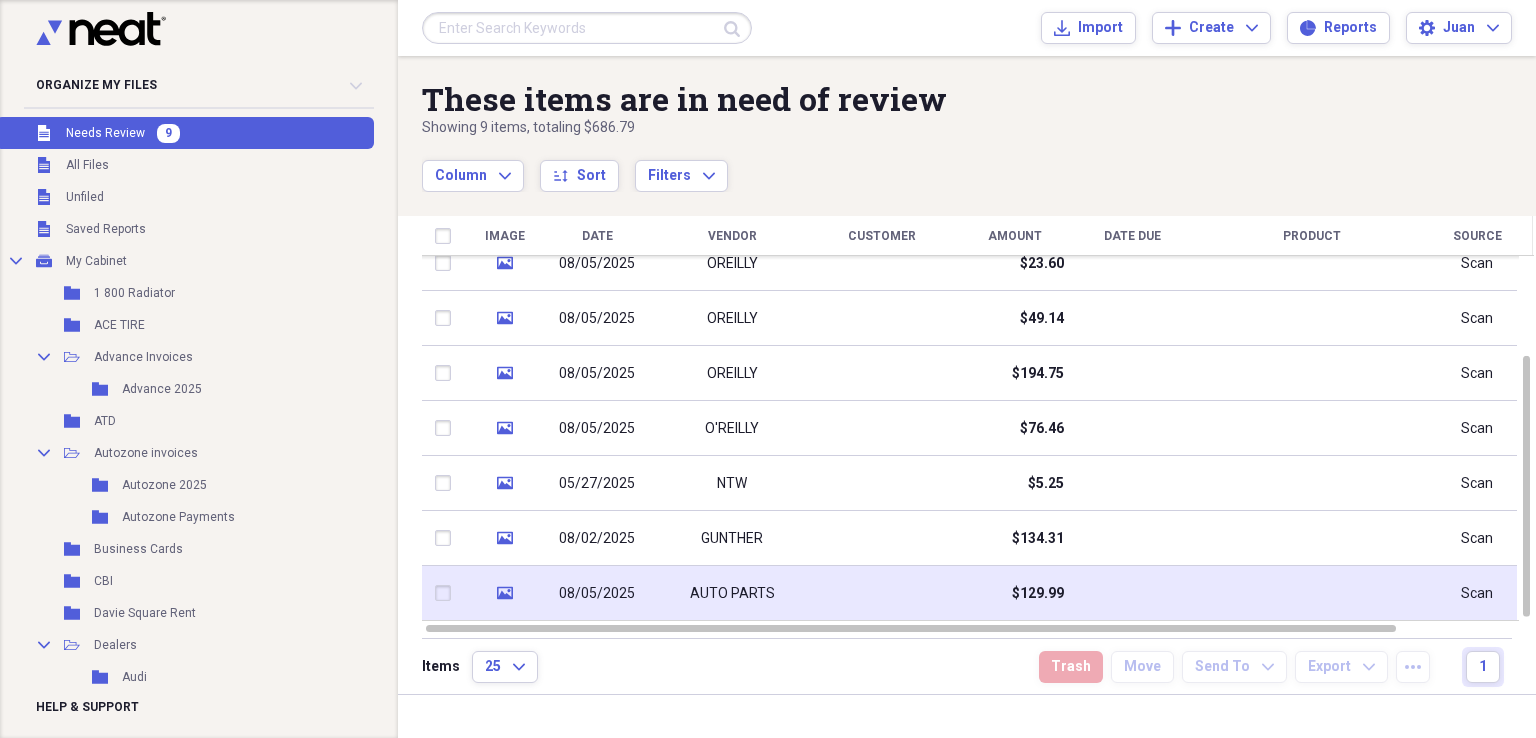 click at bounding box center [882, 593] 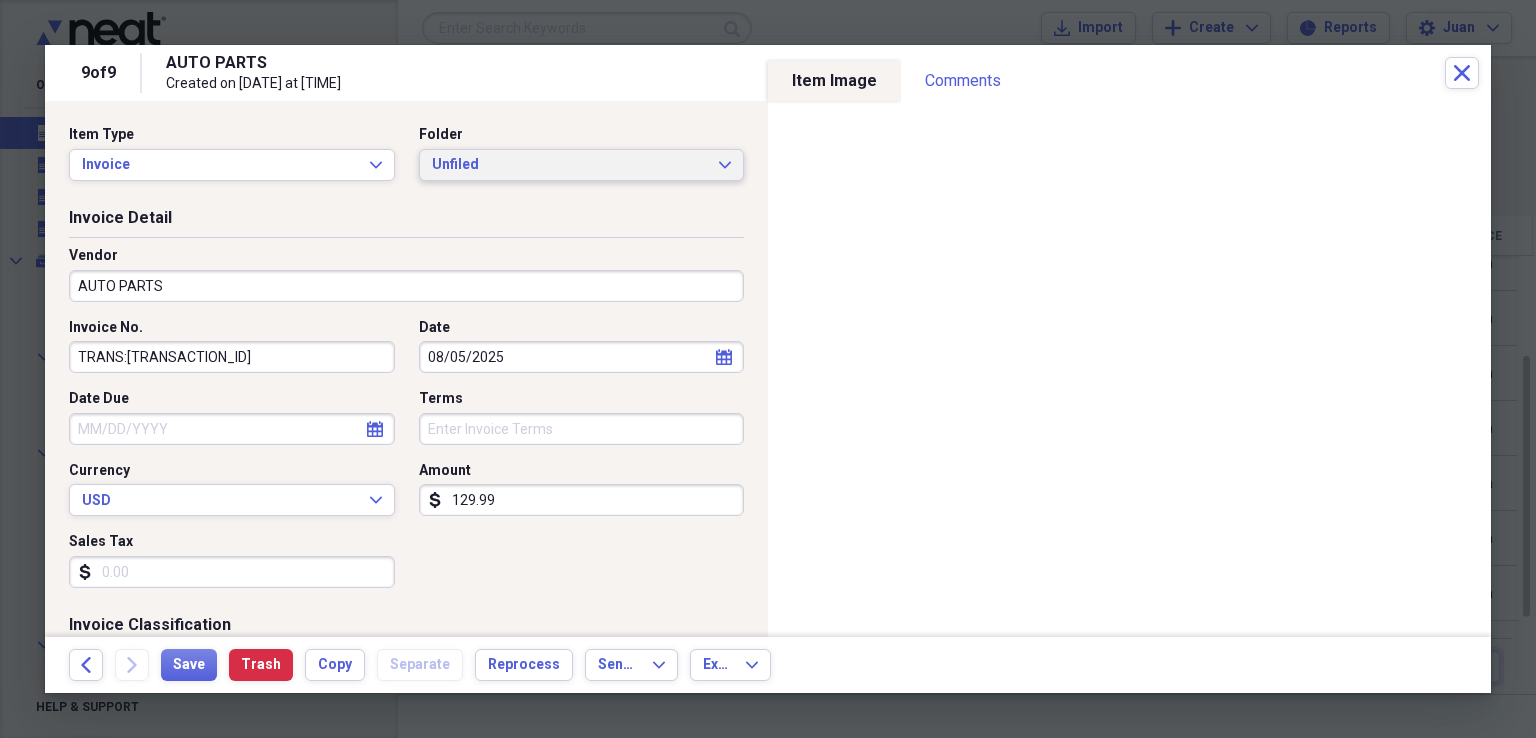 click on "Unfiled" at bounding box center [570, 165] 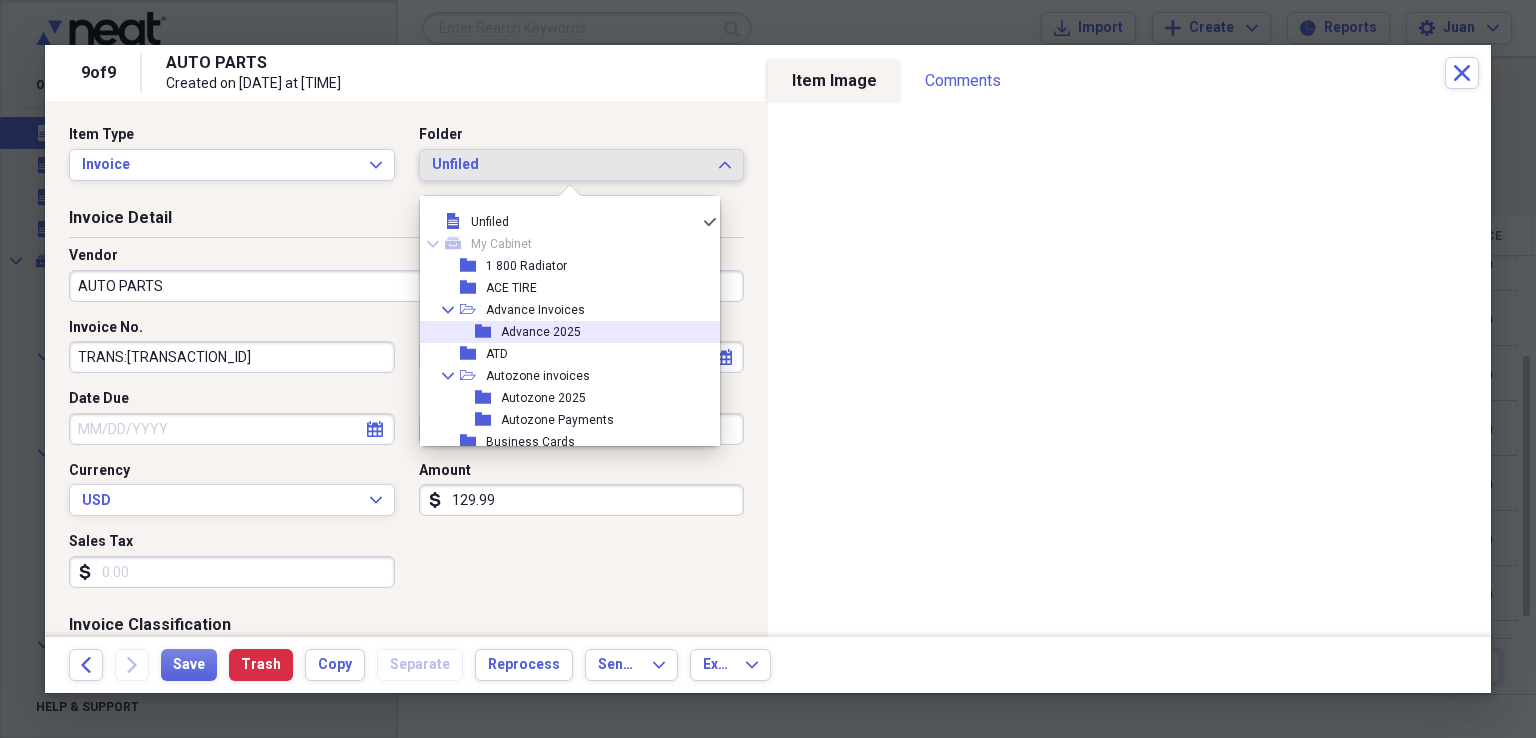 click on "Advance 2025" at bounding box center (541, 332) 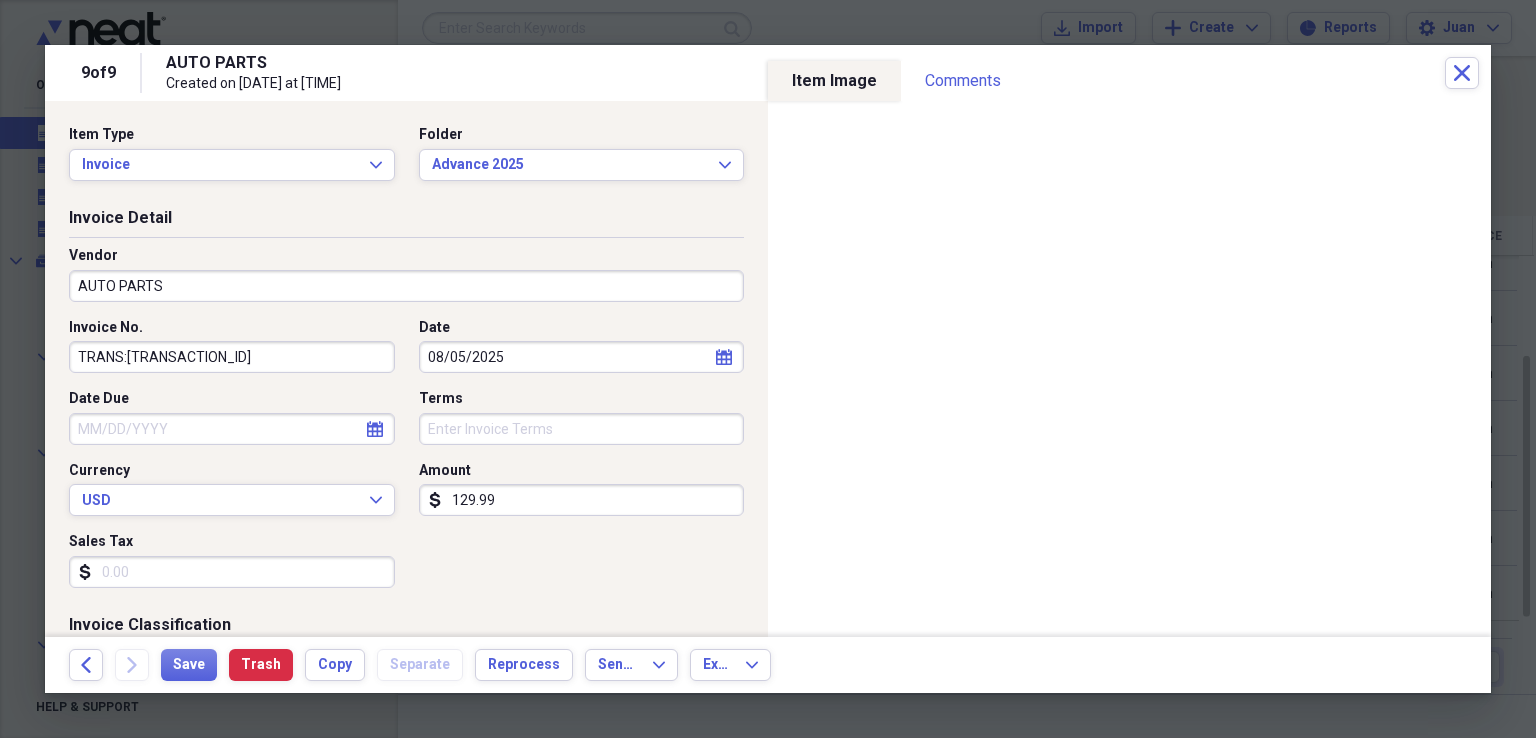 click on "AUTO PARTS" at bounding box center [406, 286] 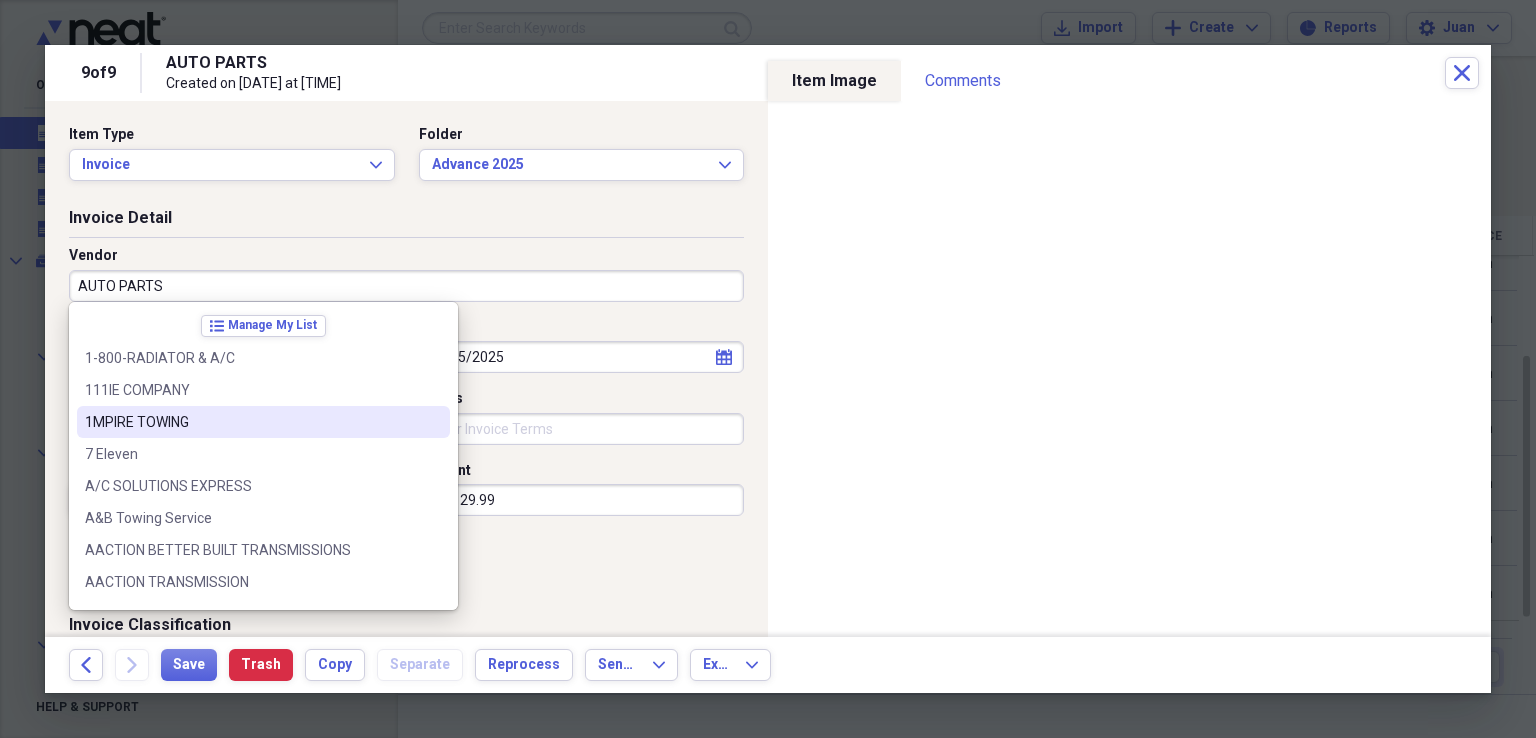 scroll, scrollTop: 300, scrollLeft: 0, axis: vertical 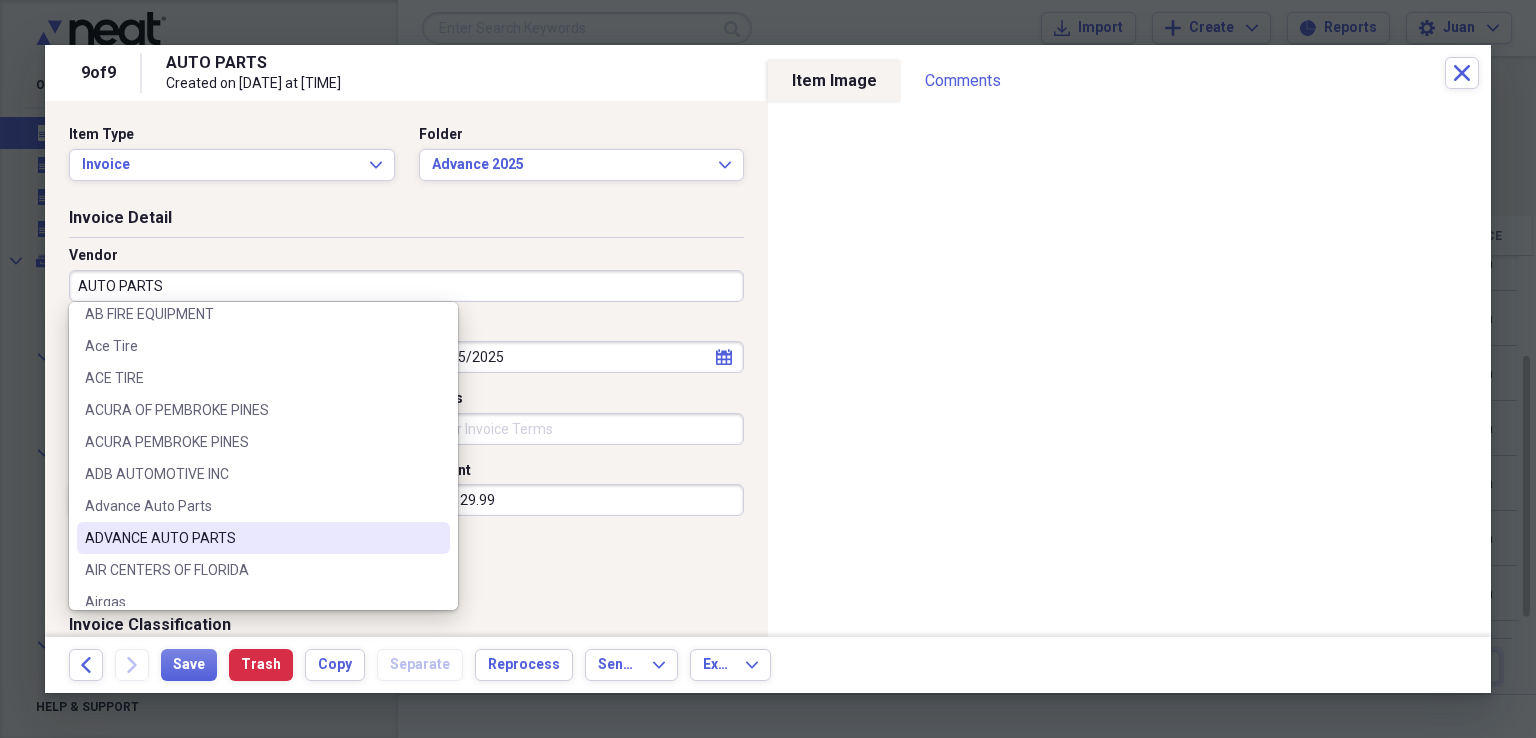 click on "ADVANCE AUTO PARTS" at bounding box center (263, 538) 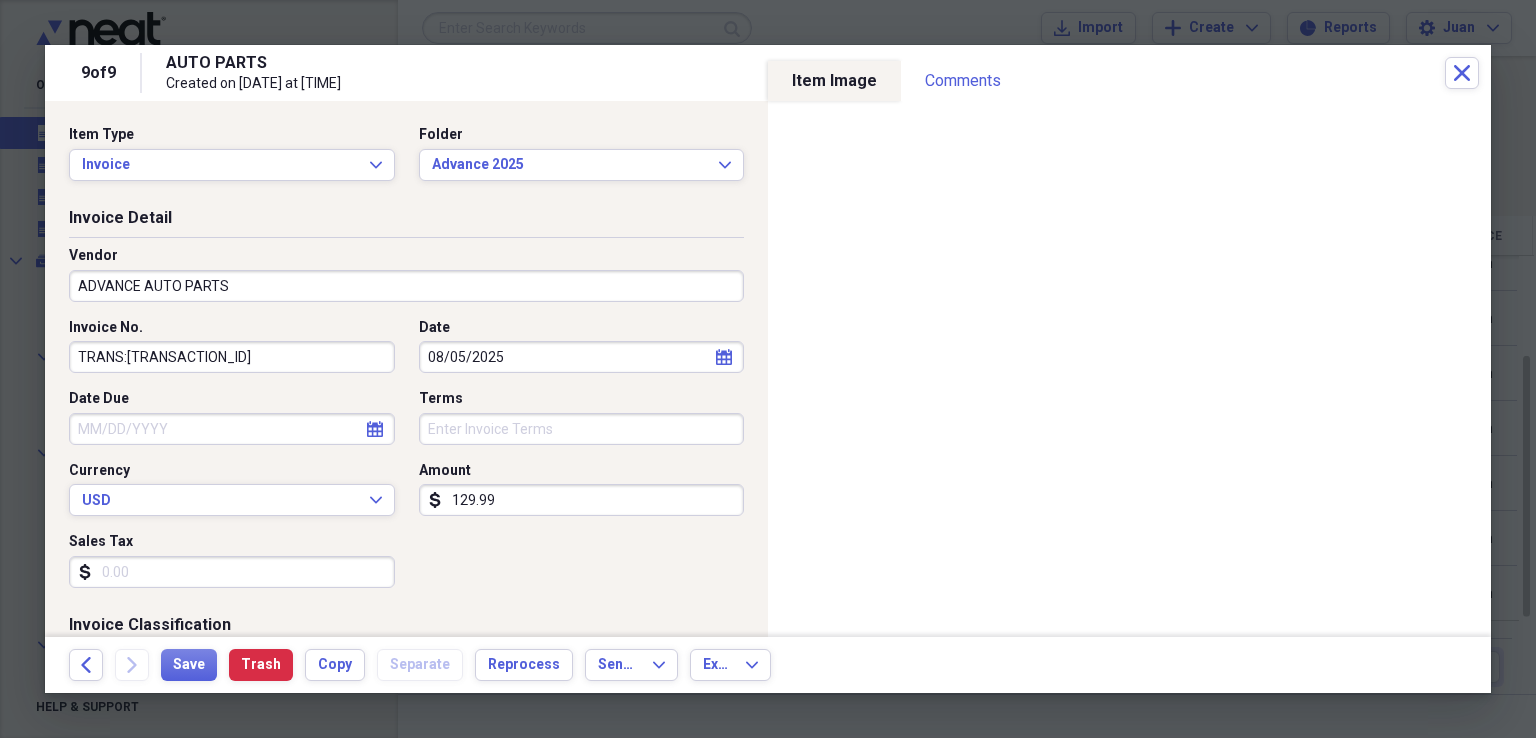 scroll, scrollTop: 300, scrollLeft: 0, axis: vertical 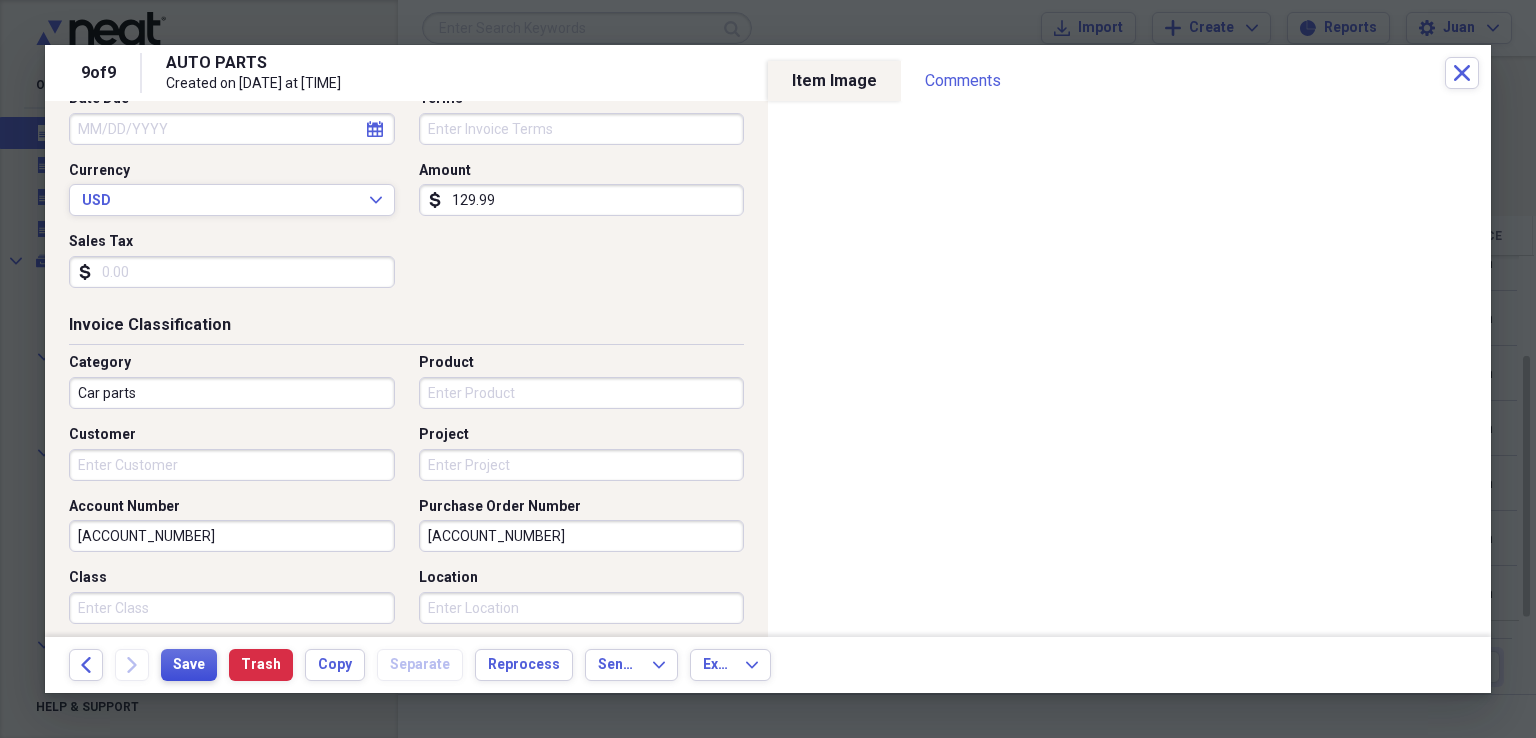 click on "Save" at bounding box center [189, 665] 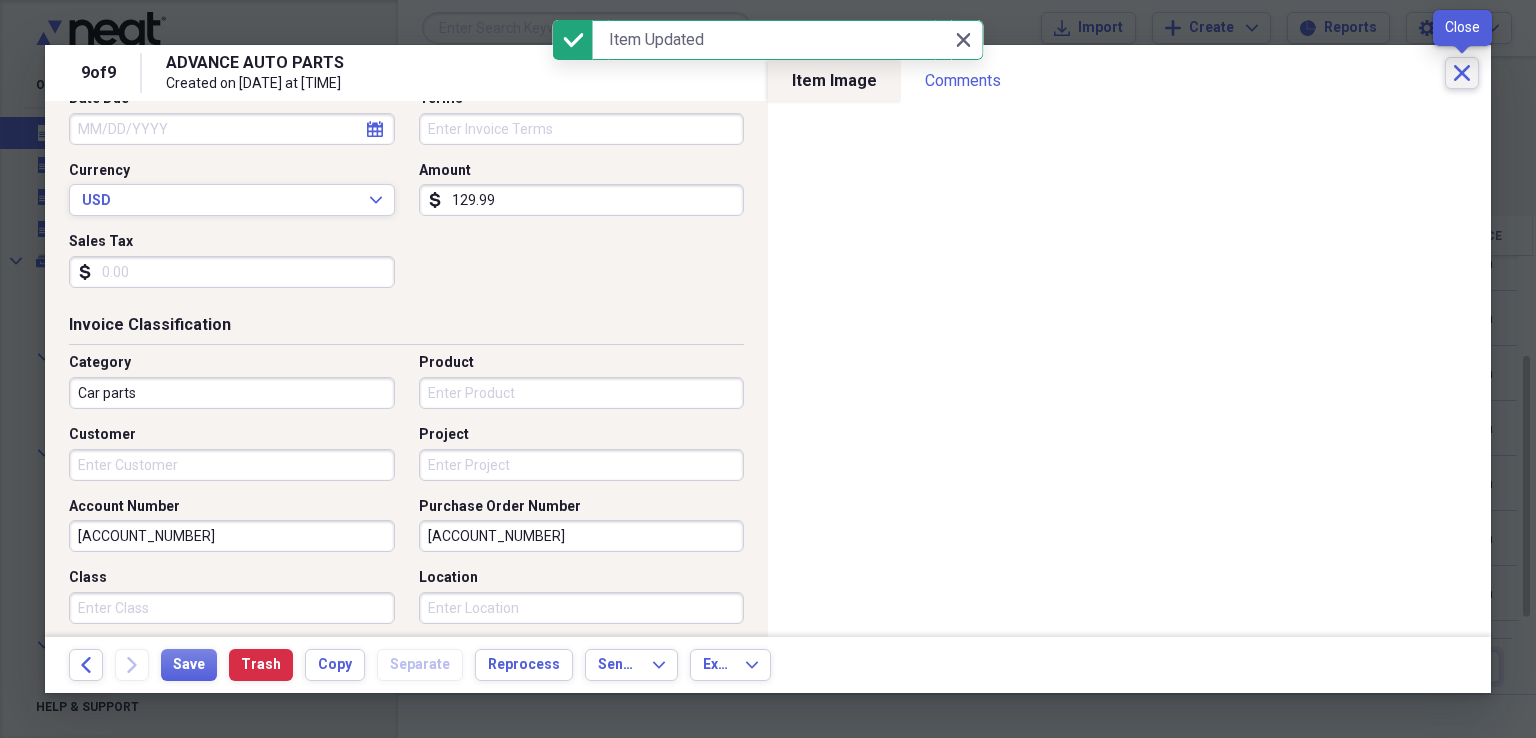 click on "Close" 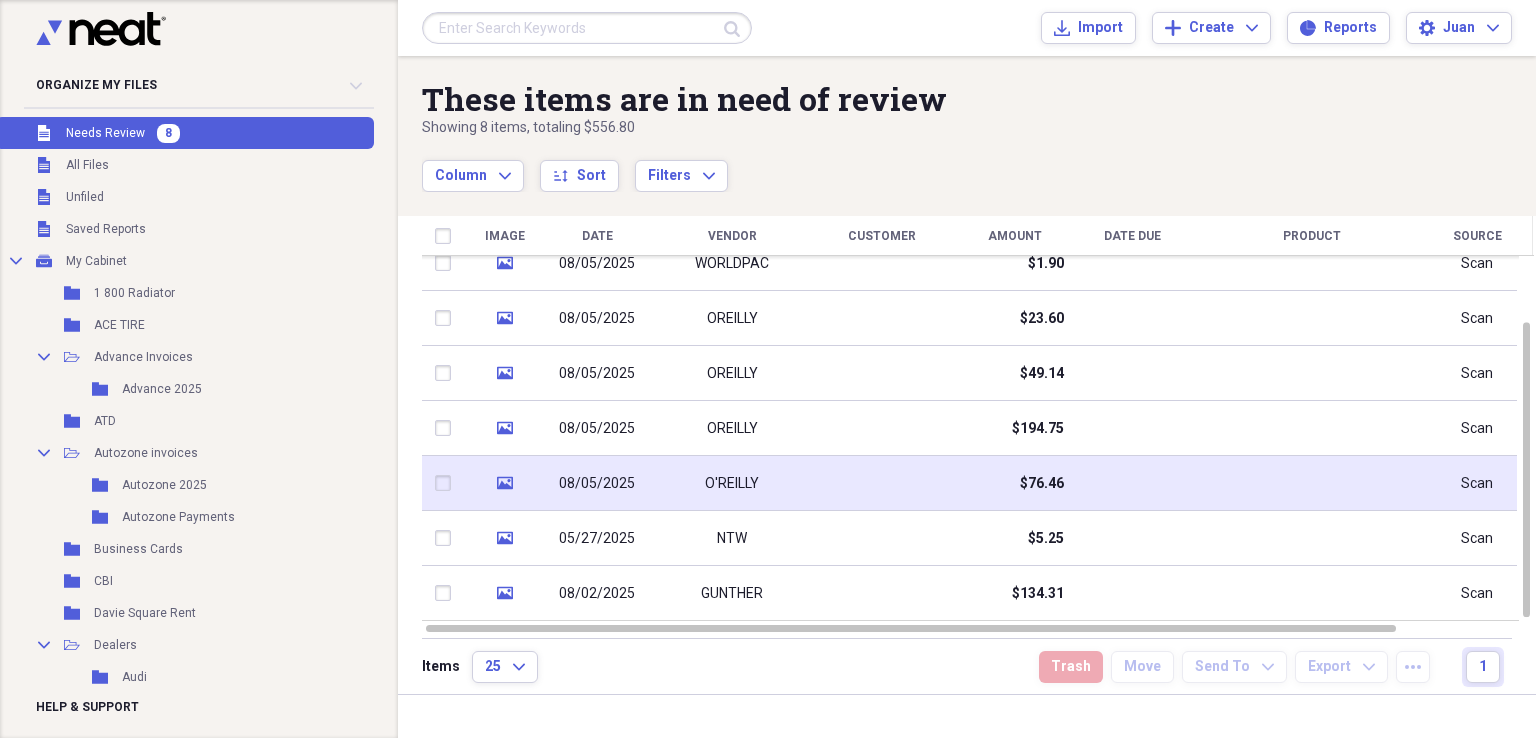 click at bounding box center [882, 483] 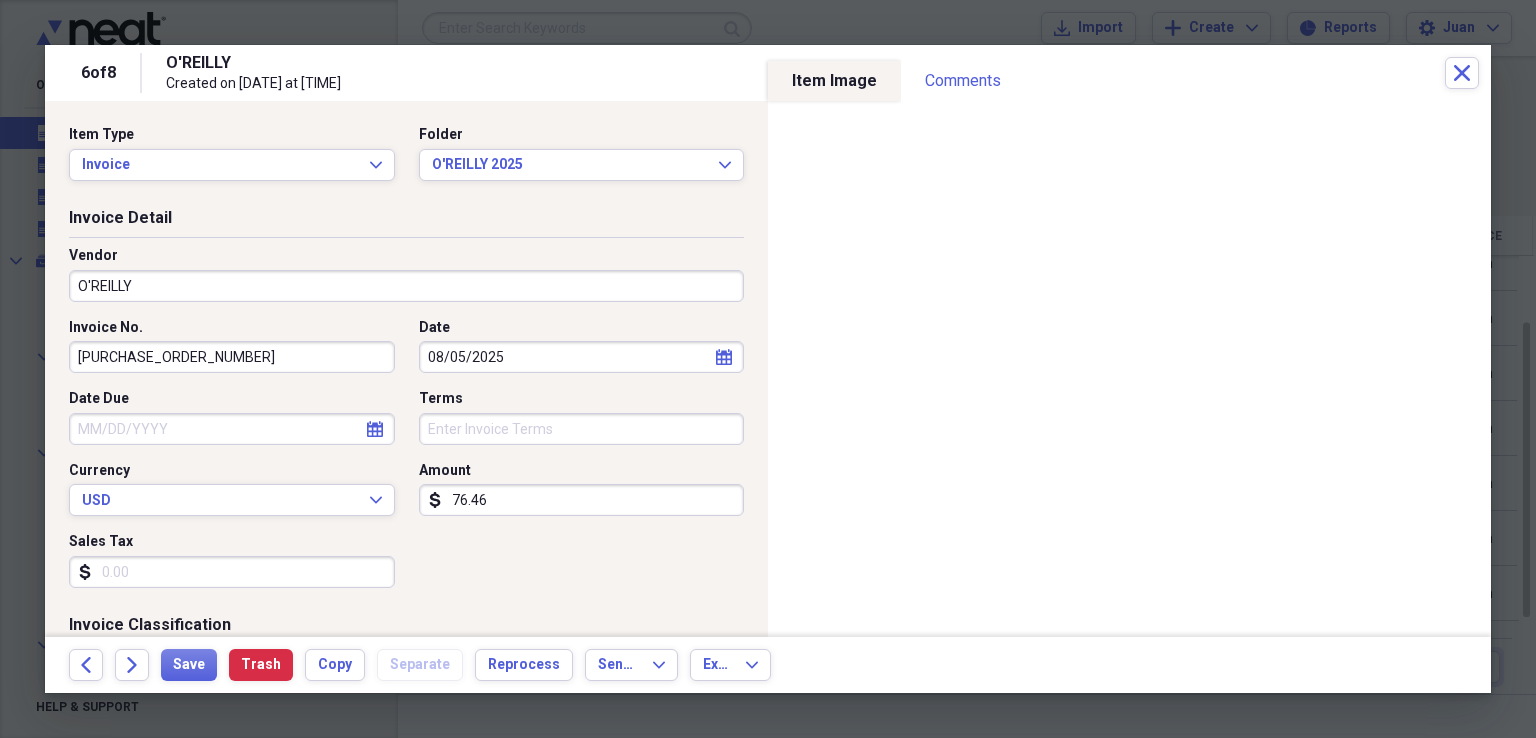 scroll, scrollTop: 400, scrollLeft: 0, axis: vertical 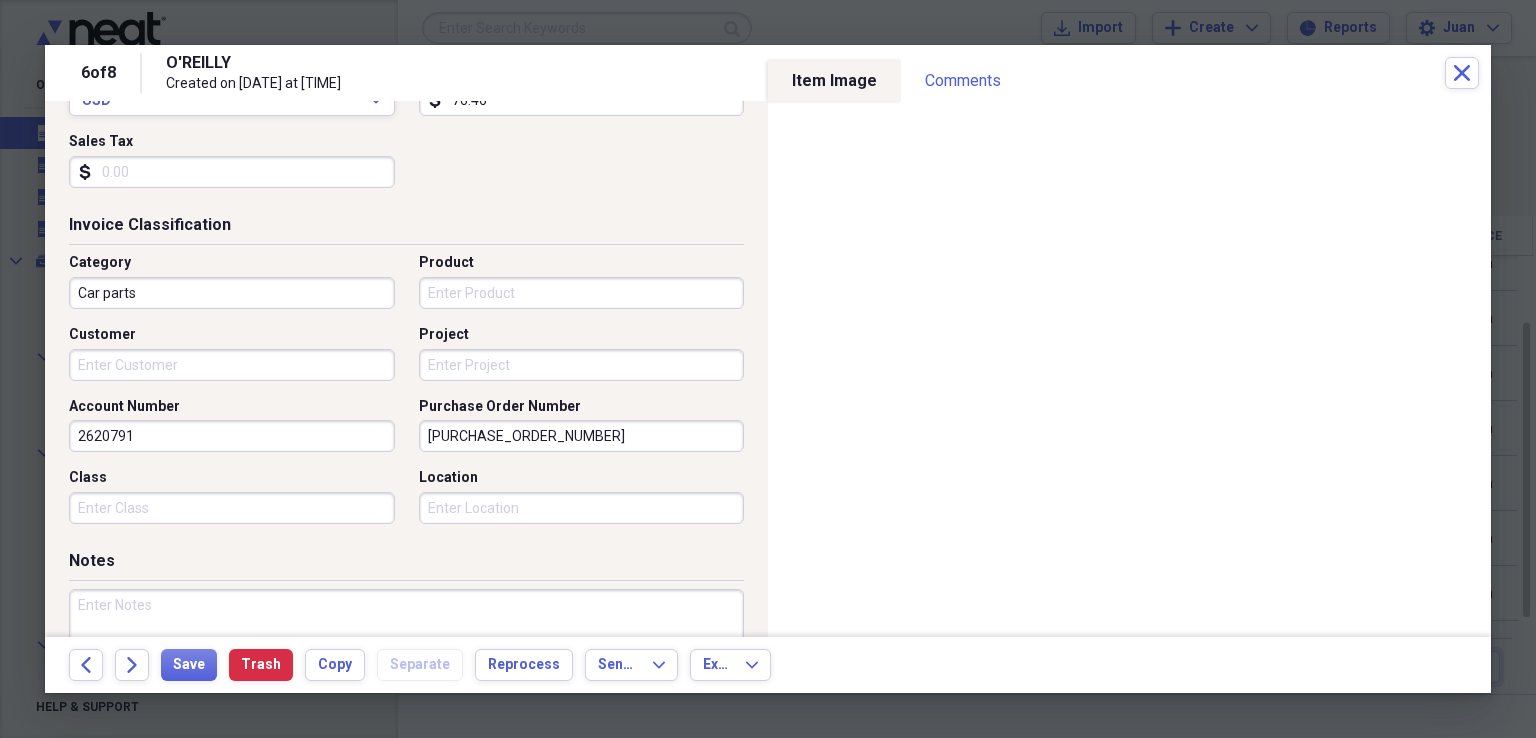 drag, startPoint x: 546, startPoint y: 447, endPoint x: 248, endPoint y: 428, distance: 298.6051 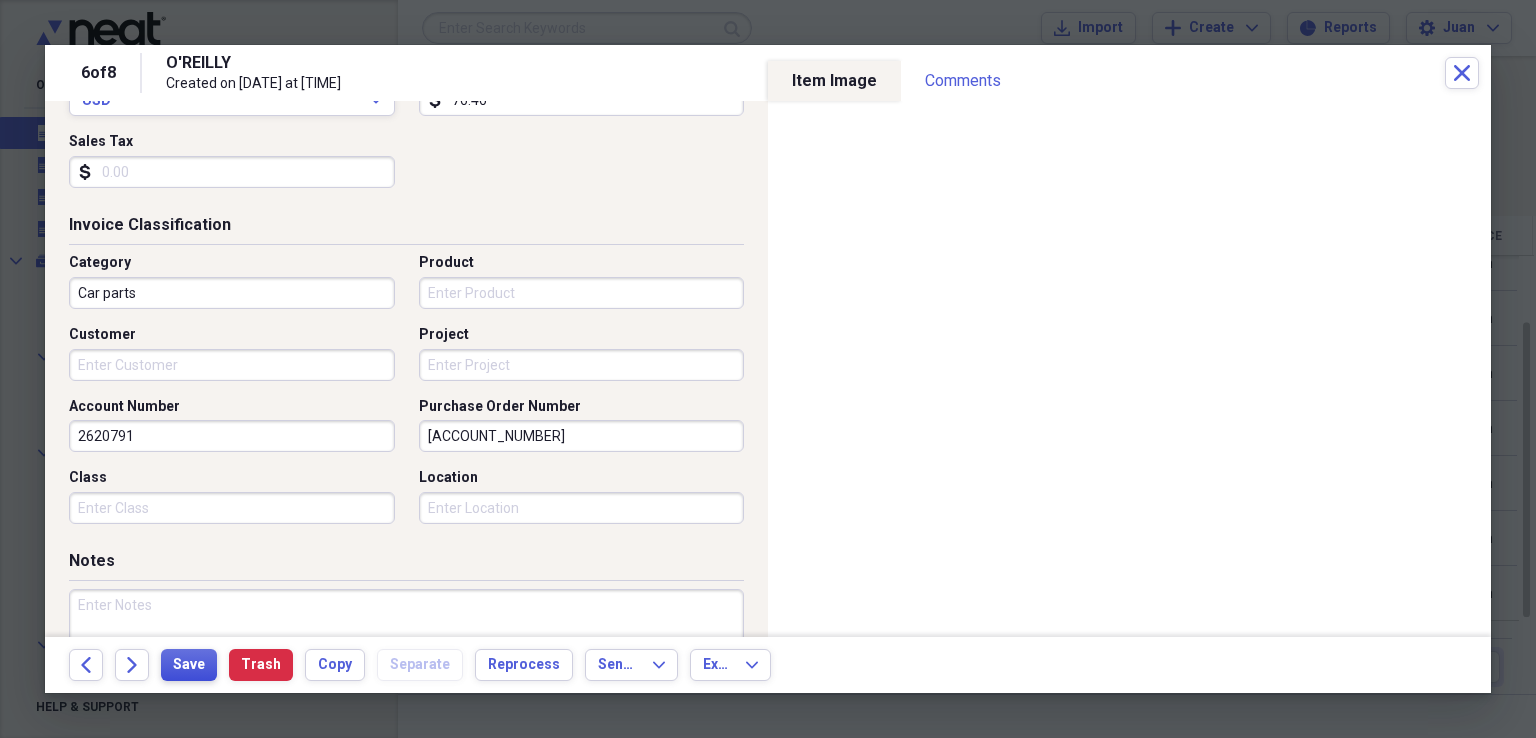 type on "[ACCOUNT_NUMBER]" 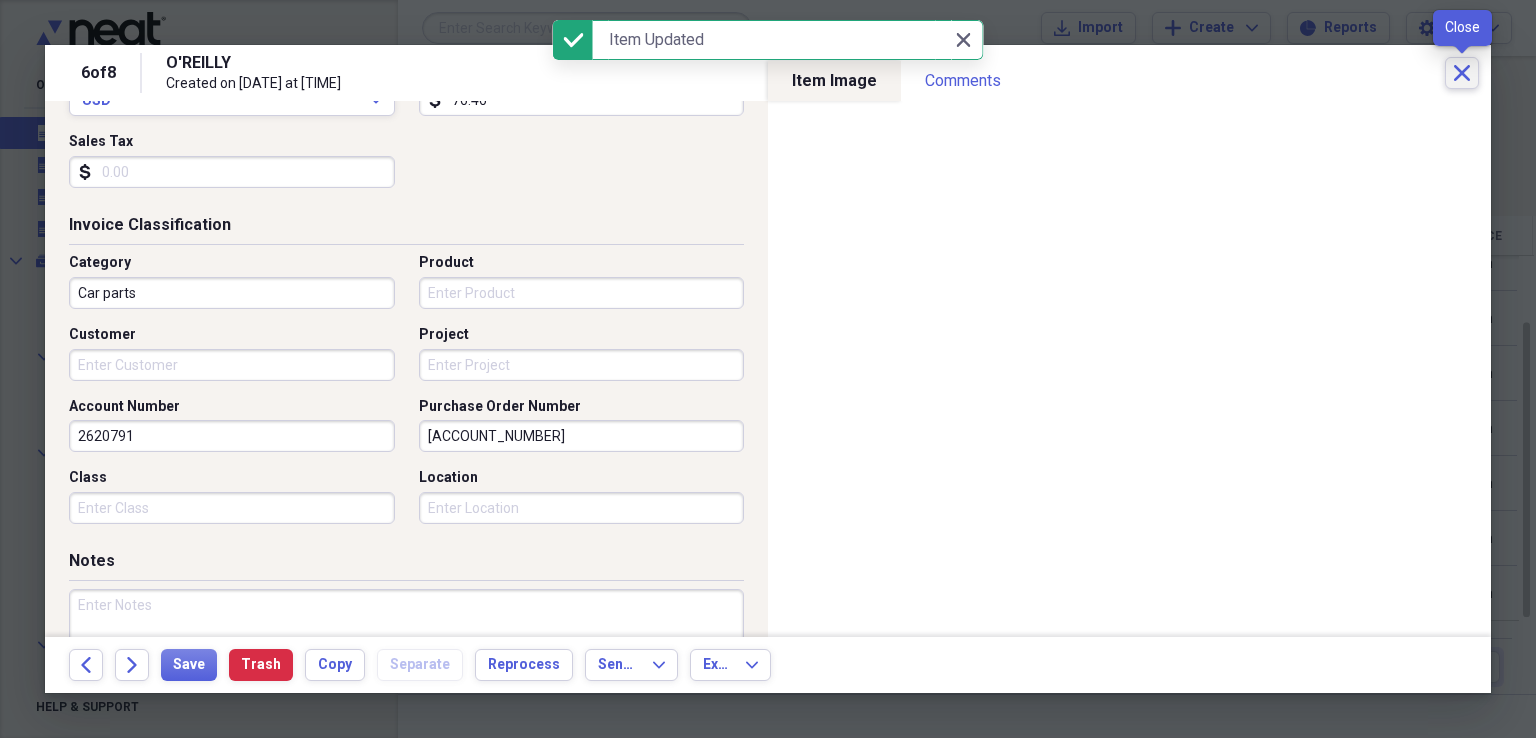 click on "Close" at bounding box center [1462, 73] 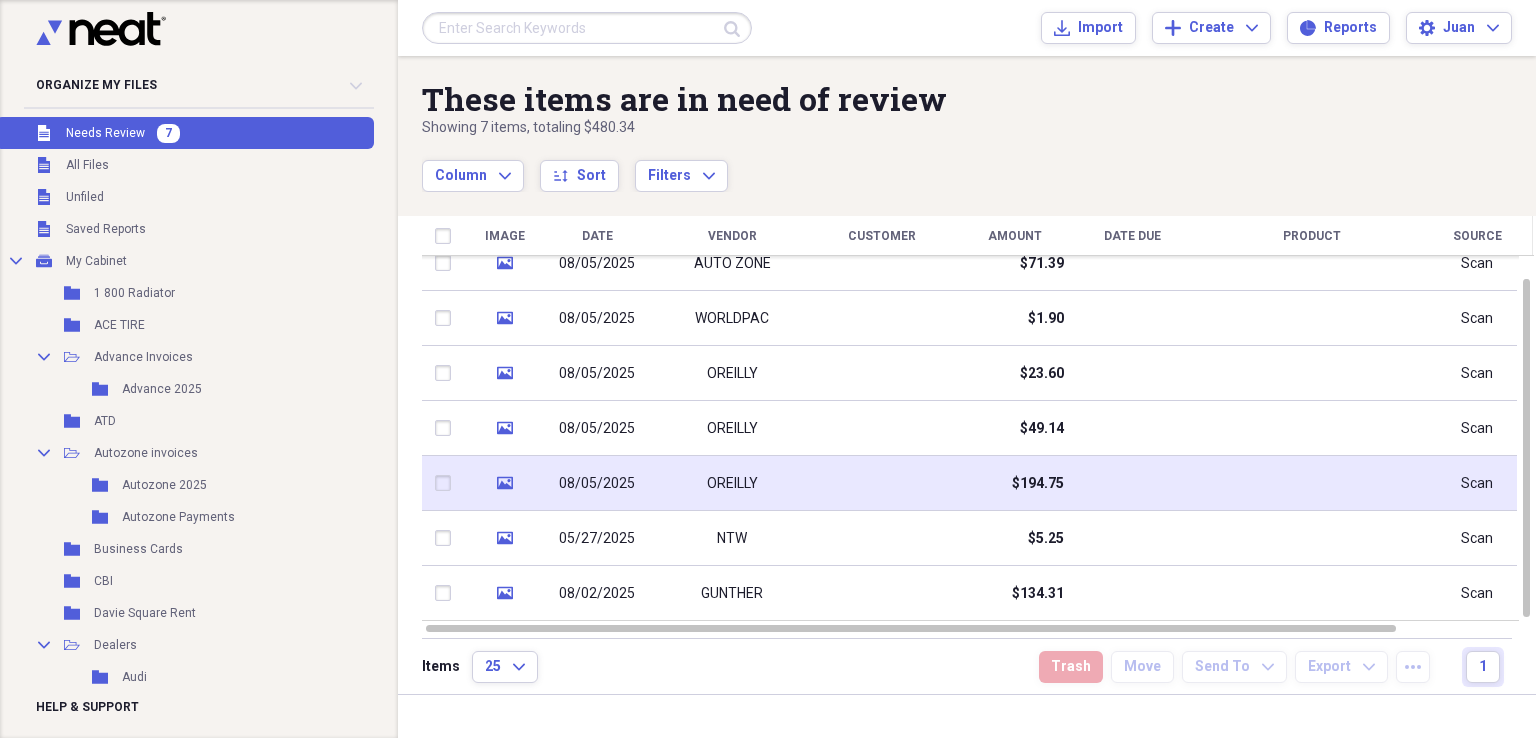 click at bounding box center [882, 483] 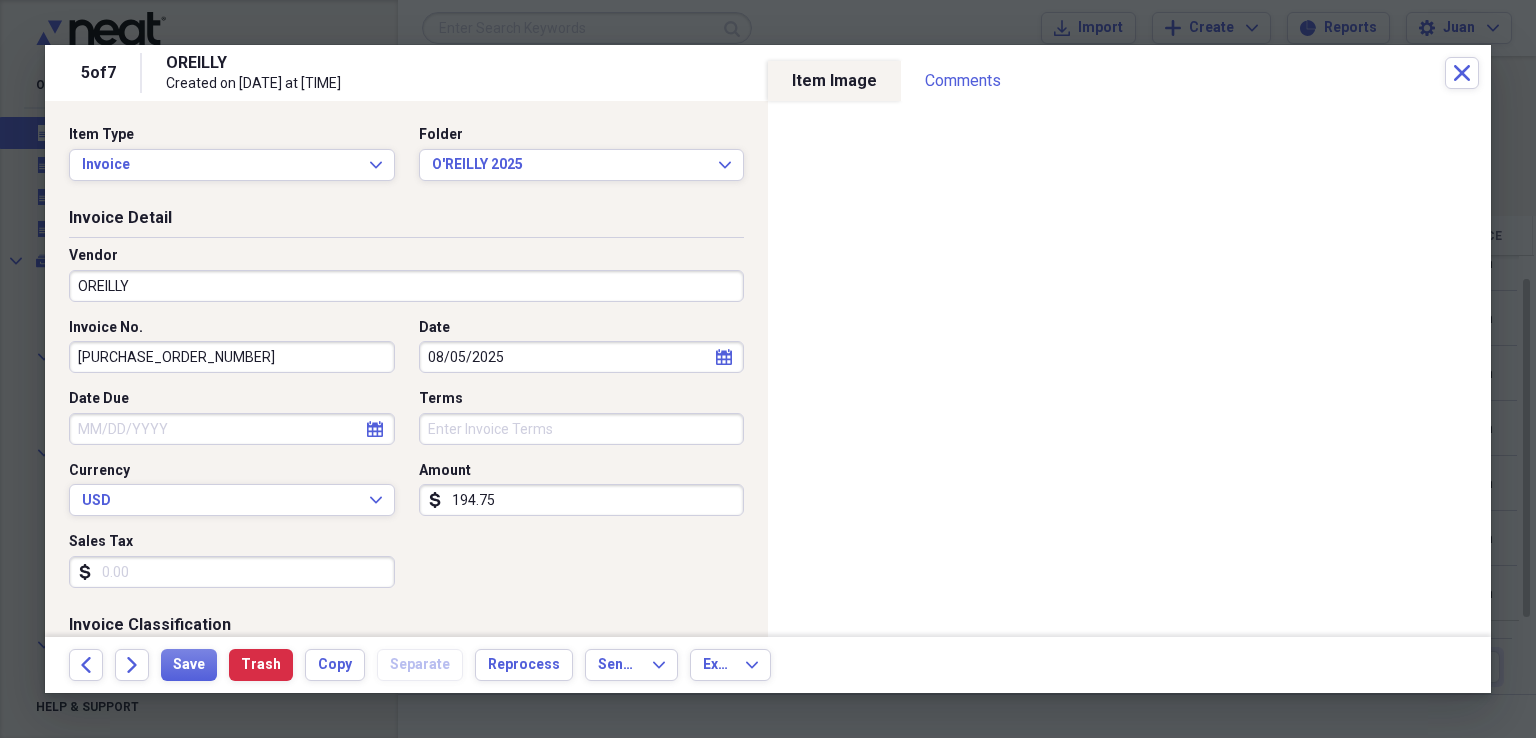 scroll, scrollTop: 300, scrollLeft: 0, axis: vertical 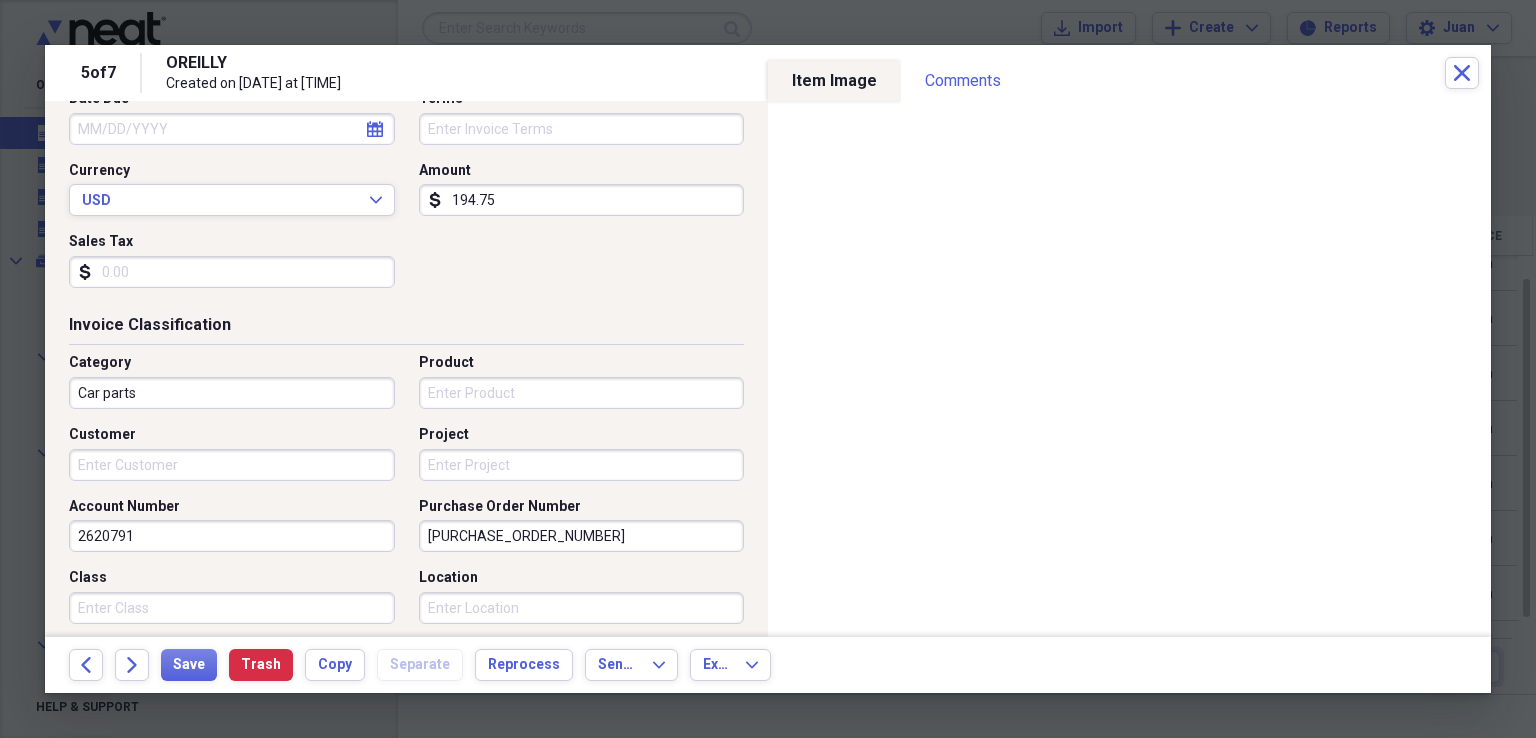 drag, startPoint x: 564, startPoint y: 534, endPoint x: 293, endPoint y: 516, distance: 271.59714 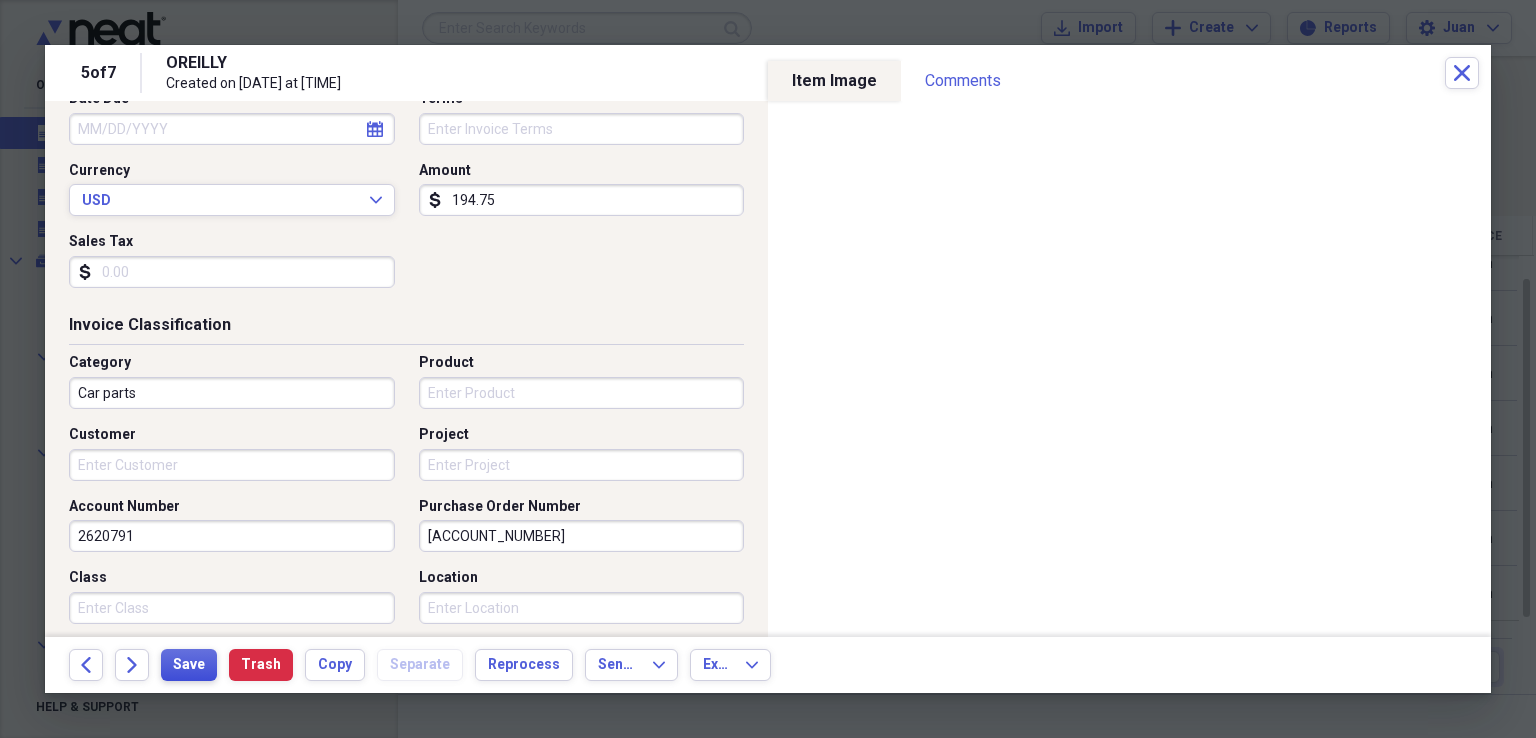 type on "[ACCOUNT_NUMBER]" 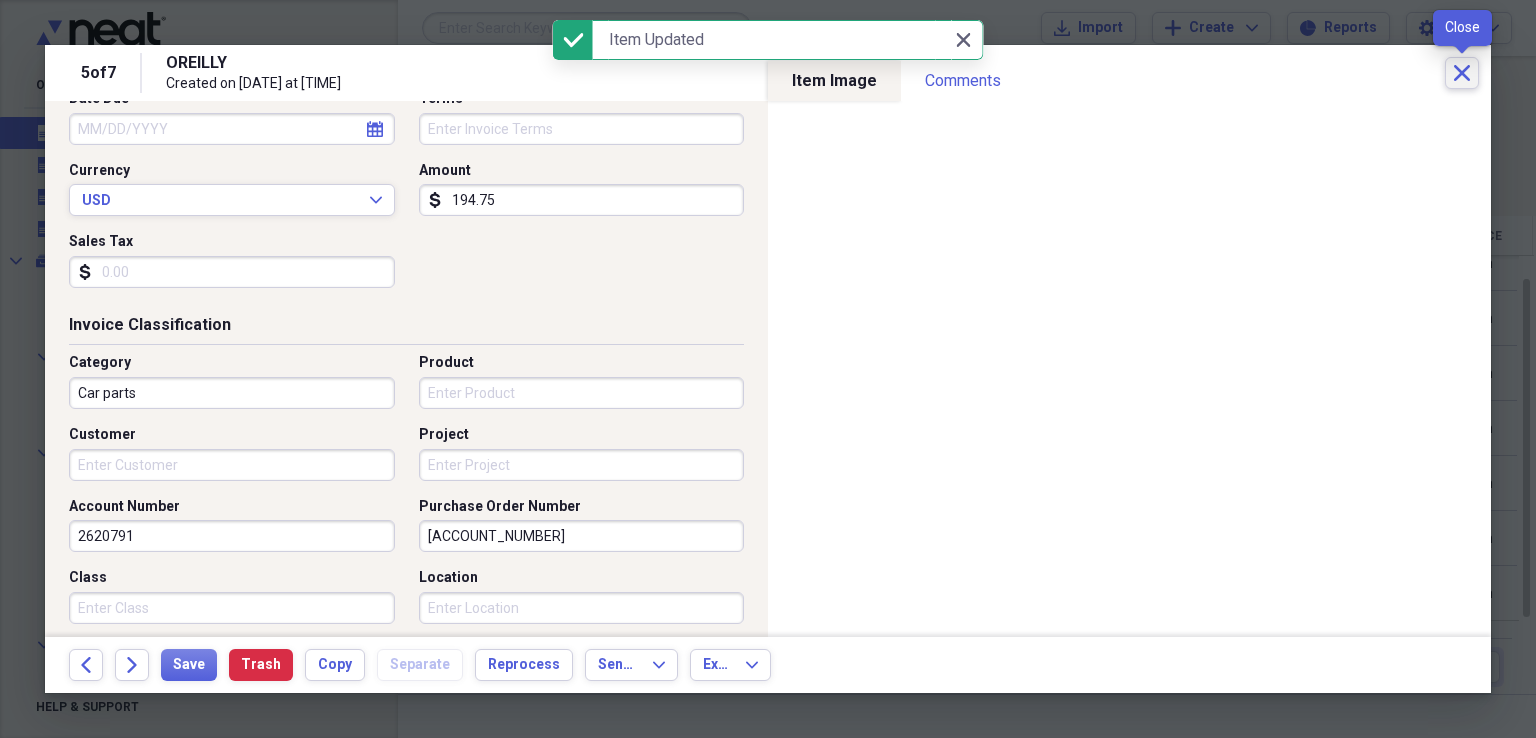 click on "Close" 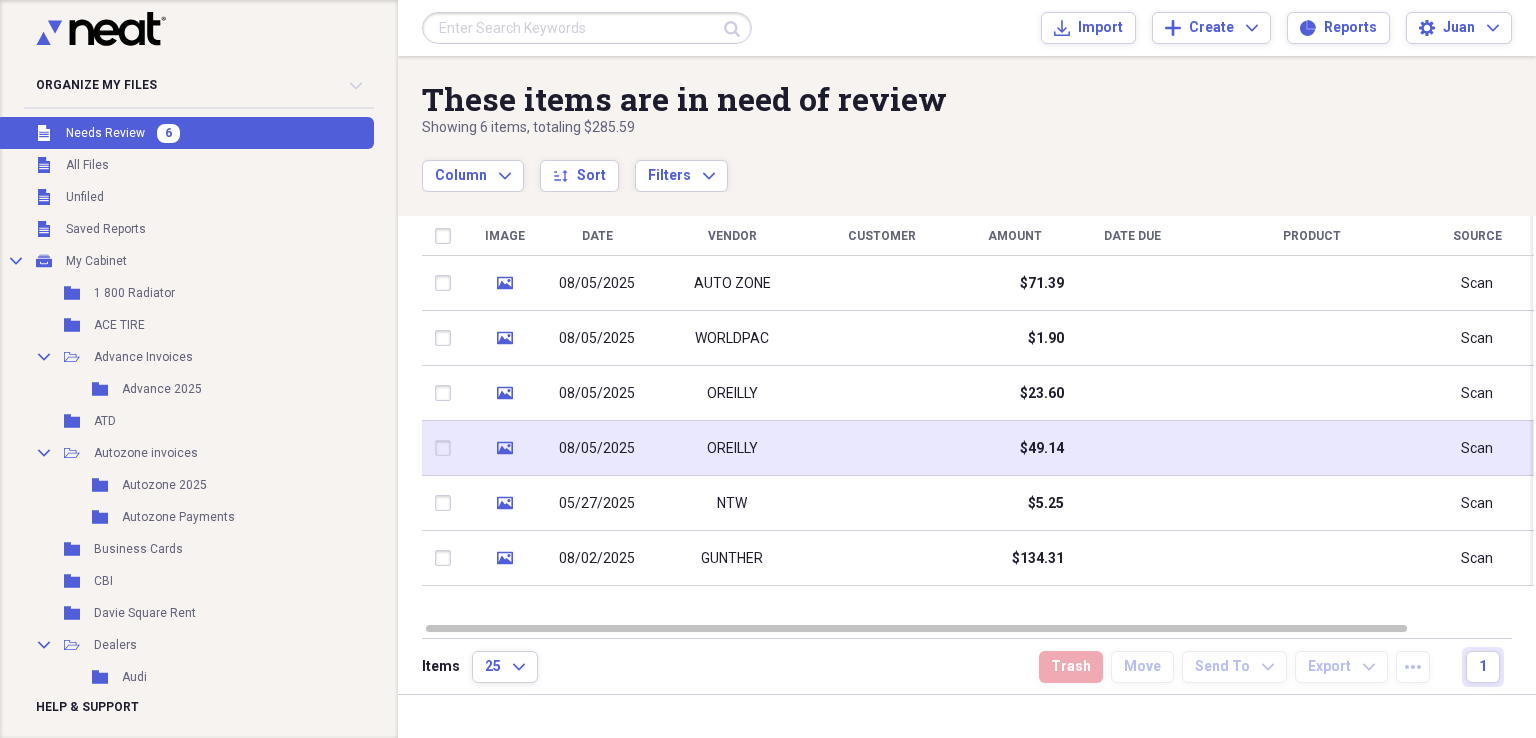 click on "OREILLY" at bounding box center [732, 448] 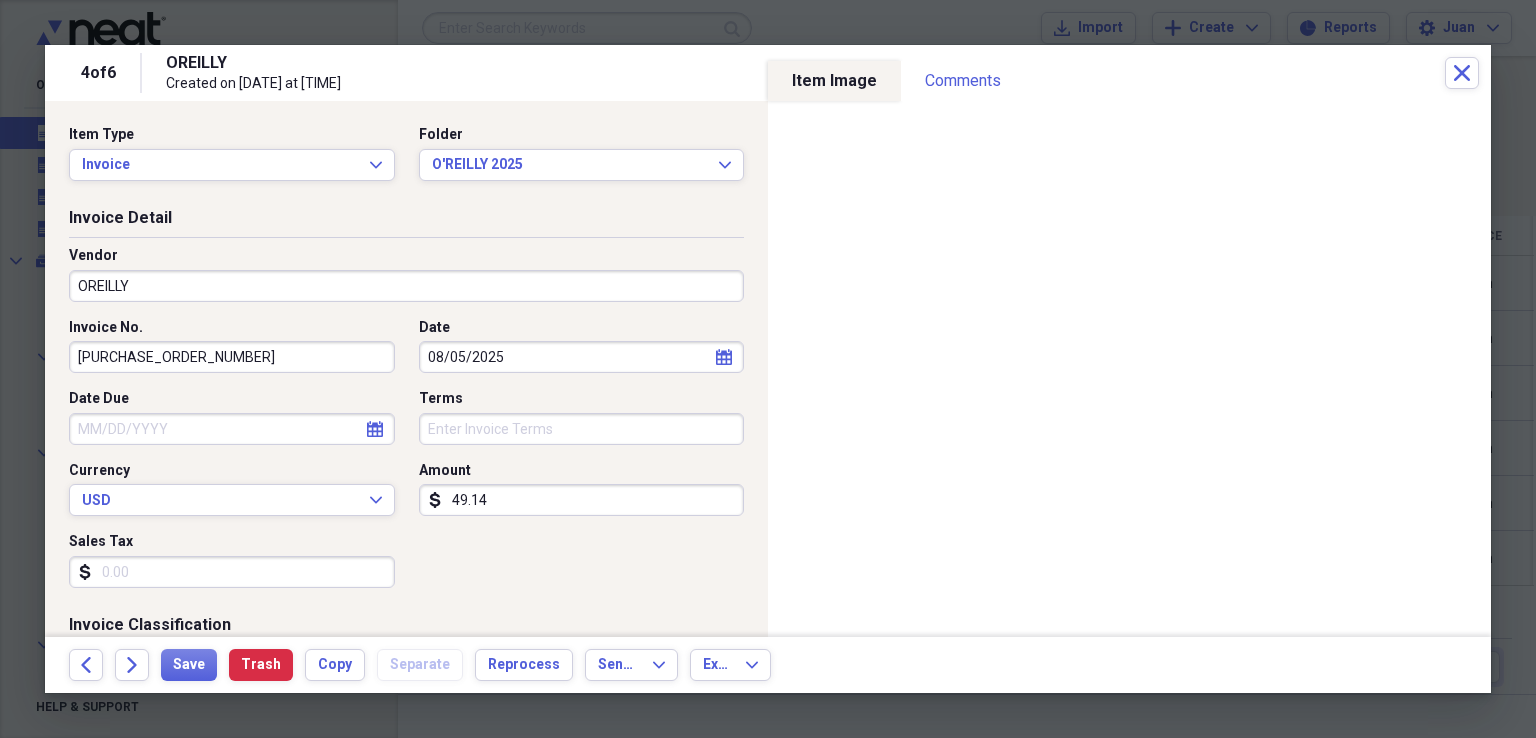scroll, scrollTop: 300, scrollLeft: 0, axis: vertical 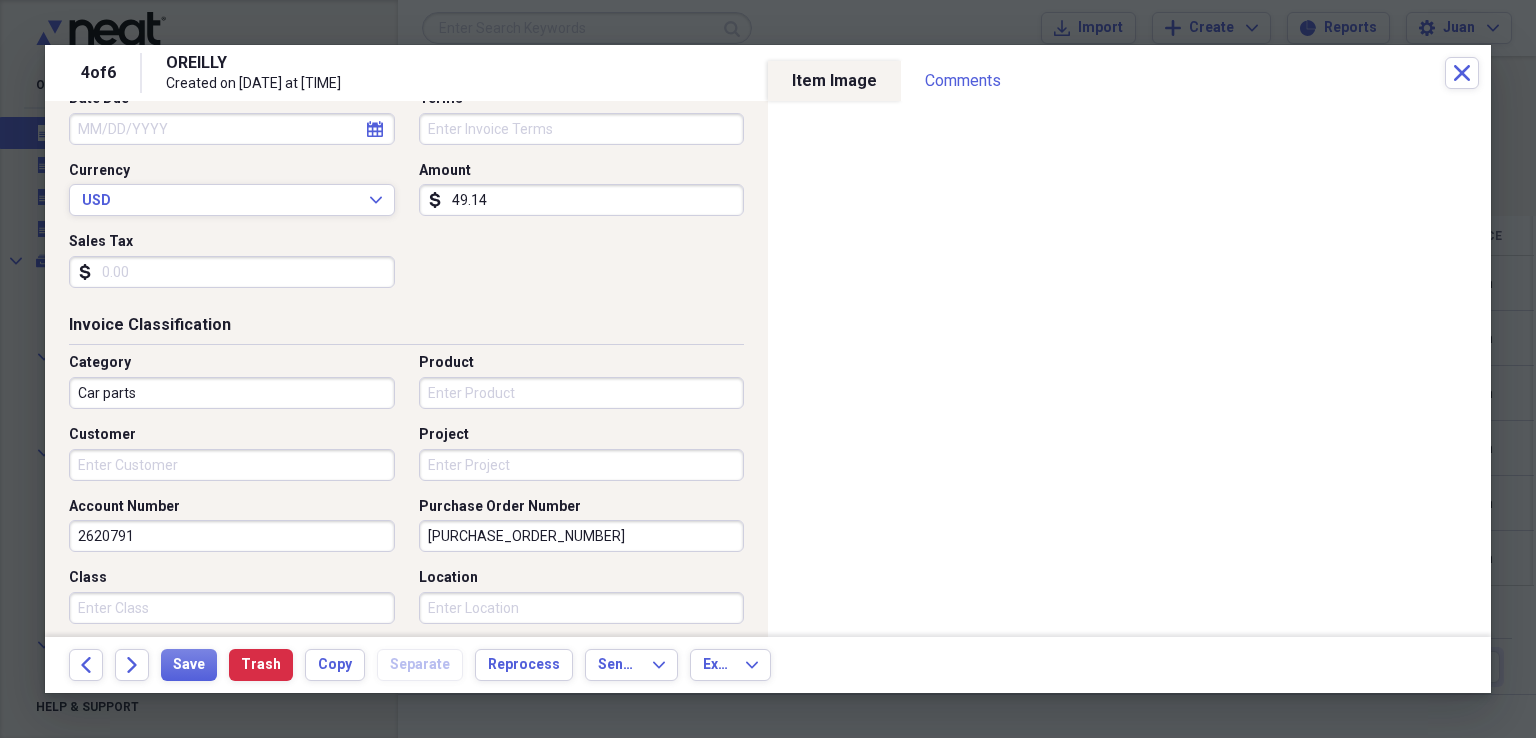 drag, startPoint x: 408, startPoint y: 534, endPoint x: 316, endPoint y: 486, distance: 103.768974 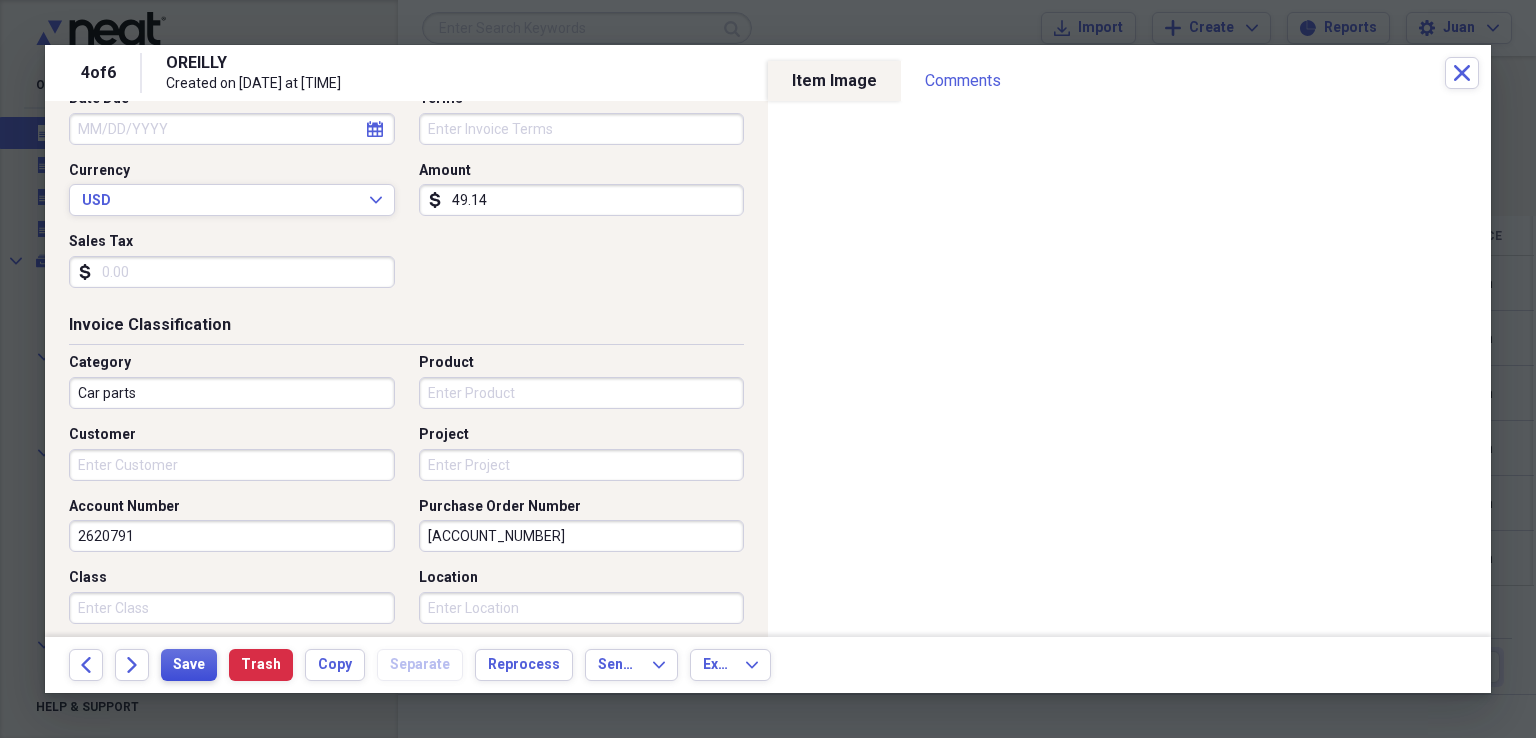 type on "[ACCOUNT_NUMBER]" 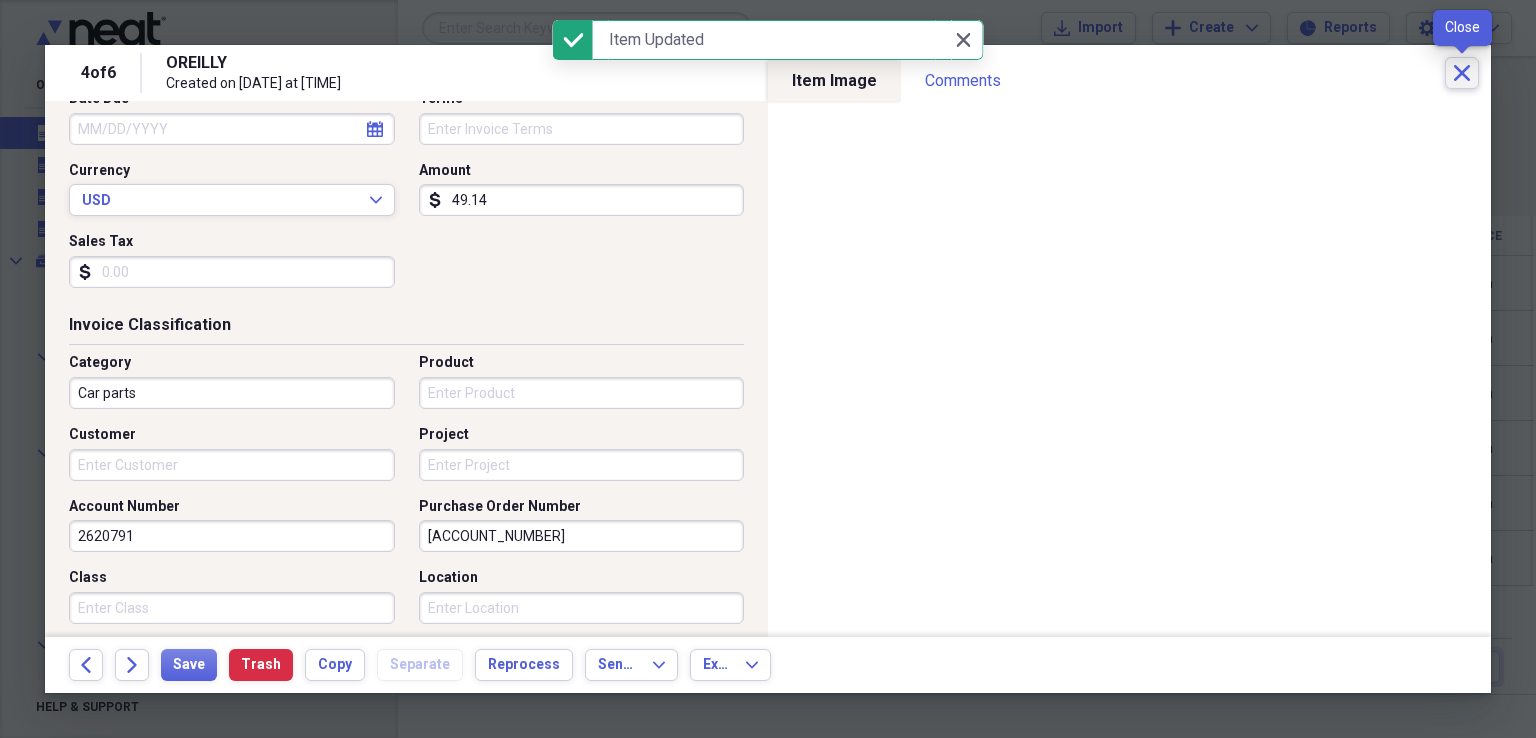 click 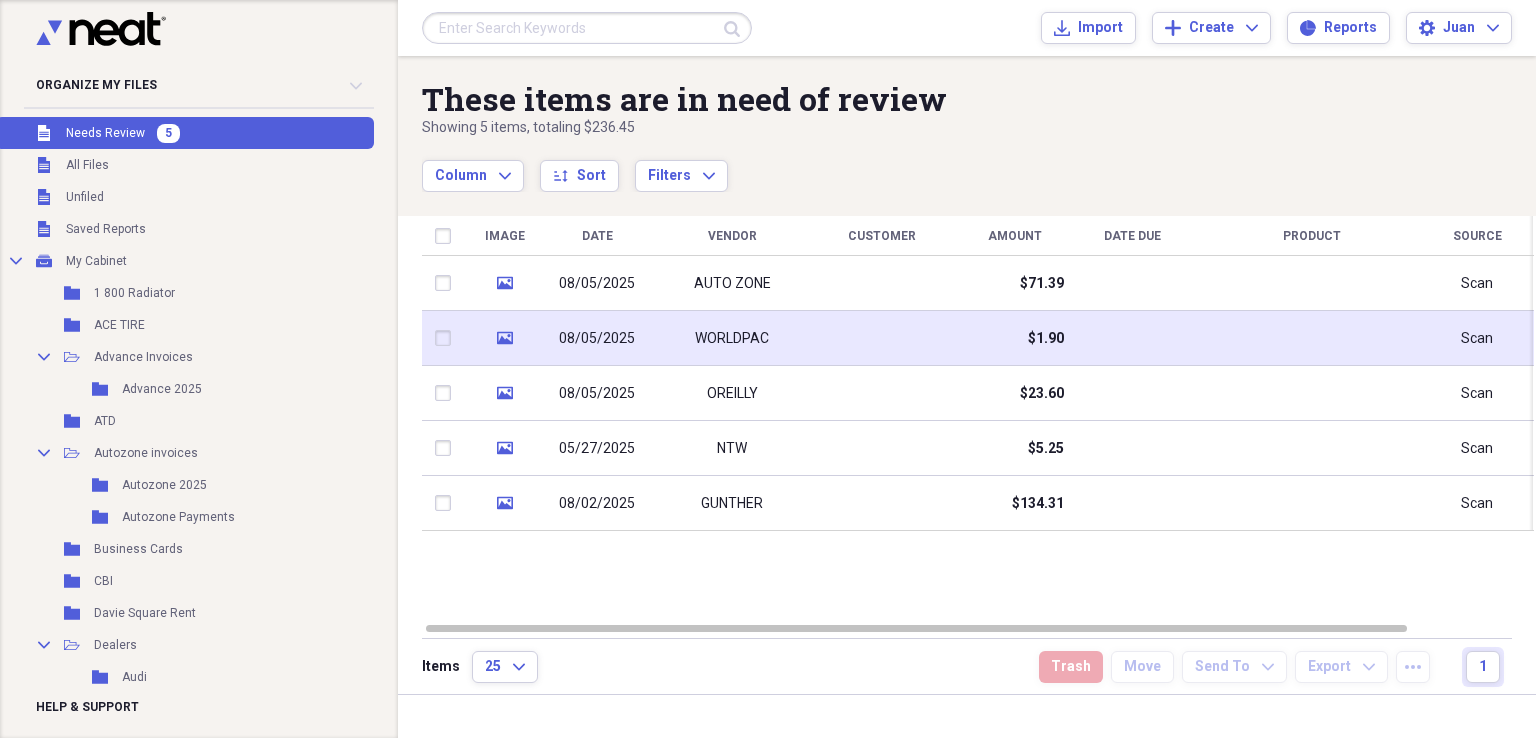 click on "WORLDPAC" at bounding box center [732, 338] 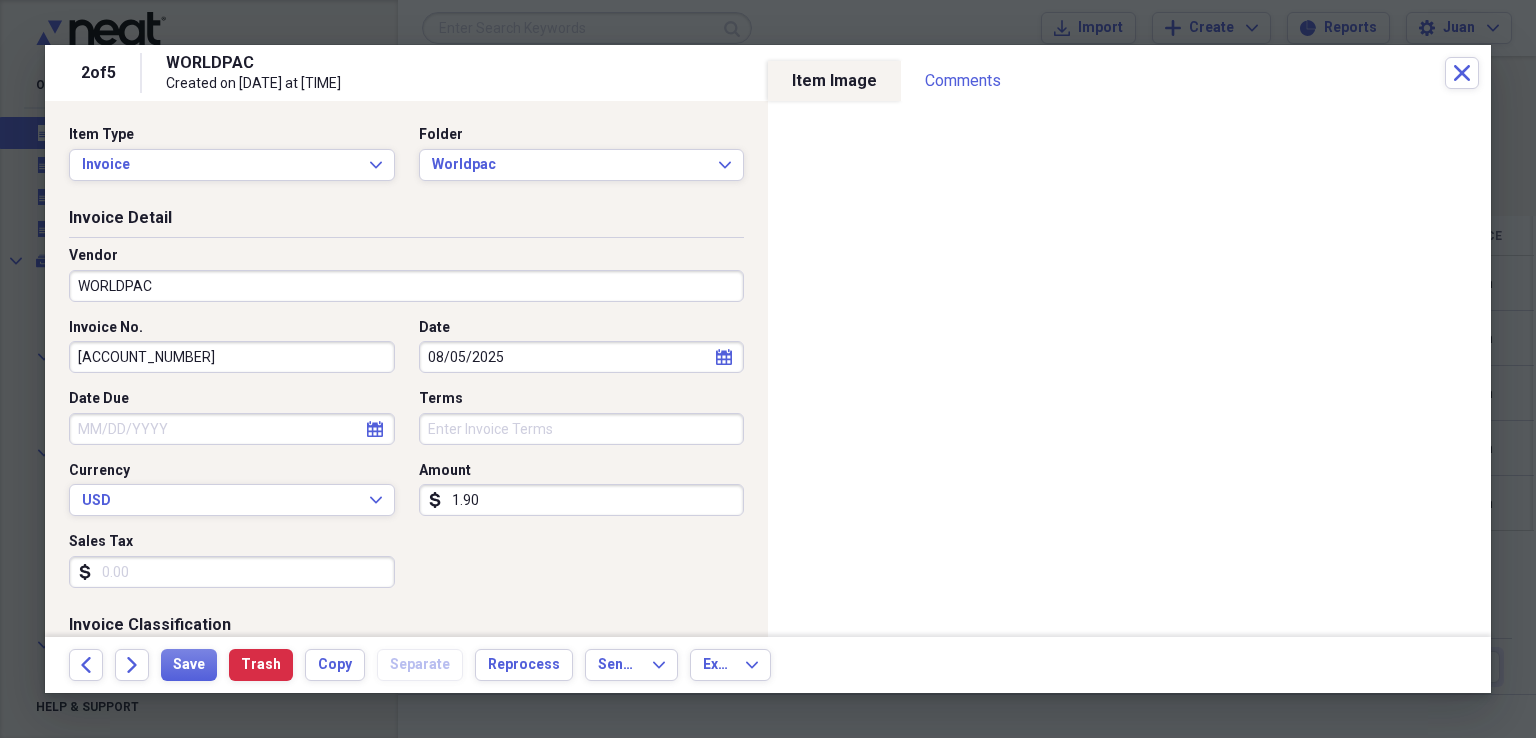 scroll, scrollTop: 400, scrollLeft: 0, axis: vertical 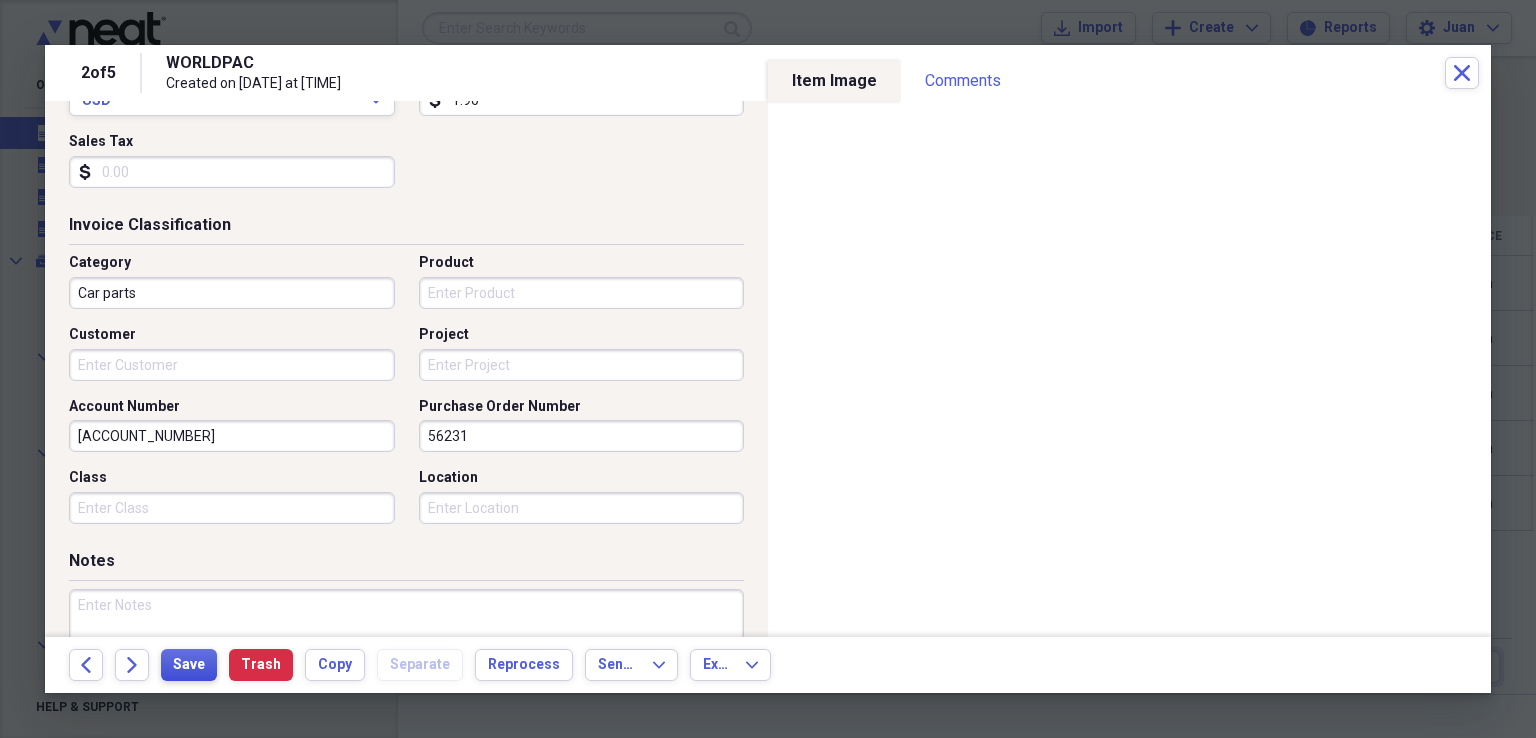 drag, startPoint x: 182, startPoint y: 665, endPoint x: 187, endPoint y: 656, distance: 10.29563 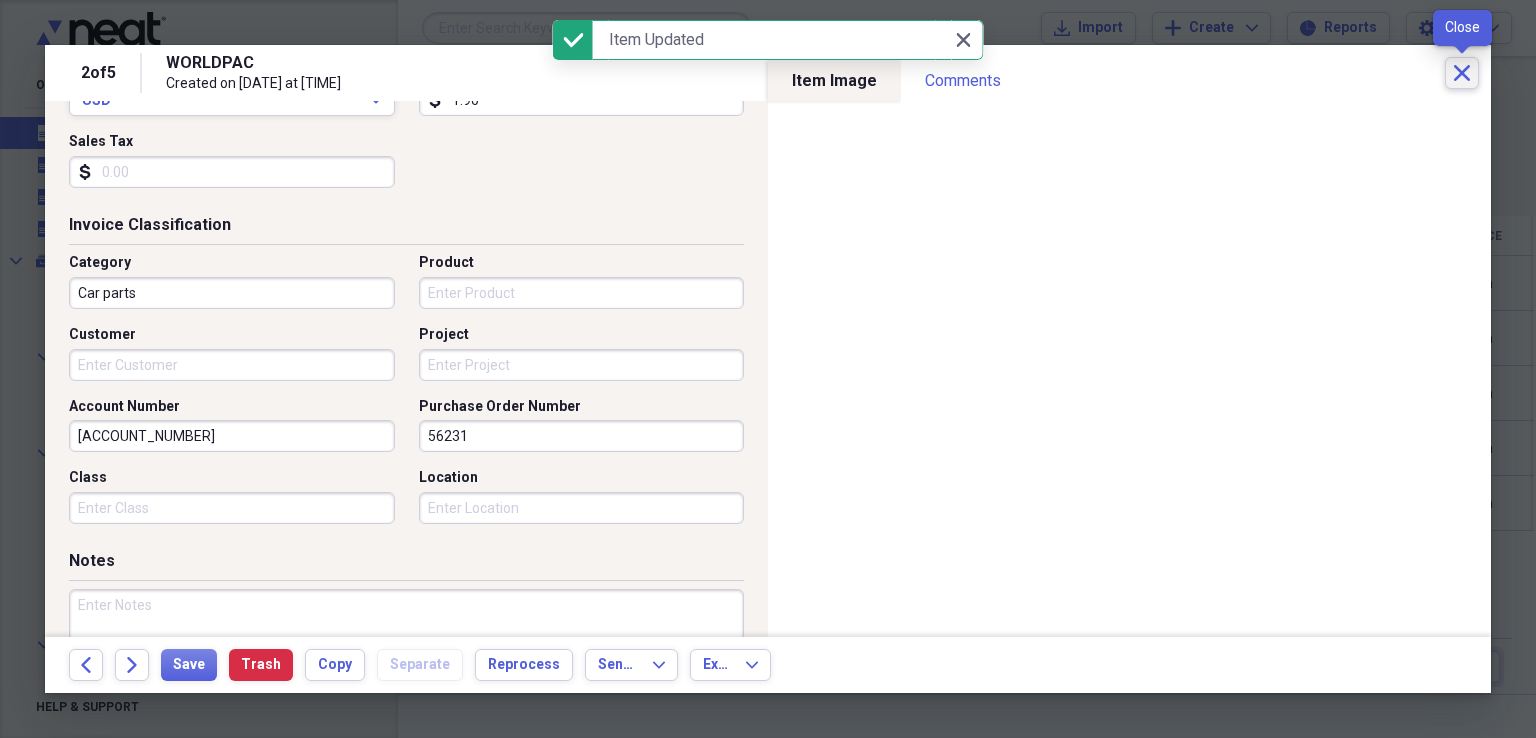 click on "Close" 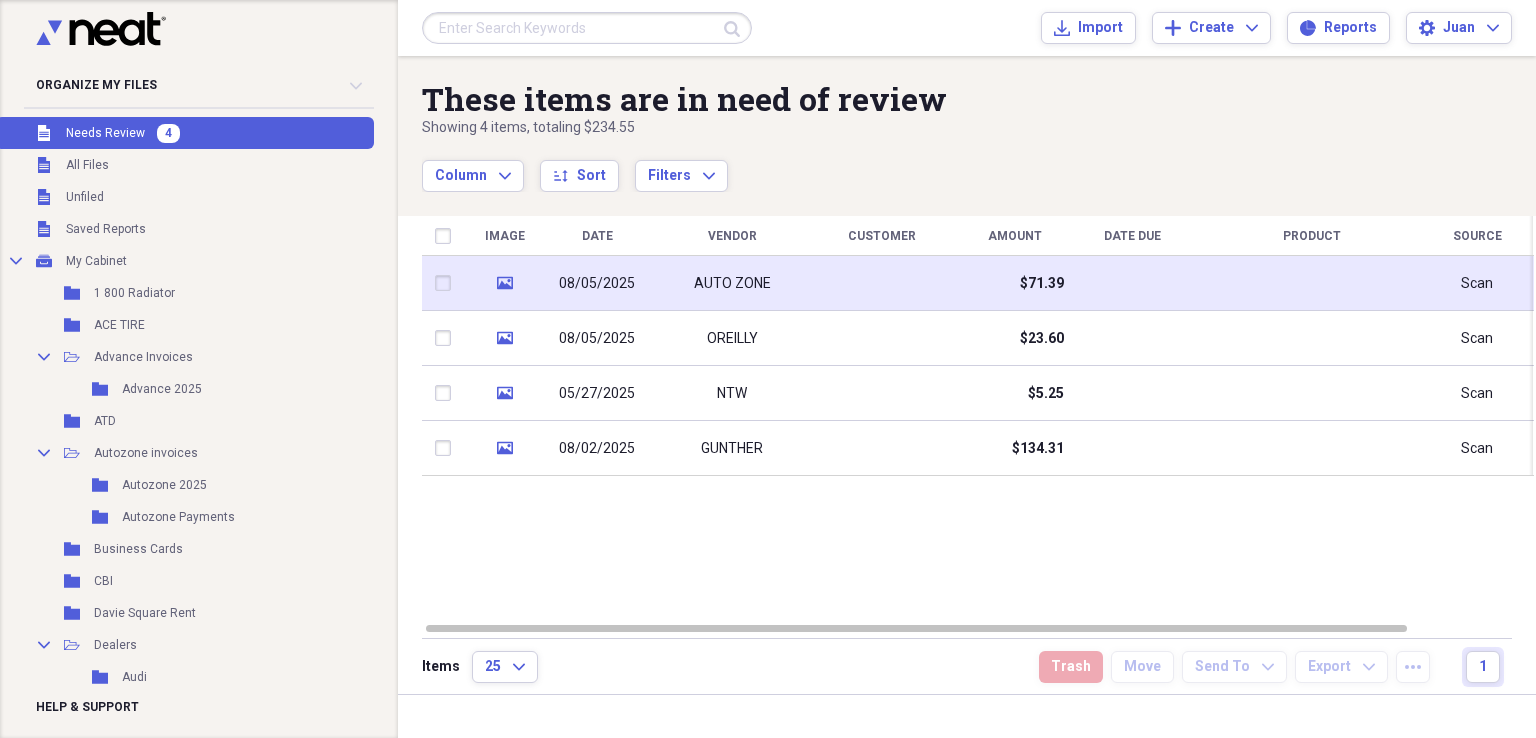 click on "AUTO ZONE" at bounding box center [732, 283] 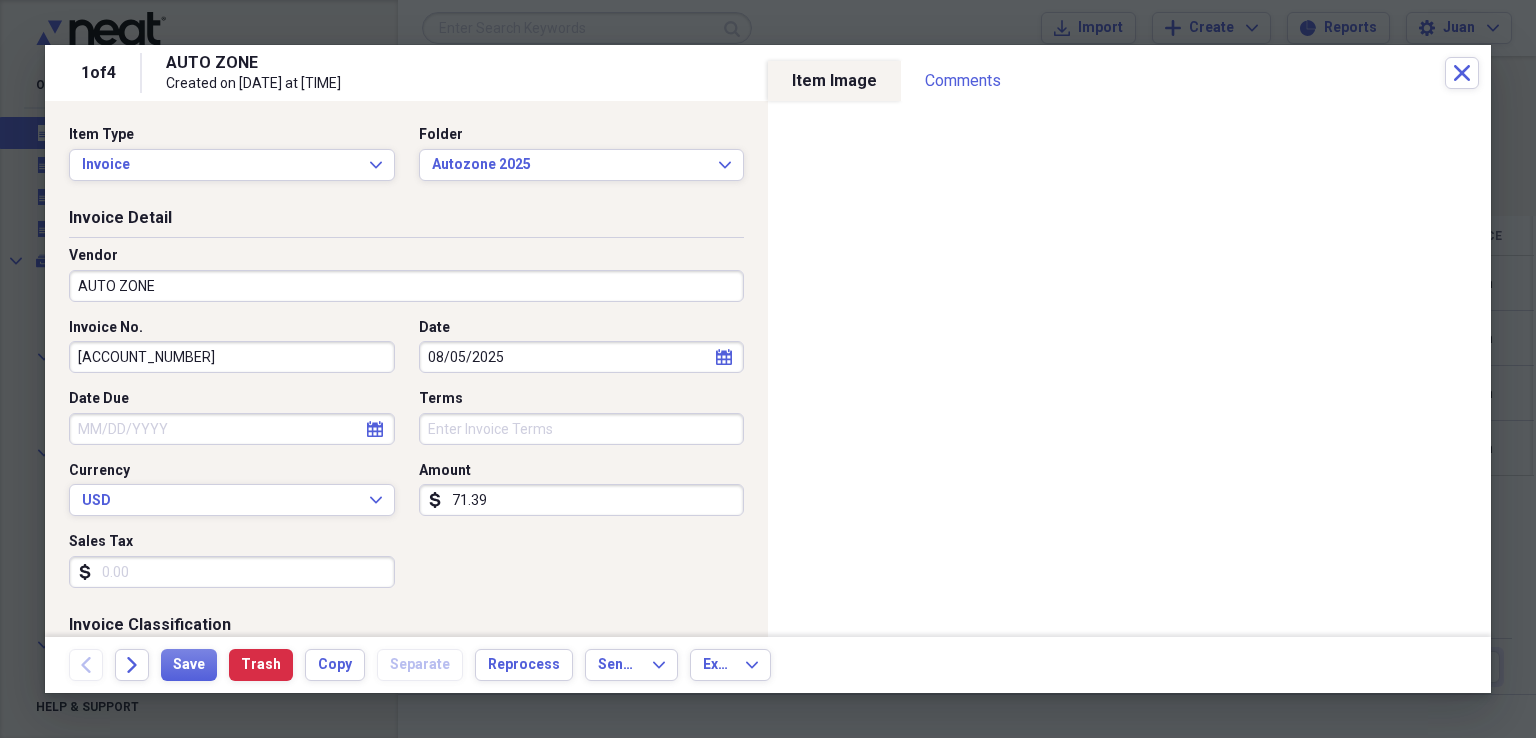 scroll, scrollTop: 400, scrollLeft: 0, axis: vertical 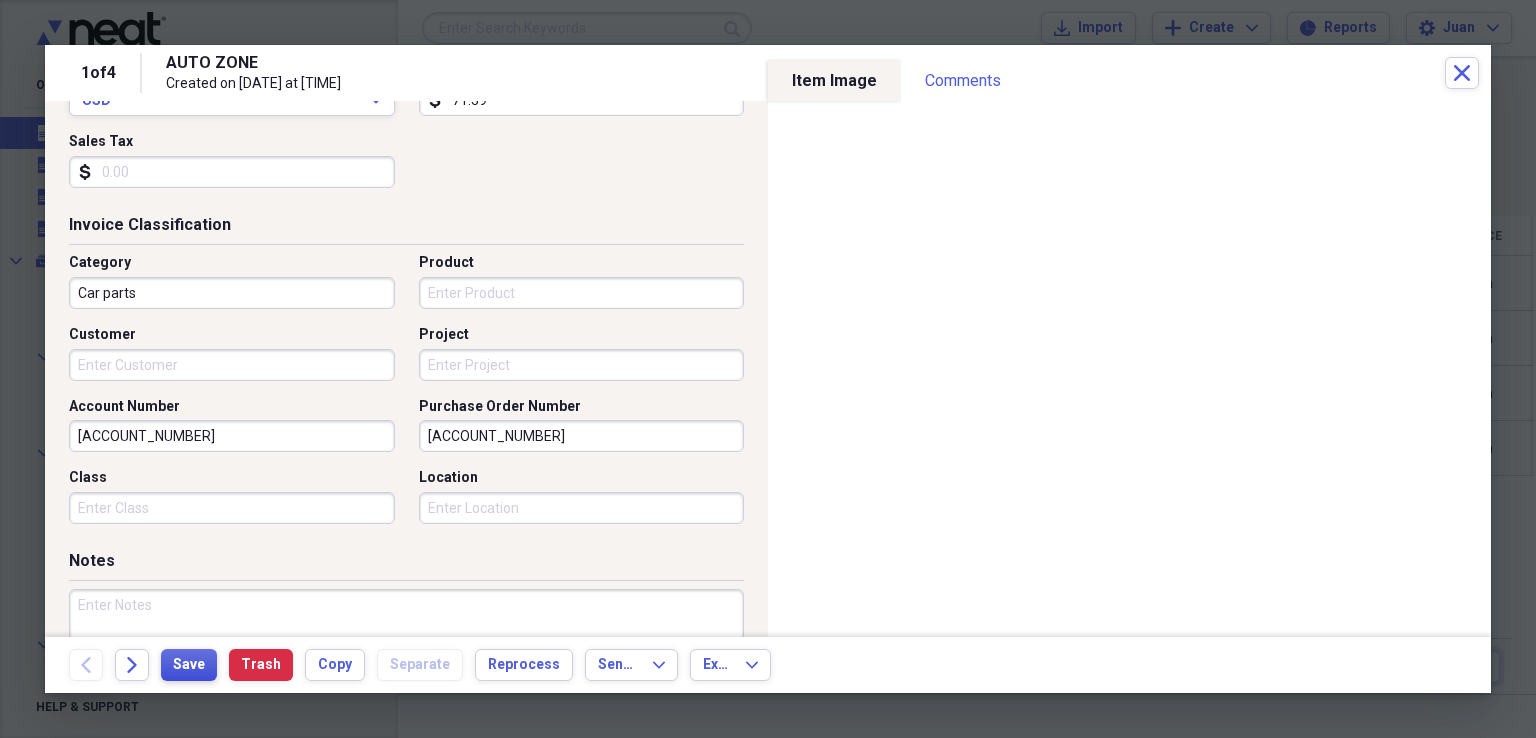 click on "Save" at bounding box center (189, 665) 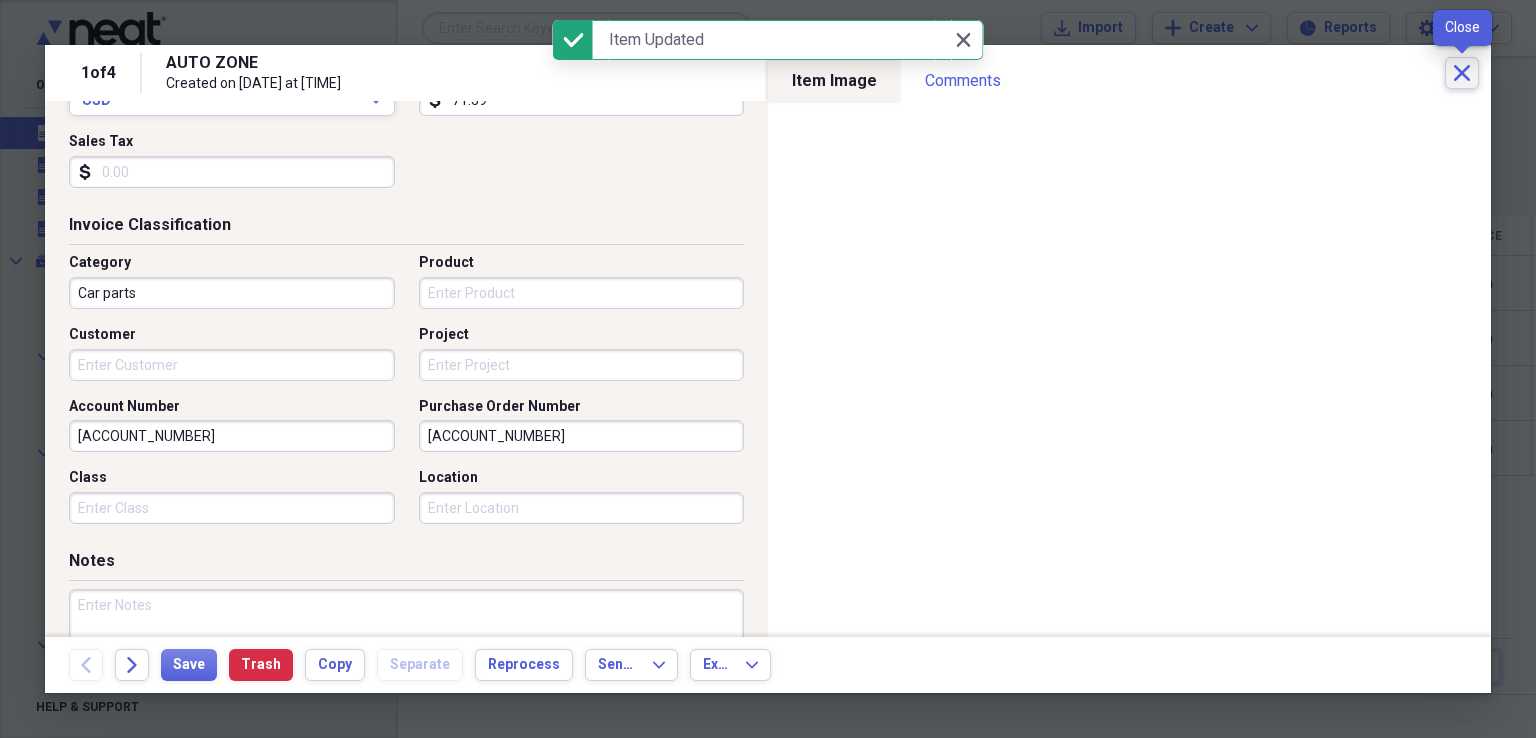 click on "Close" 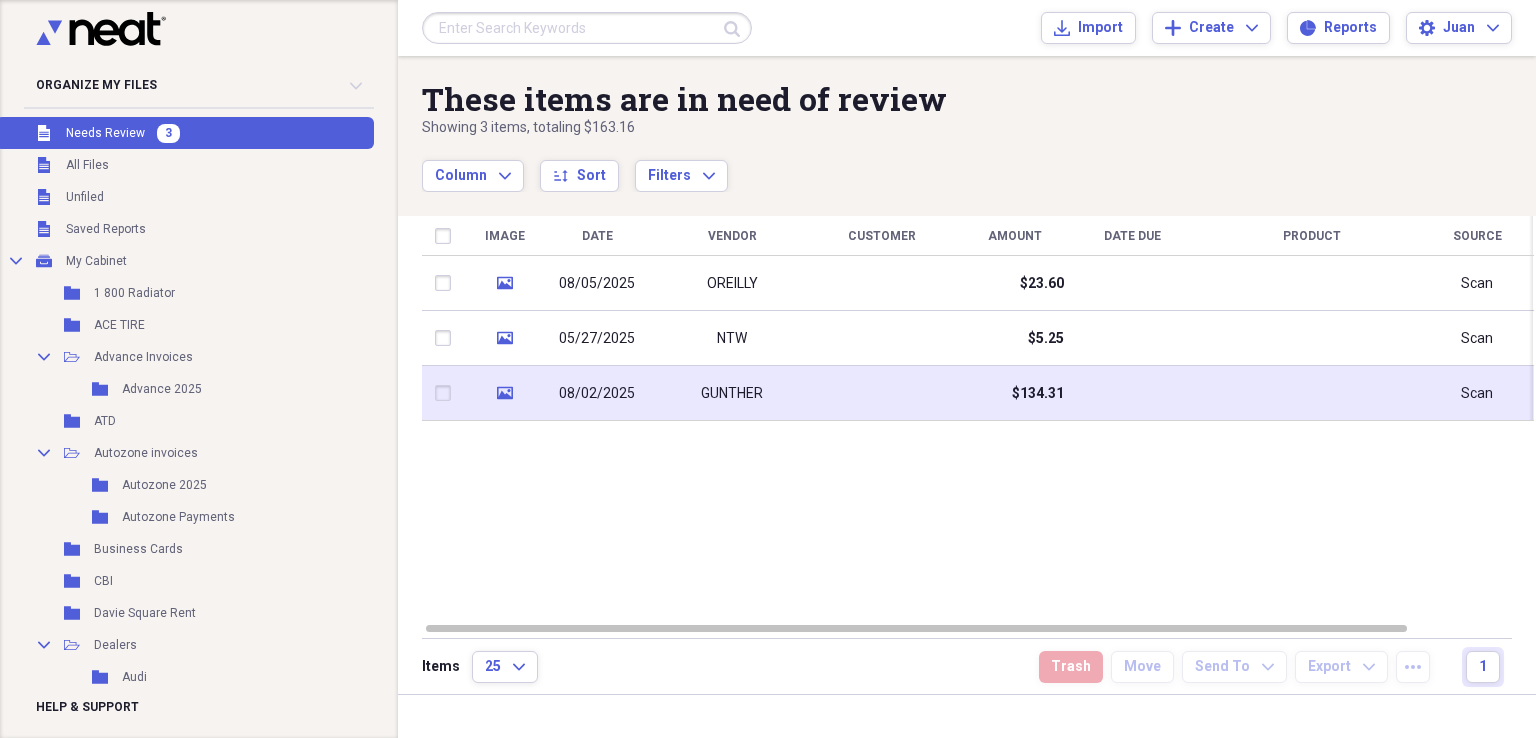 click on "GUNTHER" at bounding box center [732, 394] 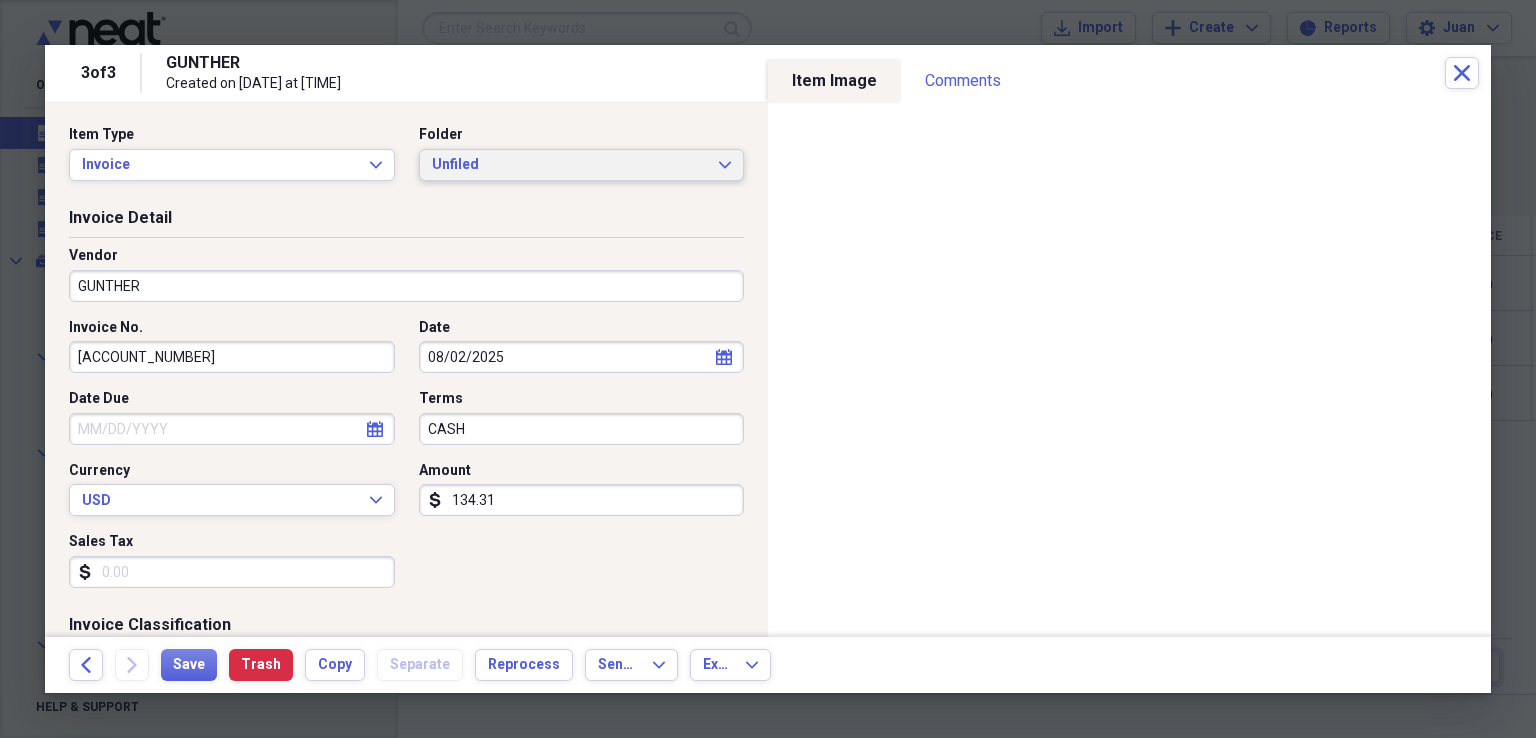 click on "Unfiled" at bounding box center (570, 165) 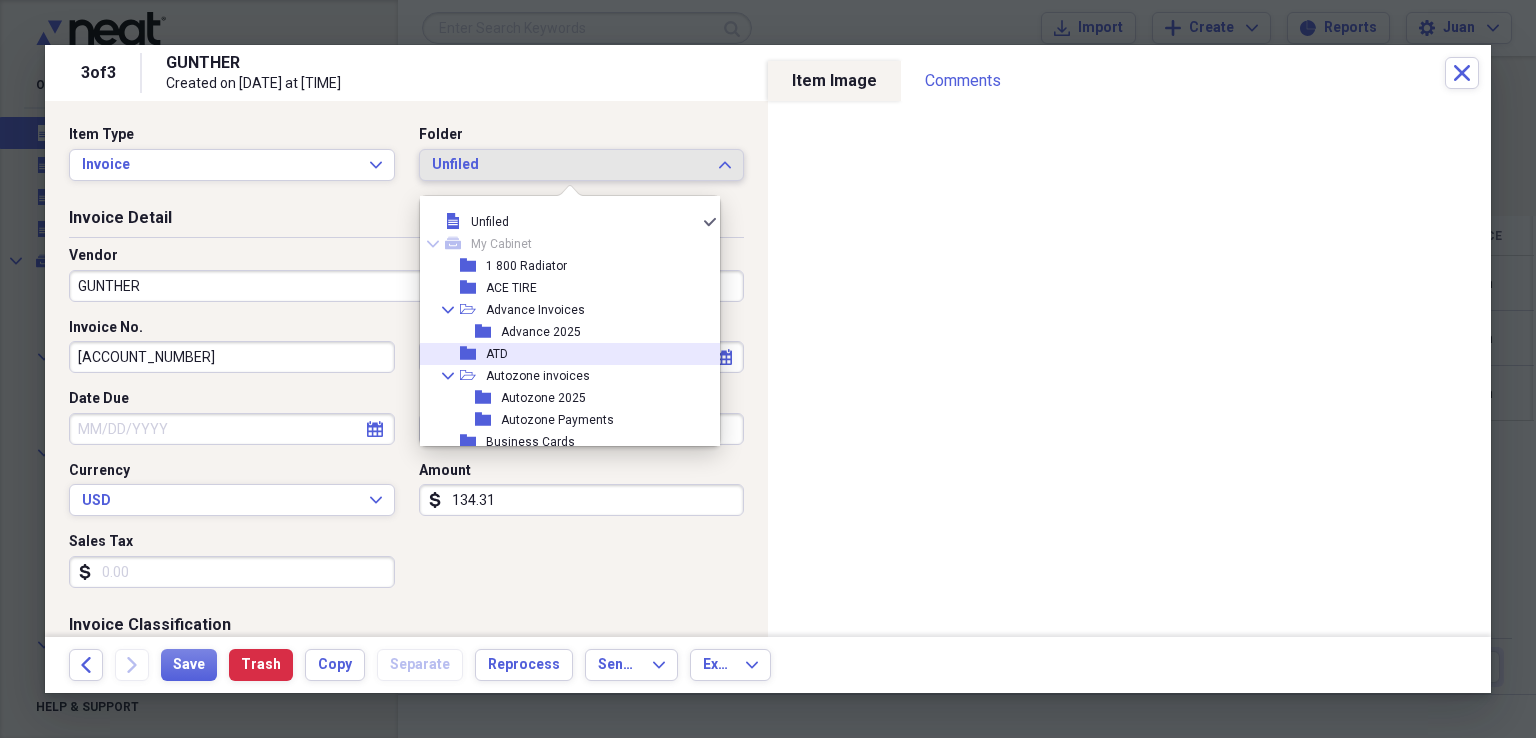 scroll, scrollTop: 200, scrollLeft: 0, axis: vertical 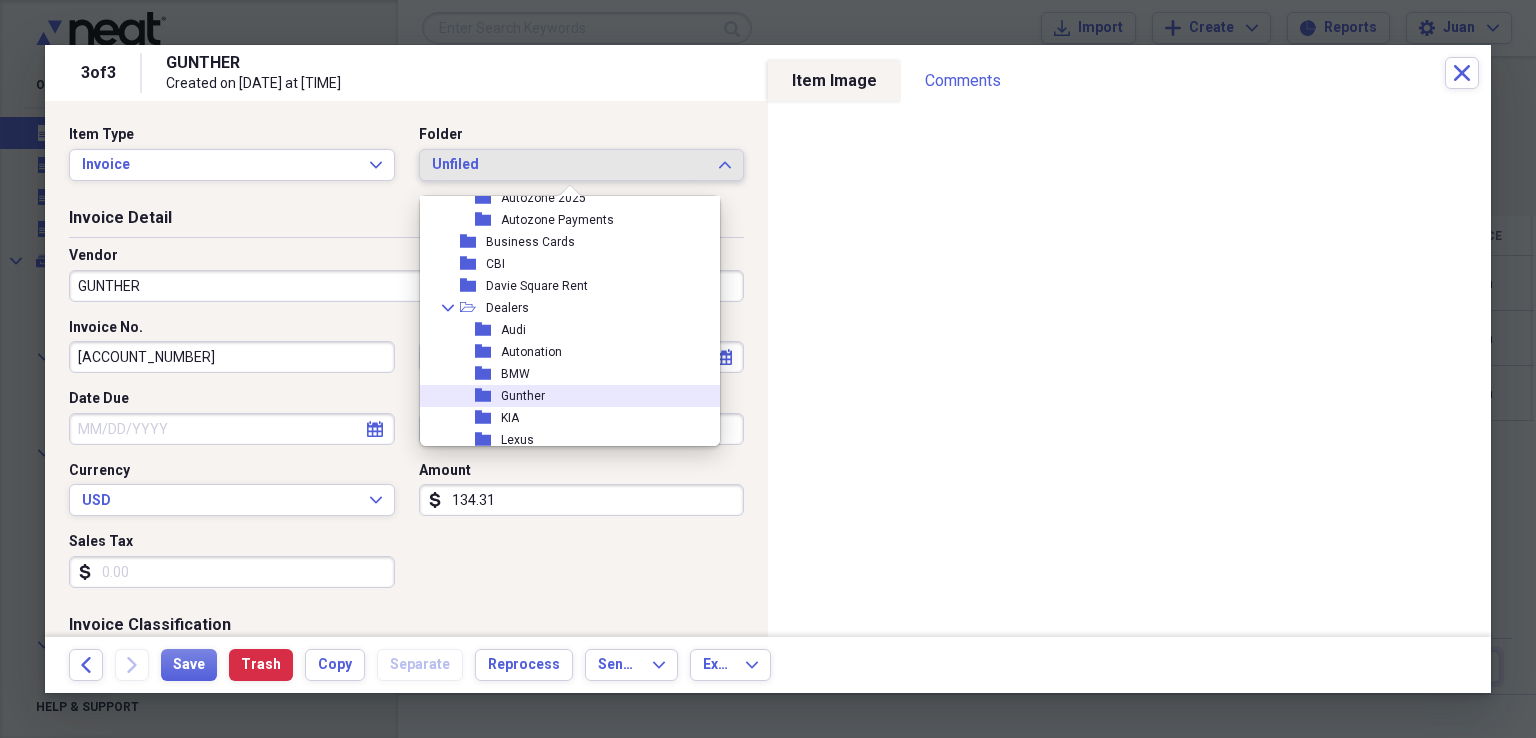 click on "folder [LAST]" at bounding box center (562, 396) 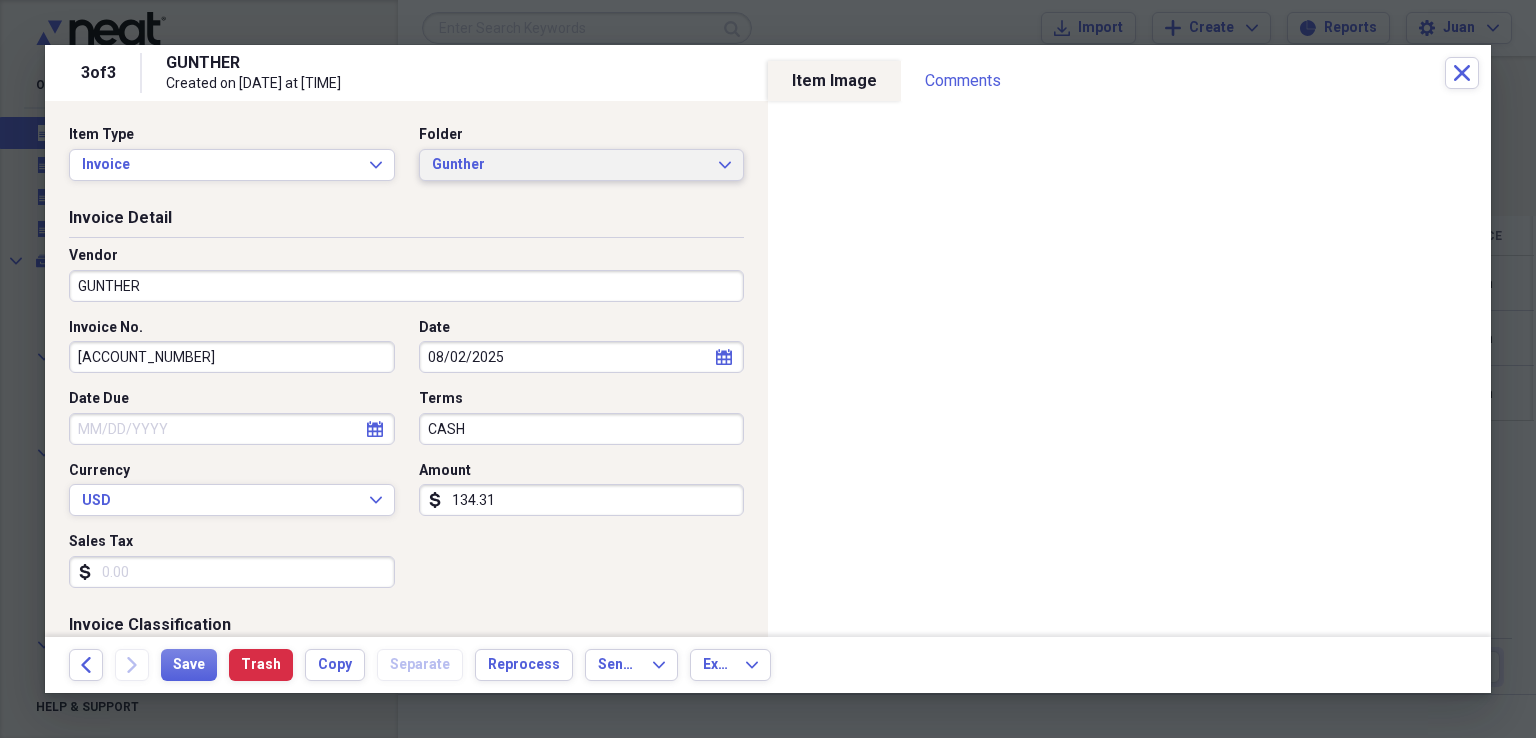 scroll, scrollTop: 400, scrollLeft: 0, axis: vertical 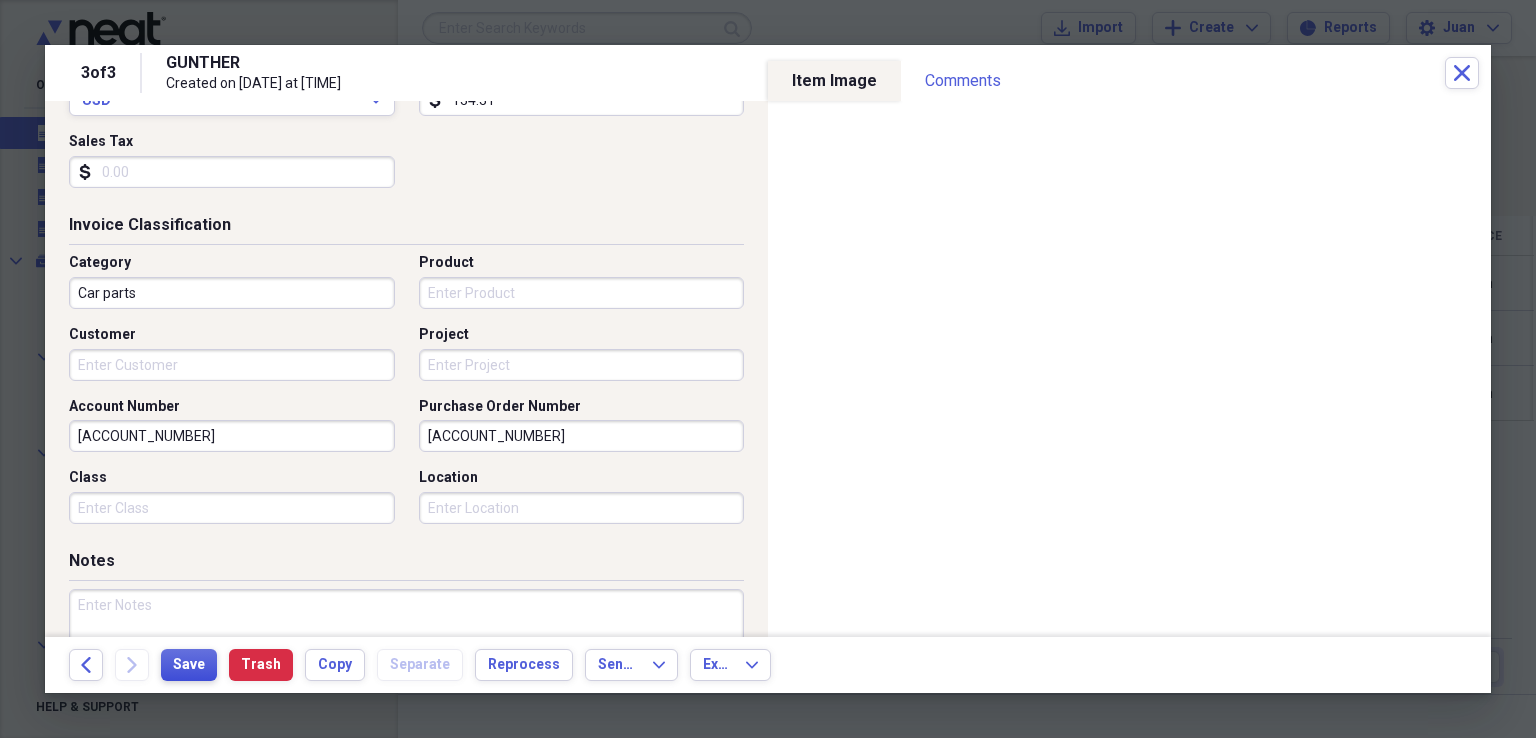 click on "Save" at bounding box center [189, 665] 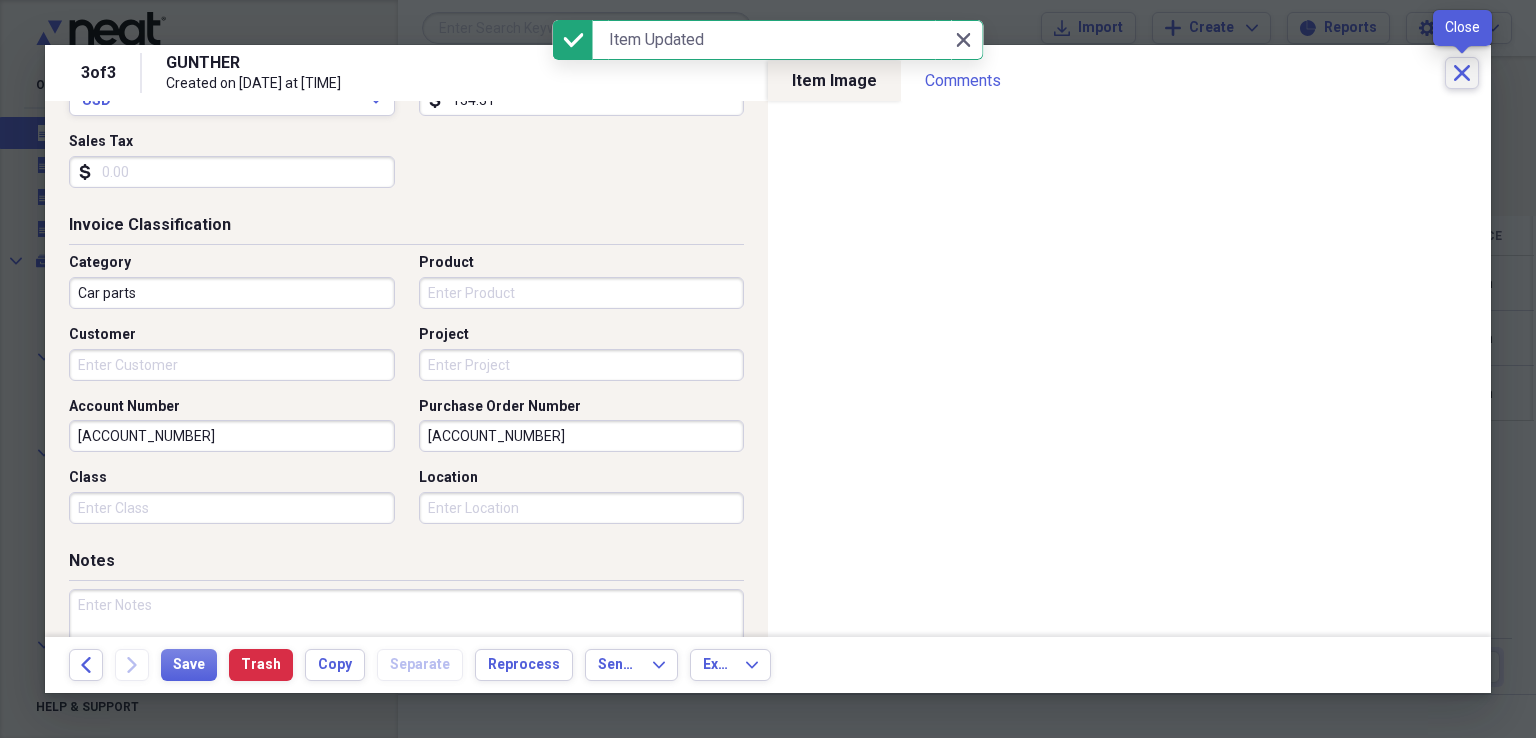 click 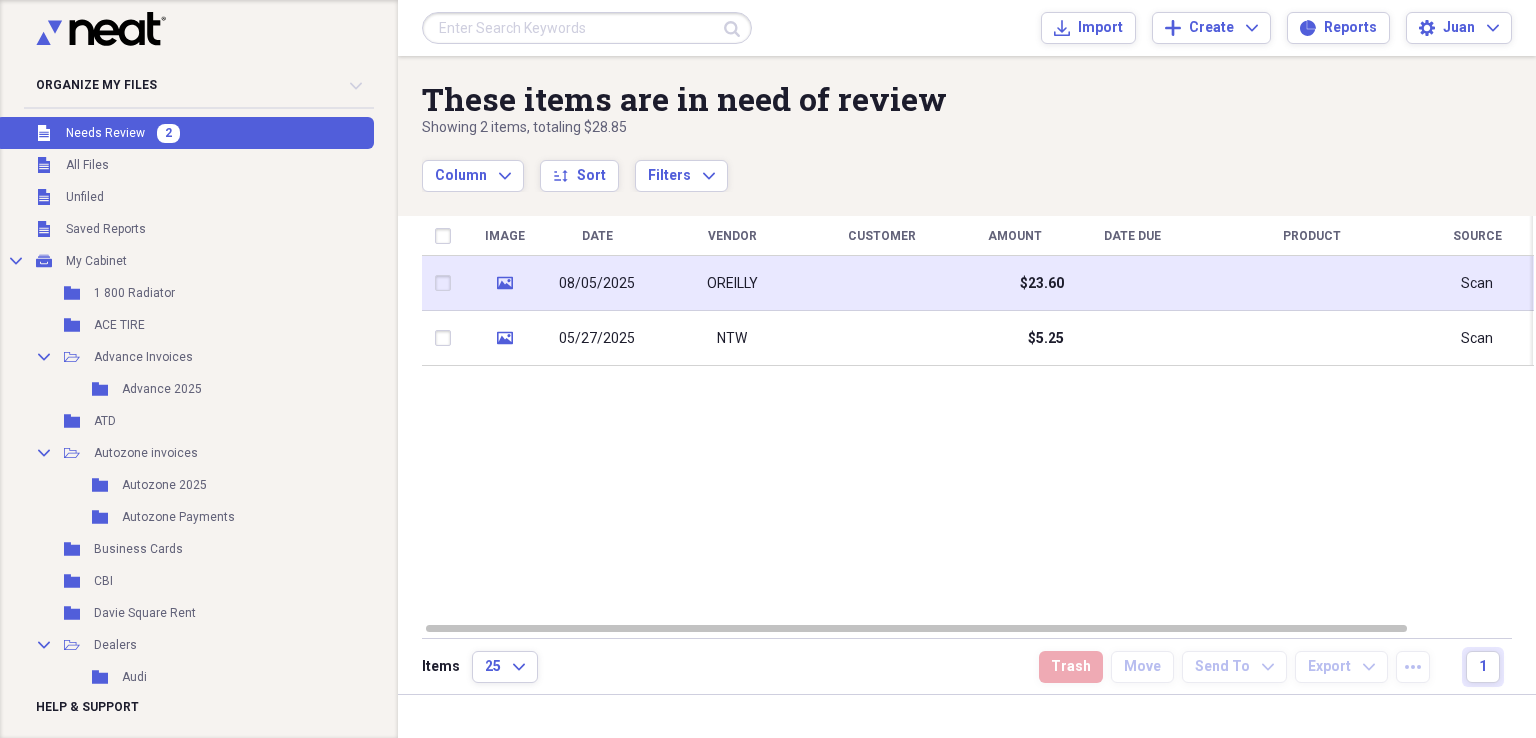 click on "OREILLY" at bounding box center [732, 283] 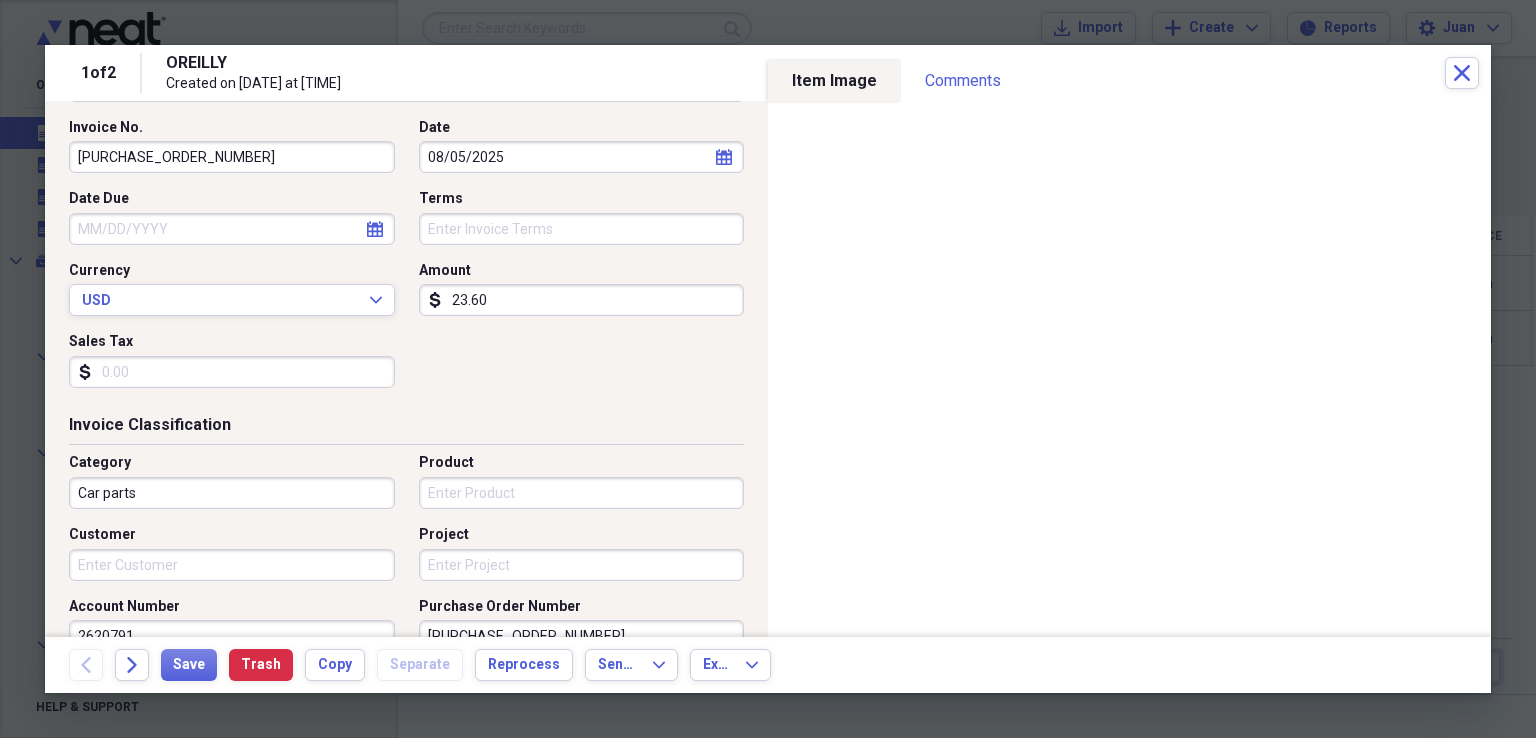 scroll, scrollTop: 300, scrollLeft: 0, axis: vertical 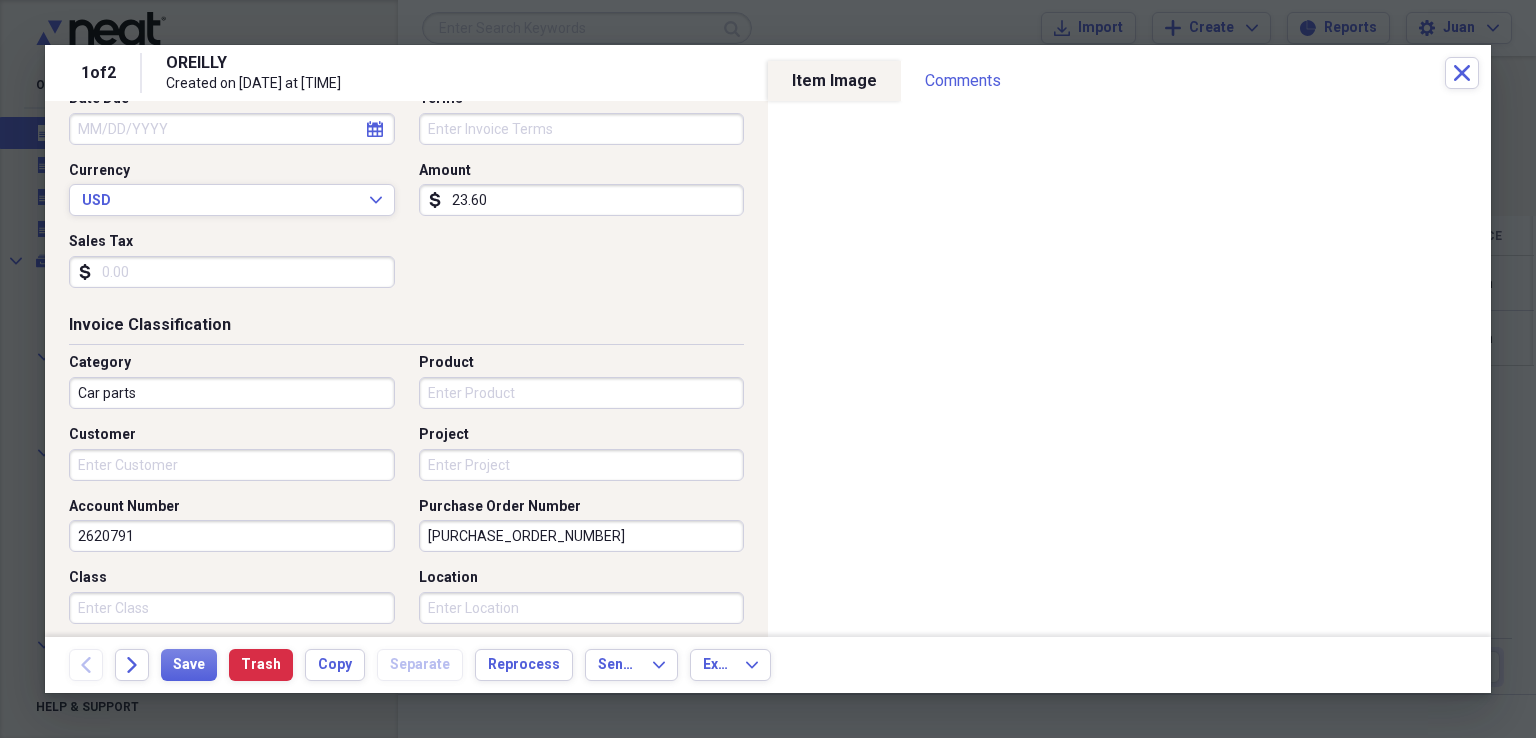drag, startPoint x: 528, startPoint y: 533, endPoint x: 274, endPoint y: 534, distance: 254.00197 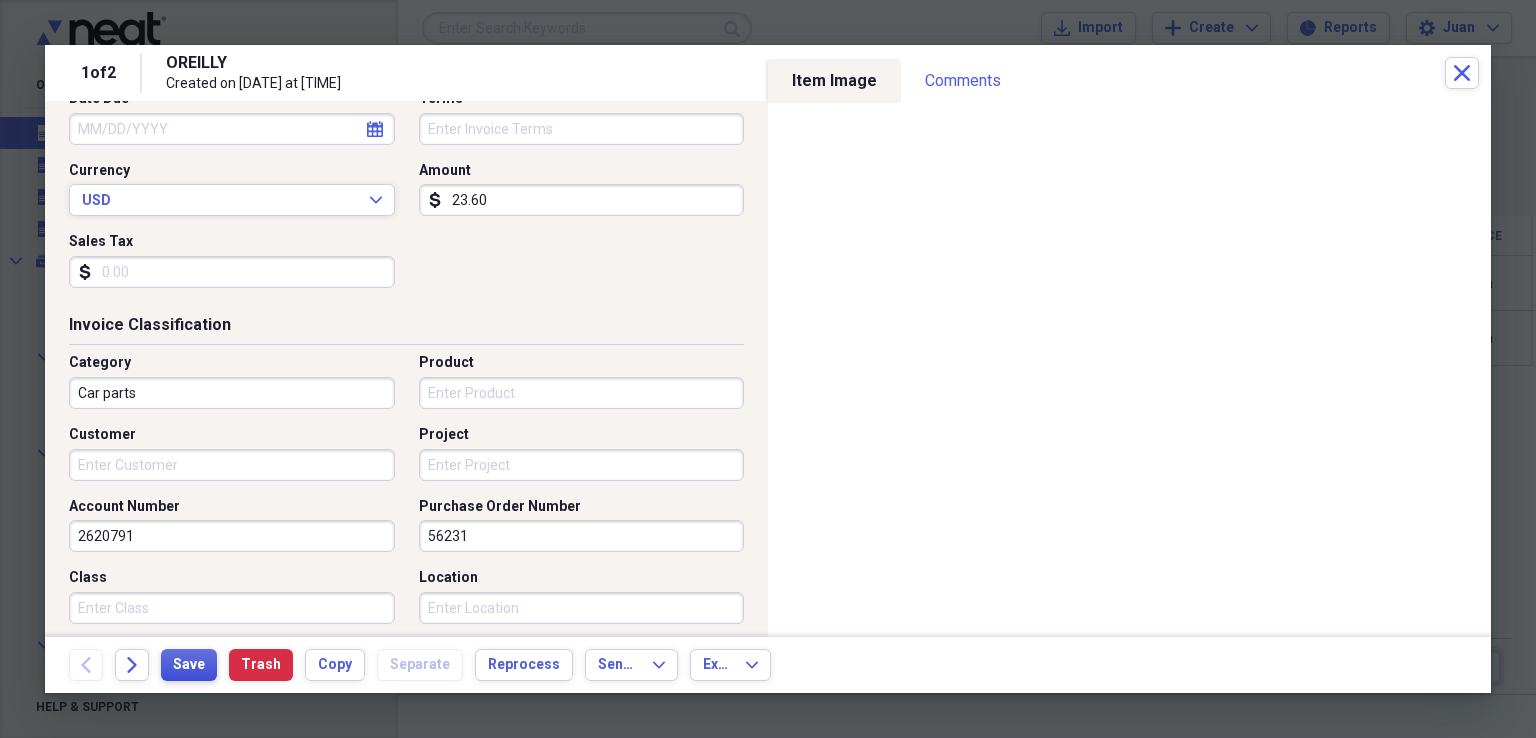 type on "56231" 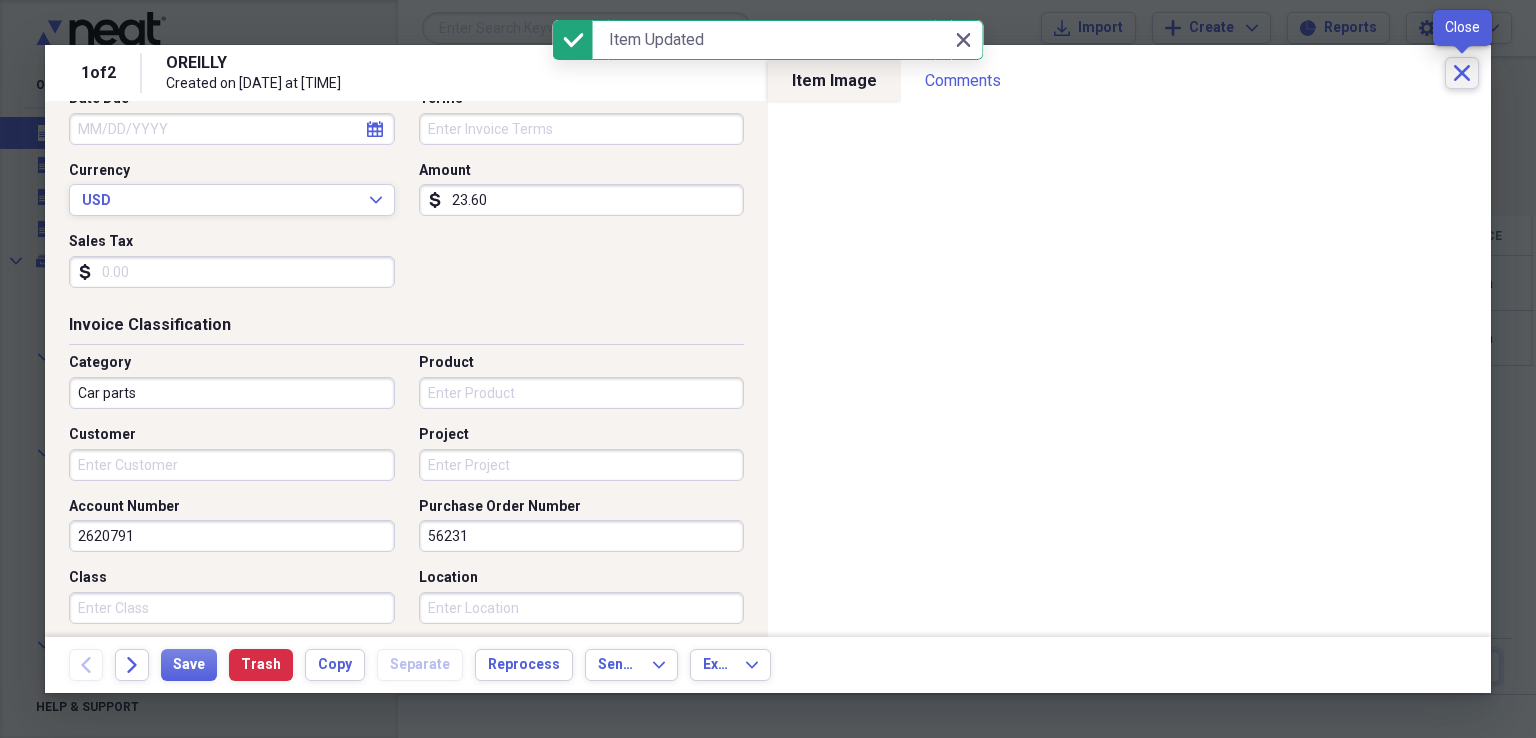 click on "Close" 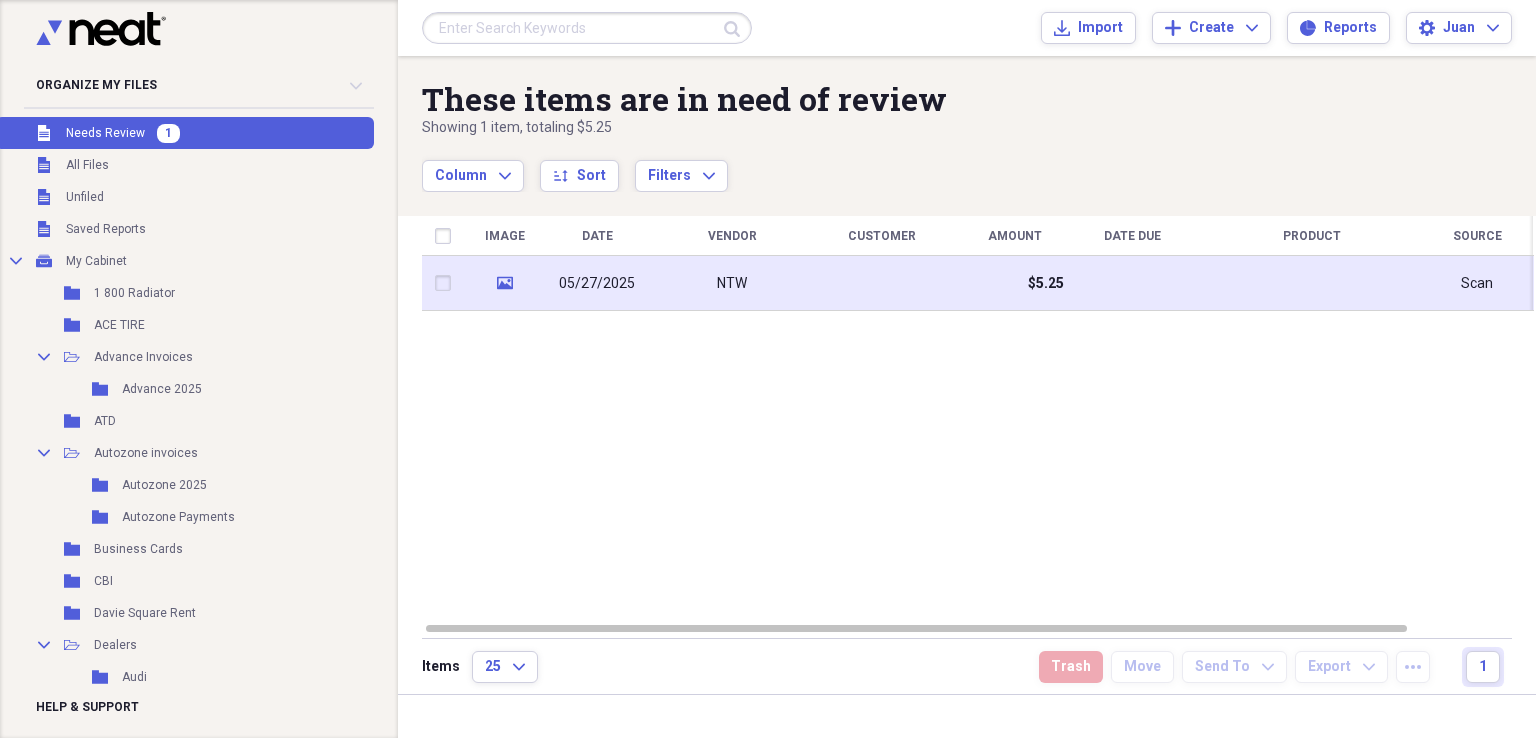click on "NTW" at bounding box center (732, 284) 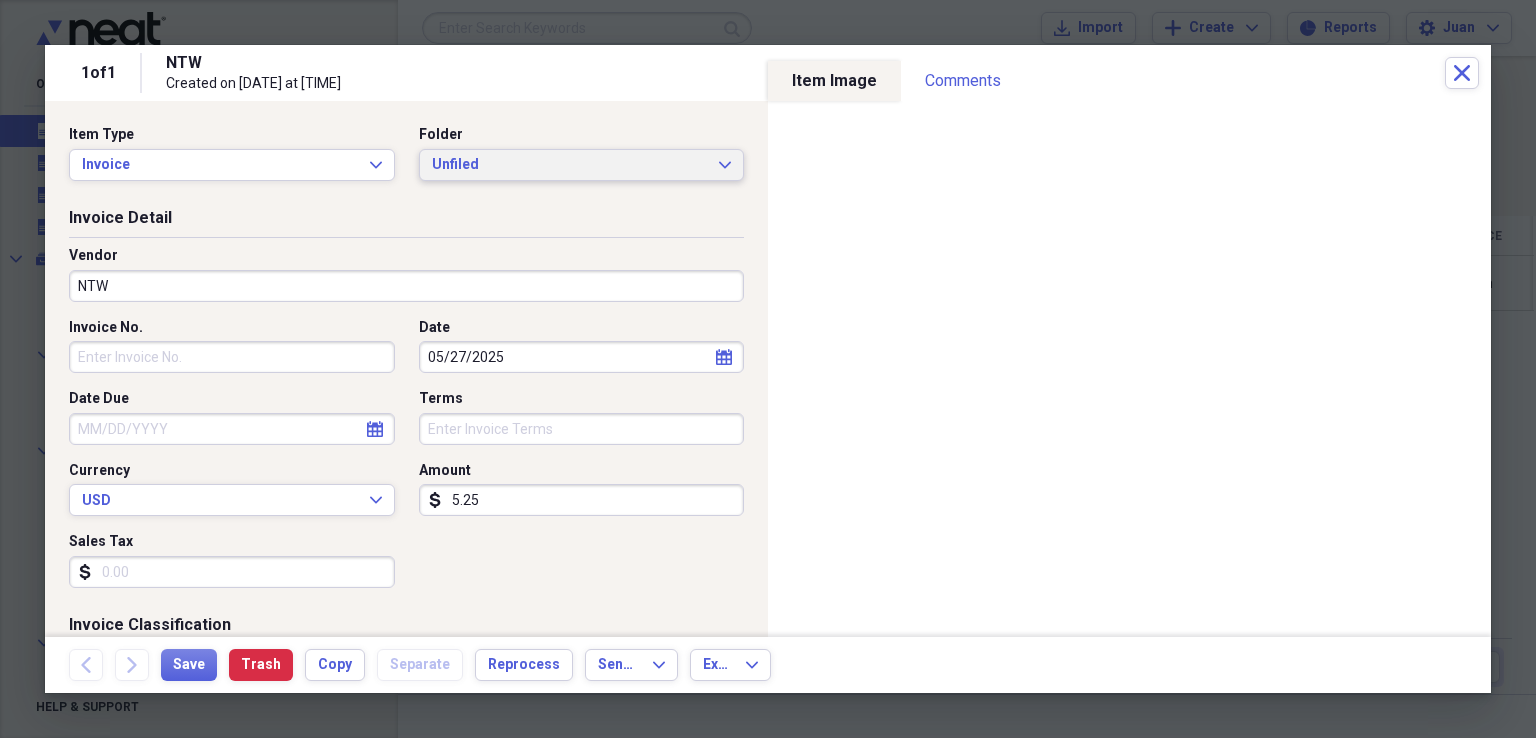 click on "Unfiled" at bounding box center (570, 165) 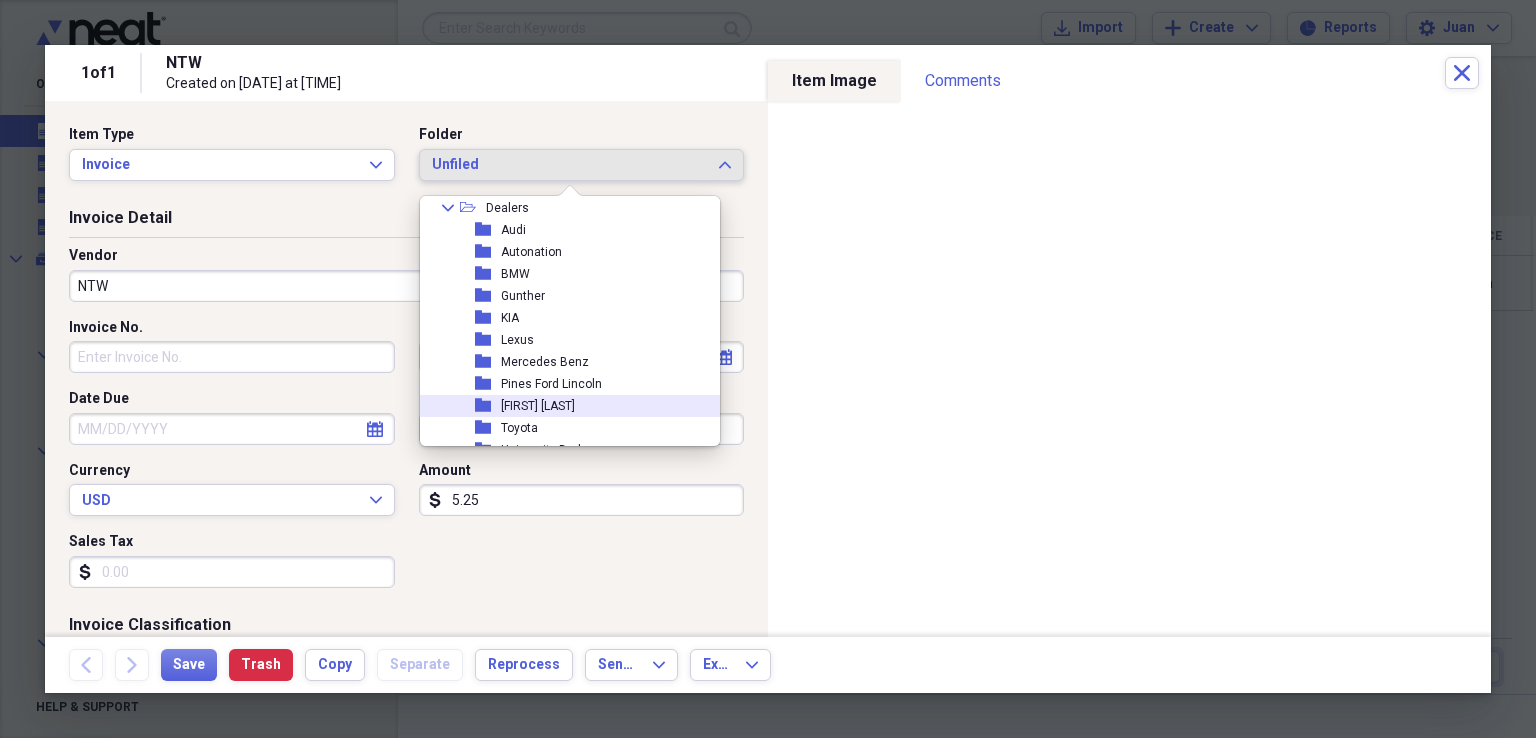 scroll, scrollTop: 600, scrollLeft: 0, axis: vertical 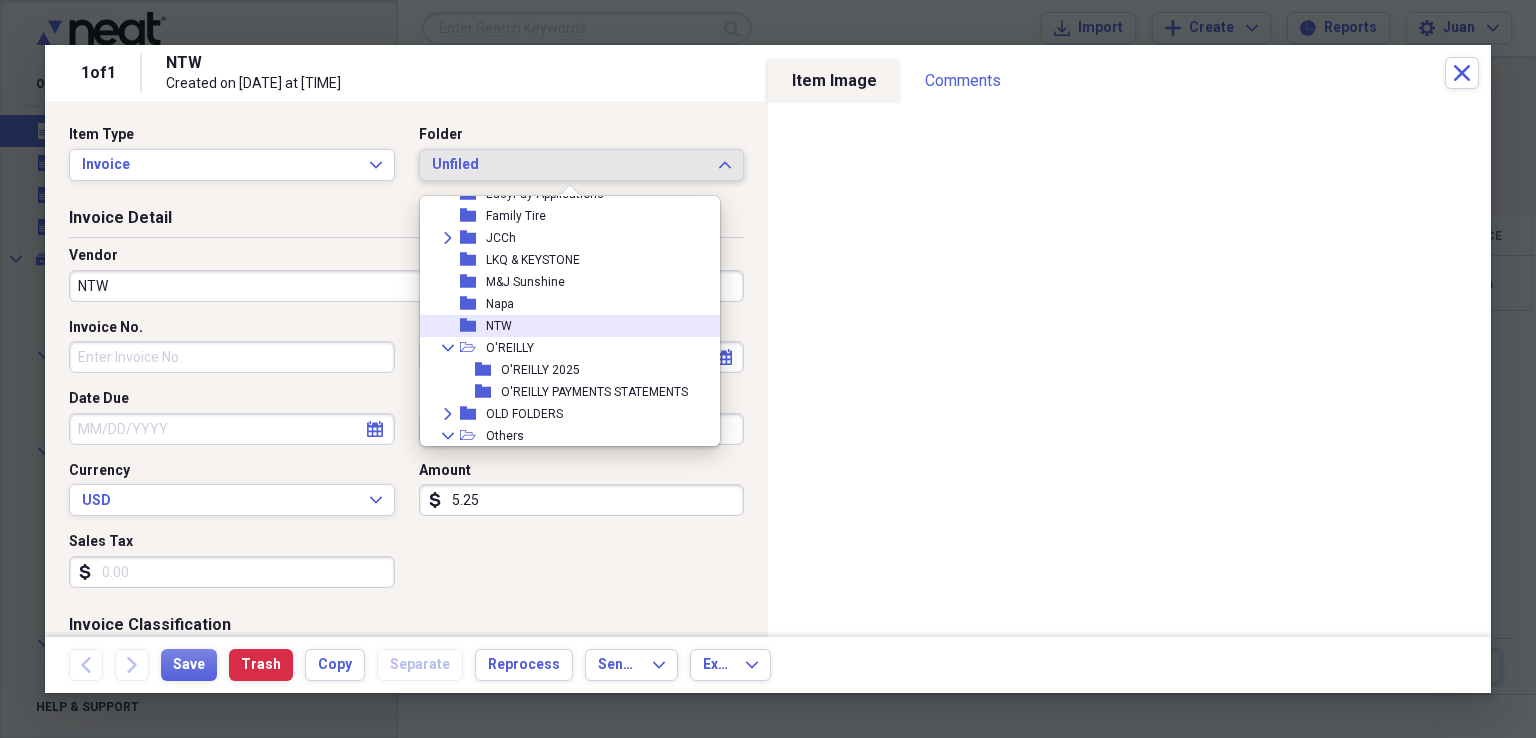 click on "folder NTW" at bounding box center (562, 326) 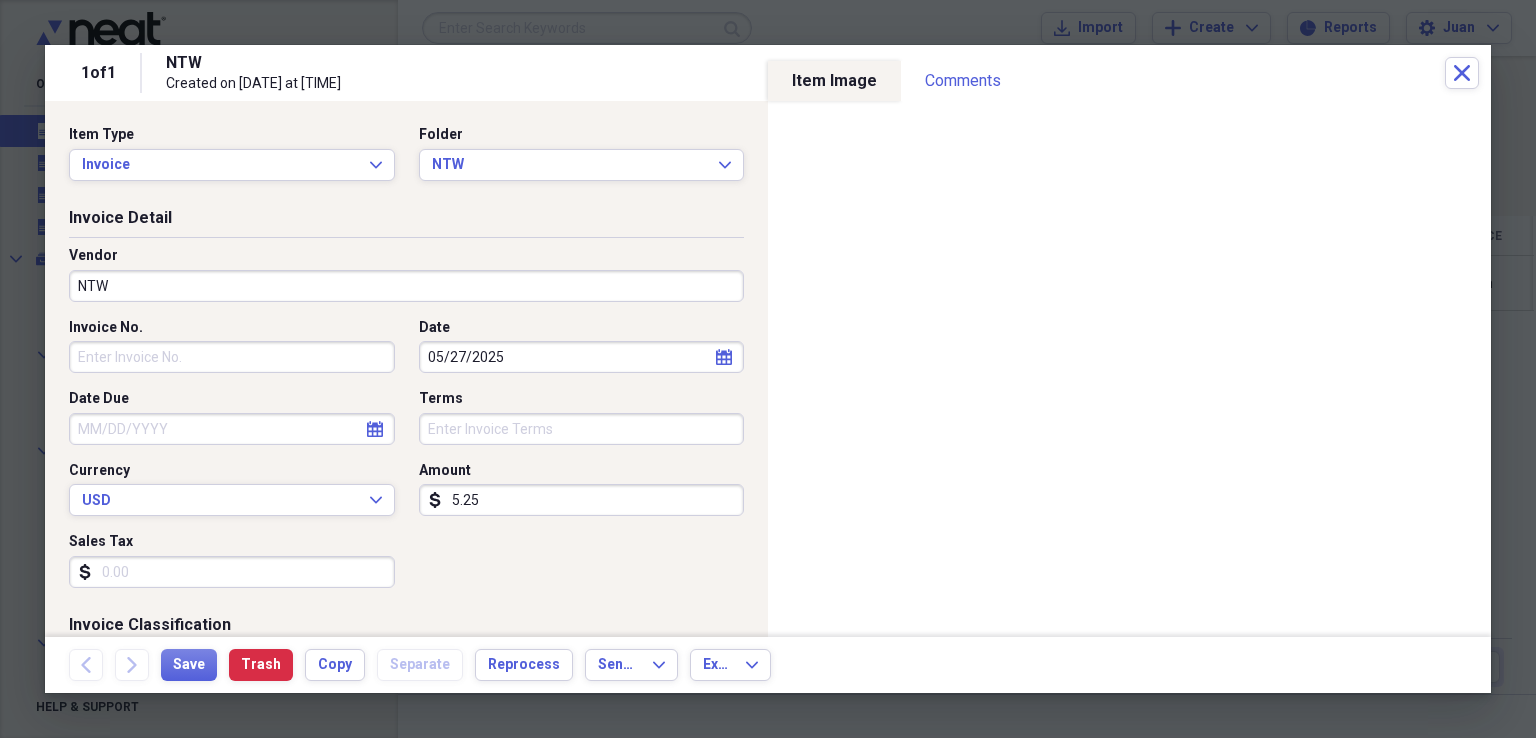 click on "Invoice No." at bounding box center [232, 357] 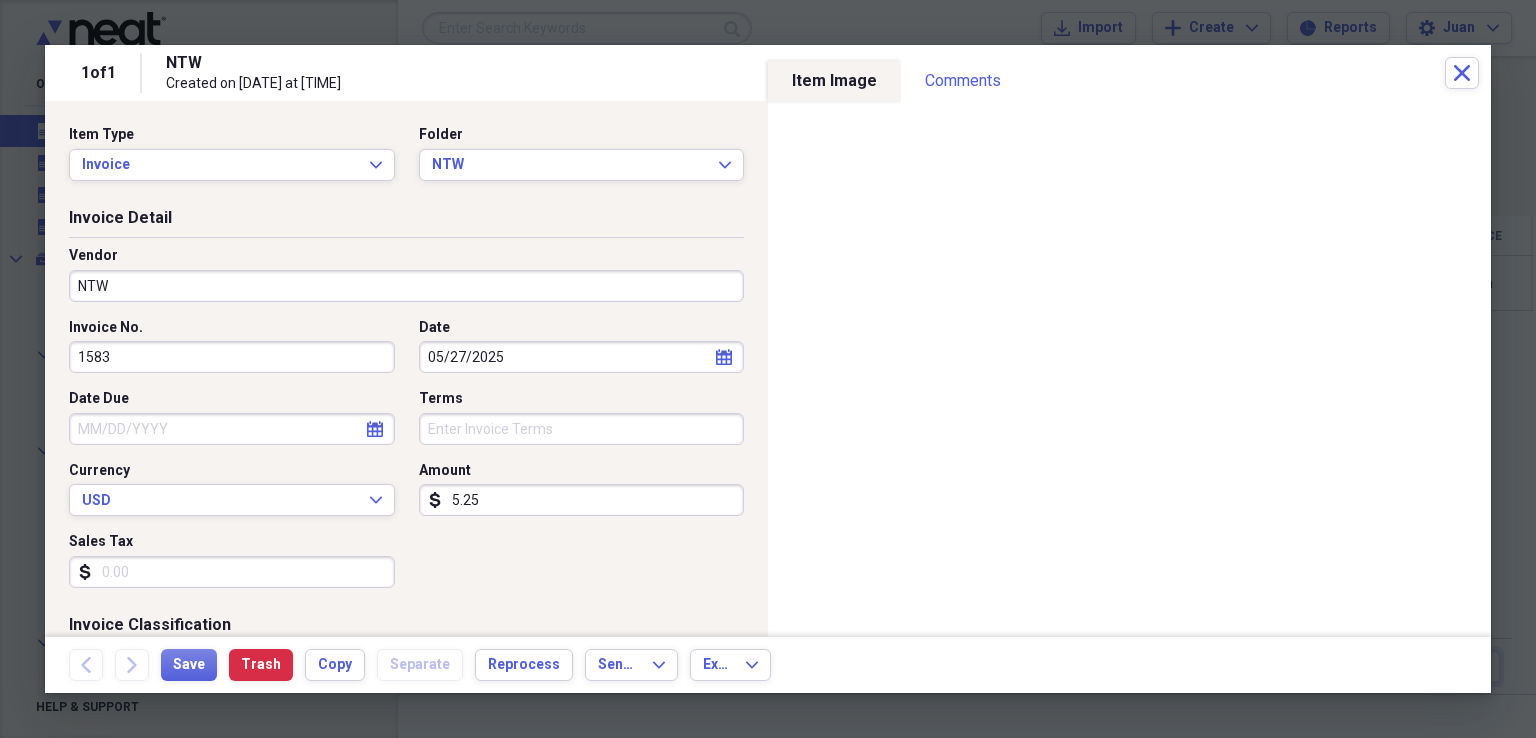 type on "1583" 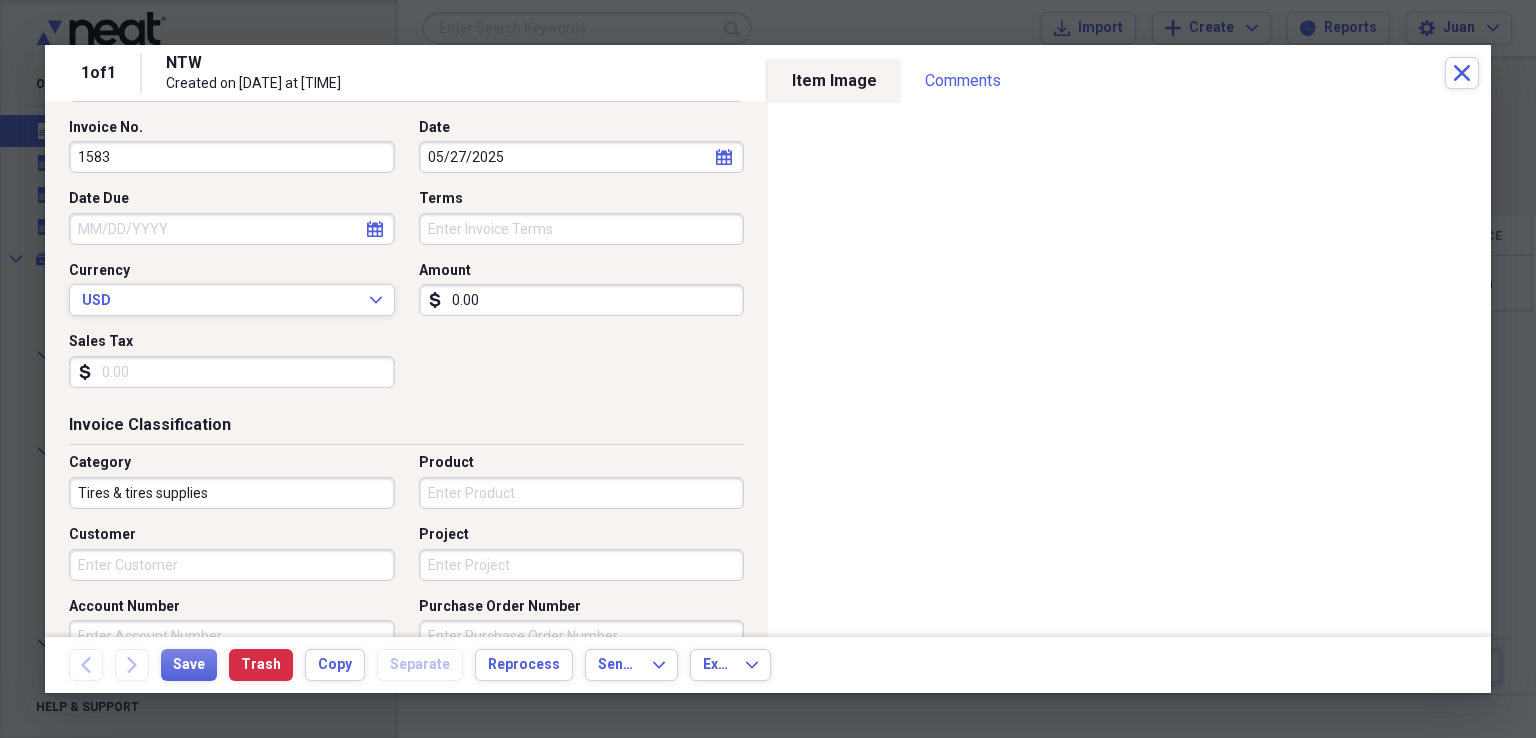 scroll, scrollTop: 400, scrollLeft: 0, axis: vertical 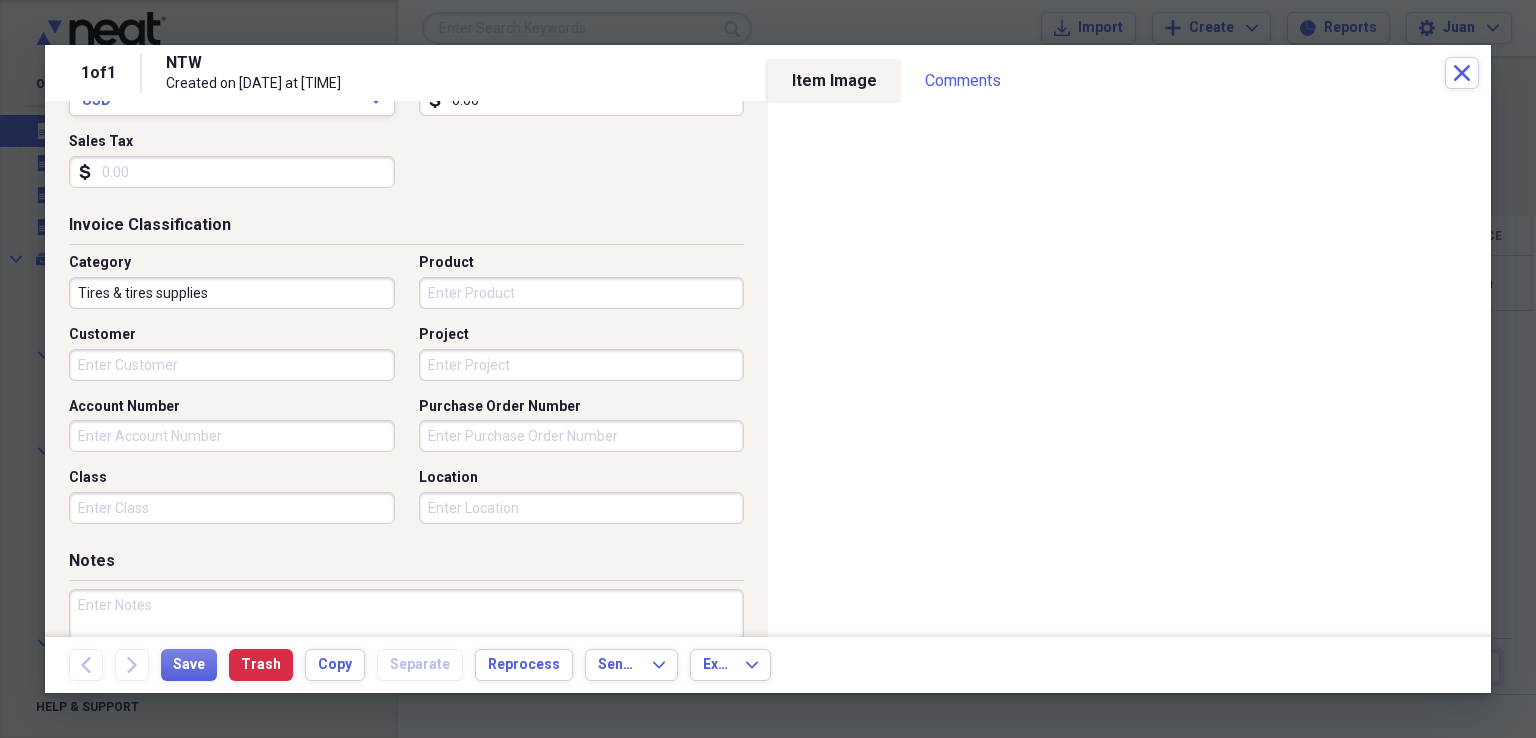 type on "0.00" 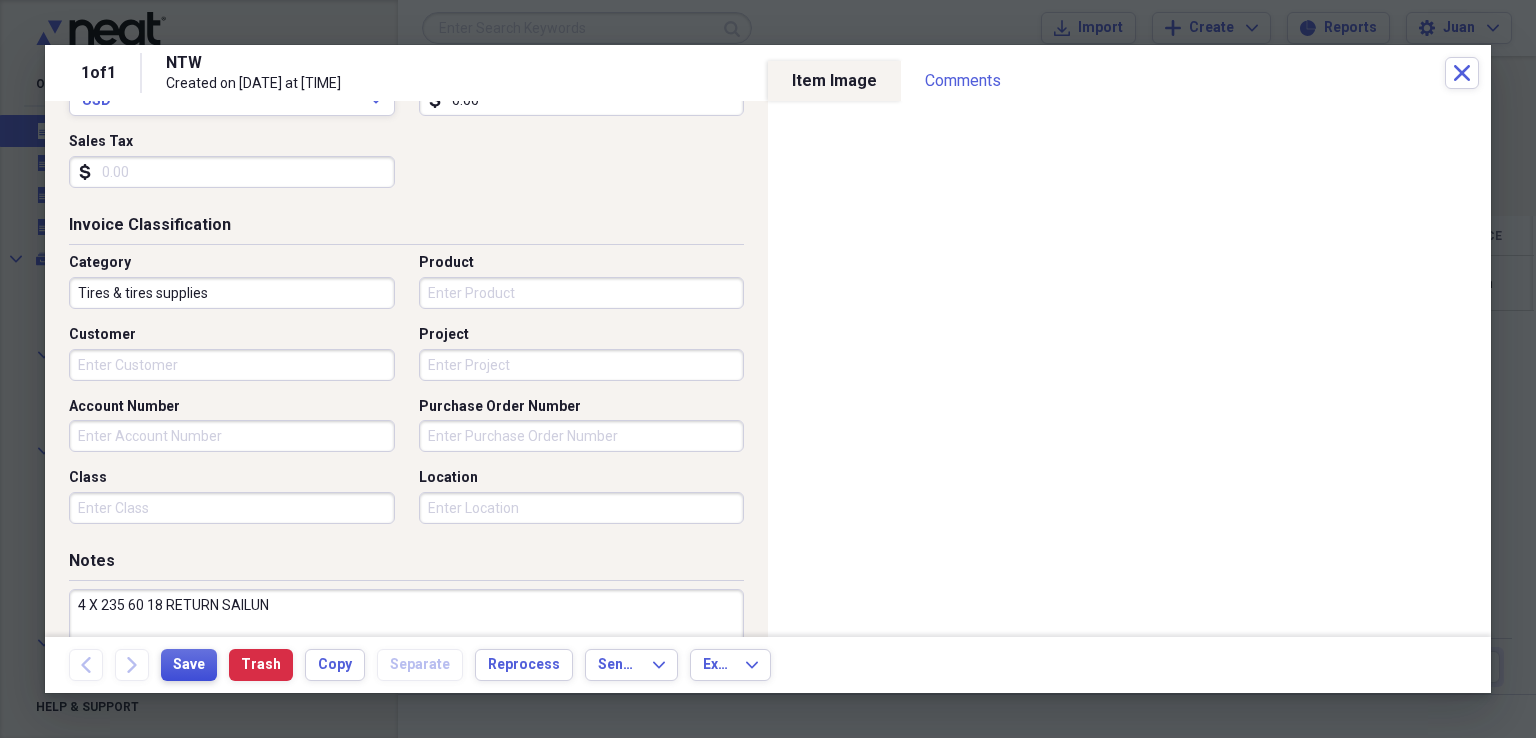 type on "4 X 235 60 18 RETURN SAILUN" 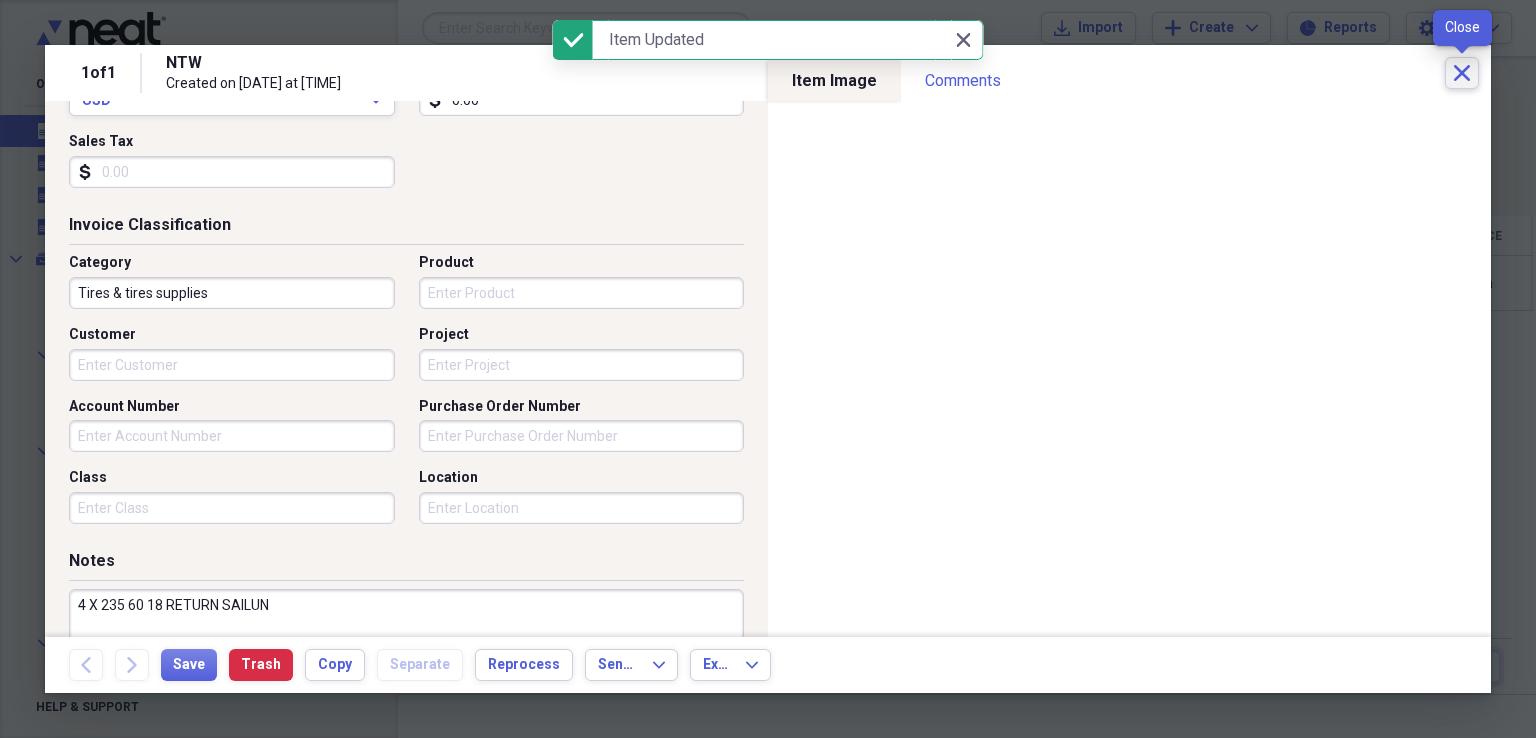 click on "Close" 